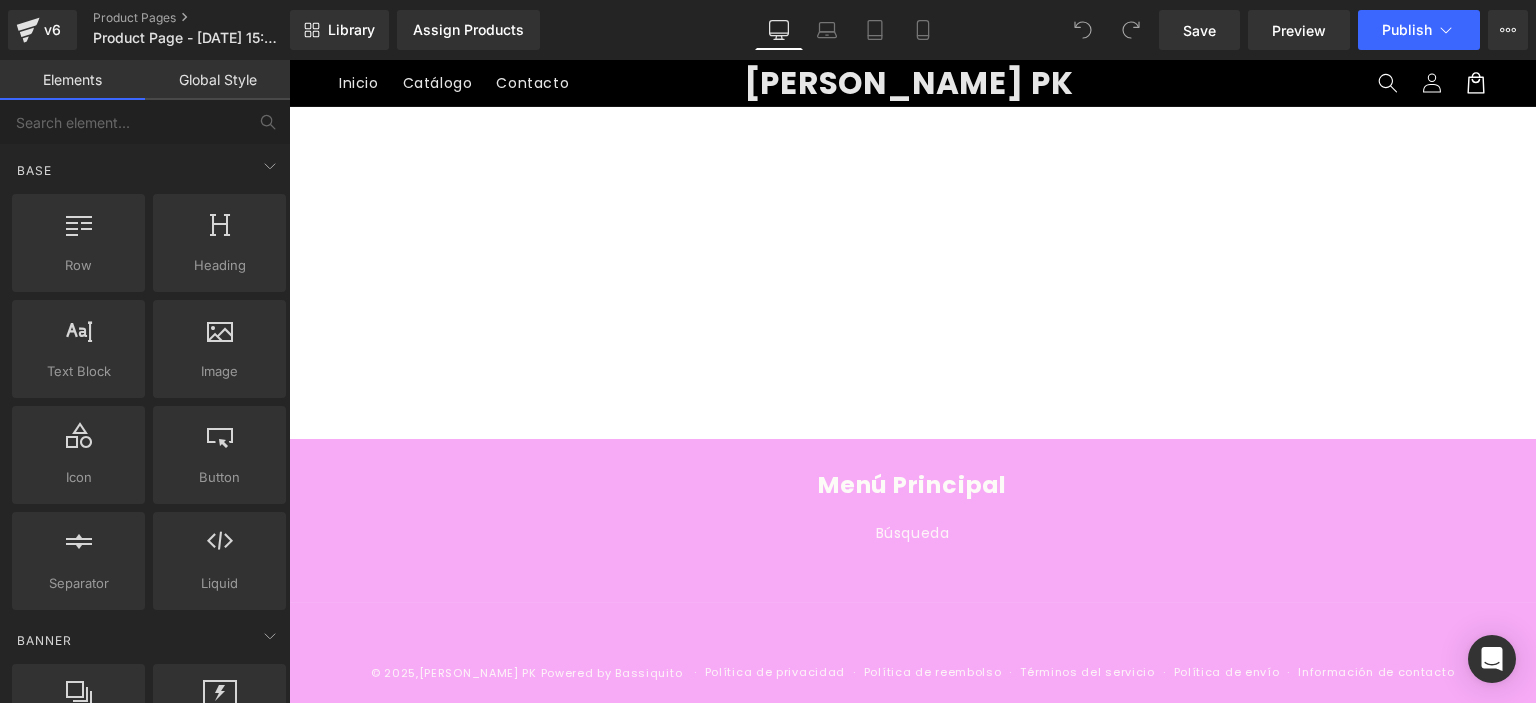 scroll, scrollTop: 0, scrollLeft: 0, axis: both 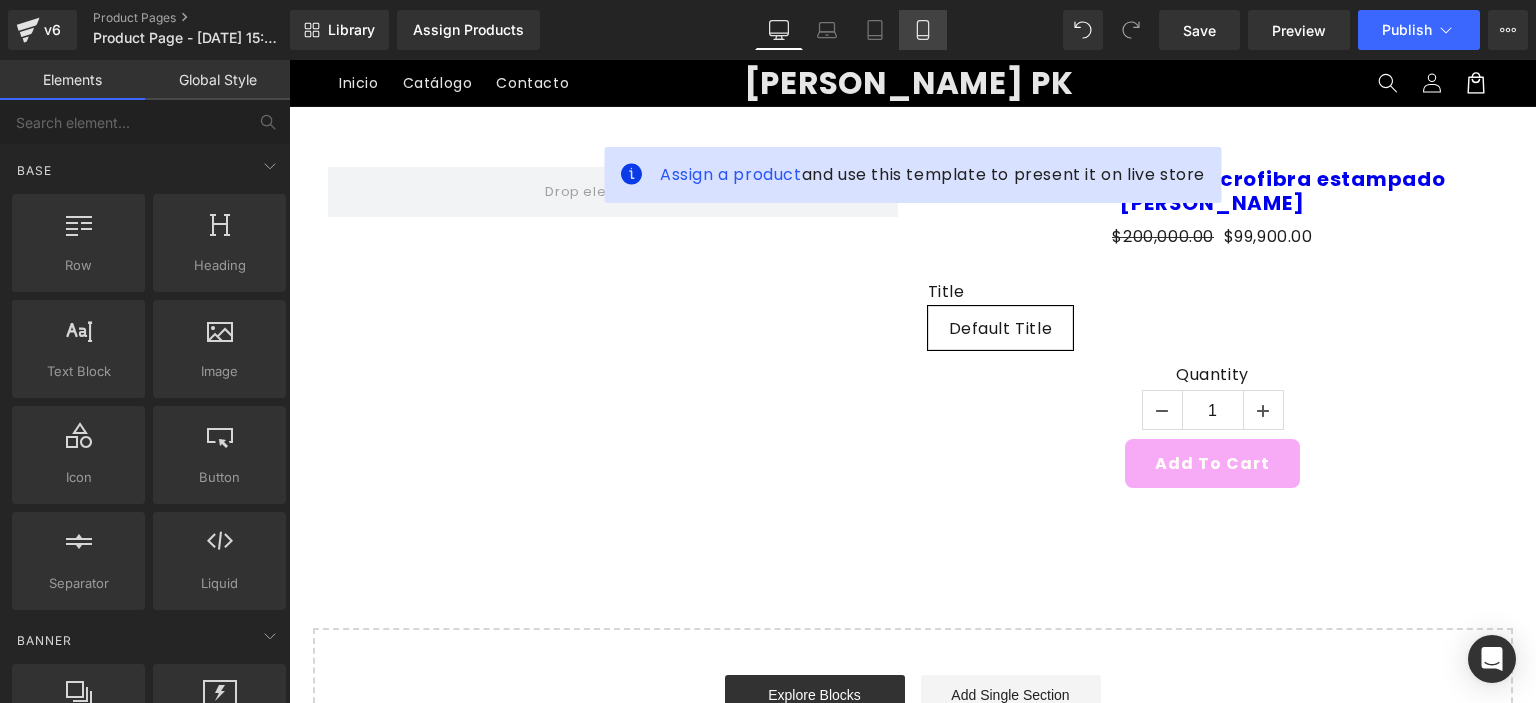 click 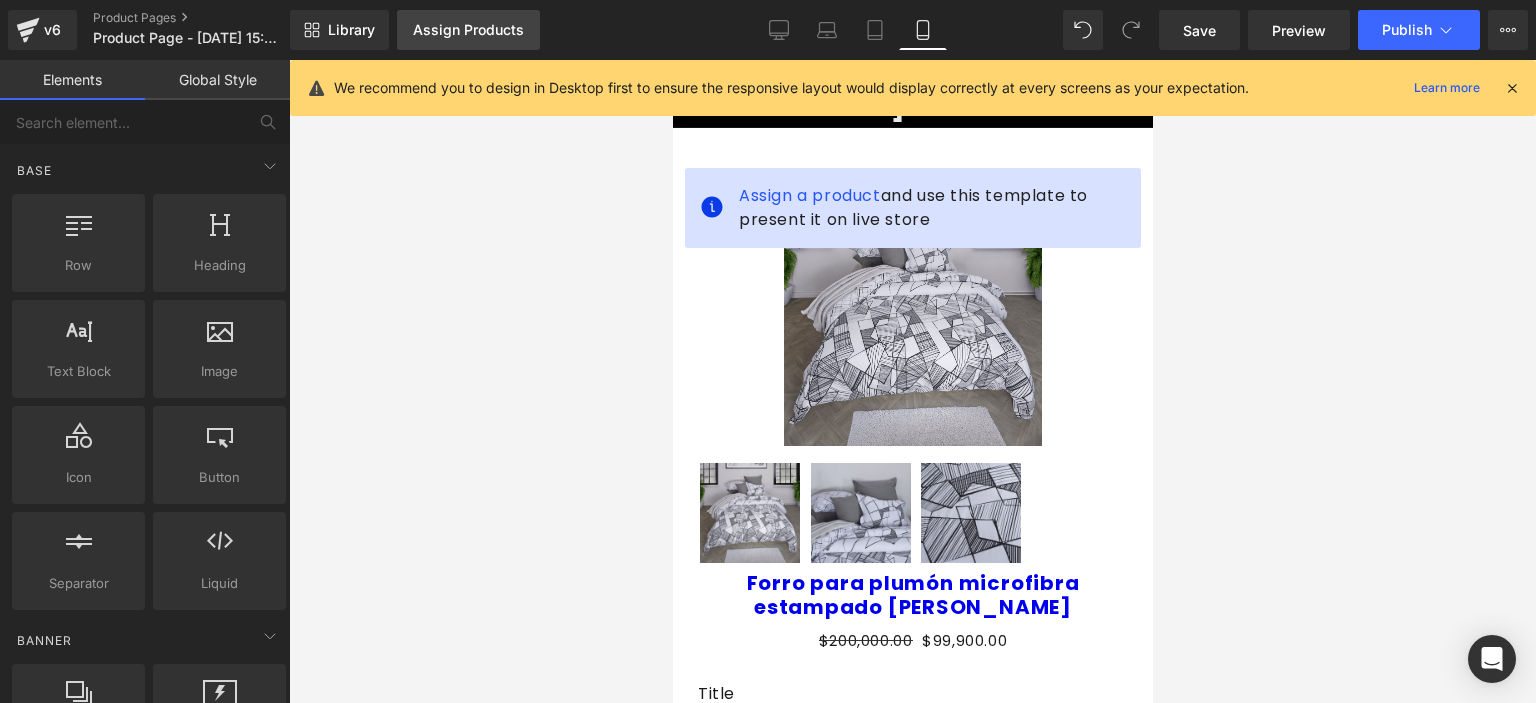 click on "Assign Products" at bounding box center (468, 30) 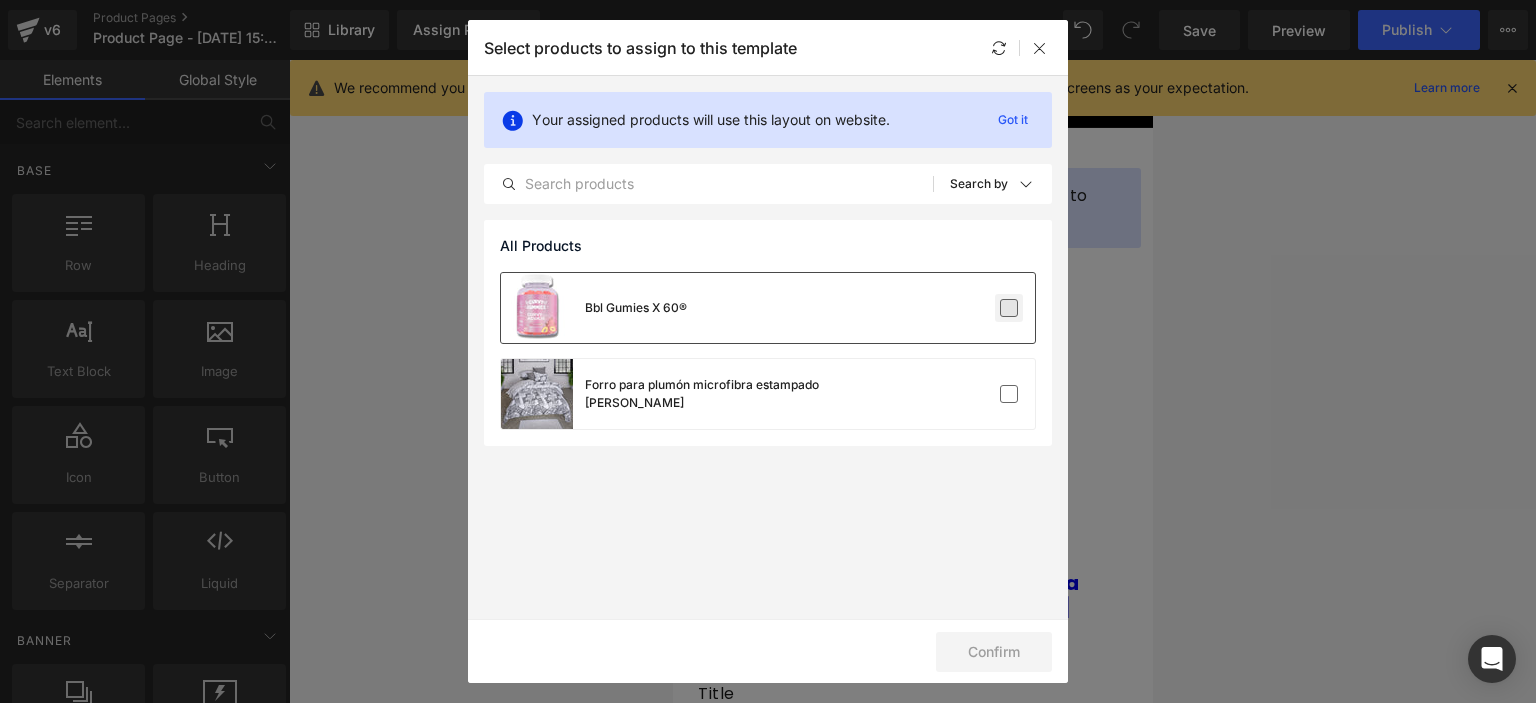 click at bounding box center [1009, 308] 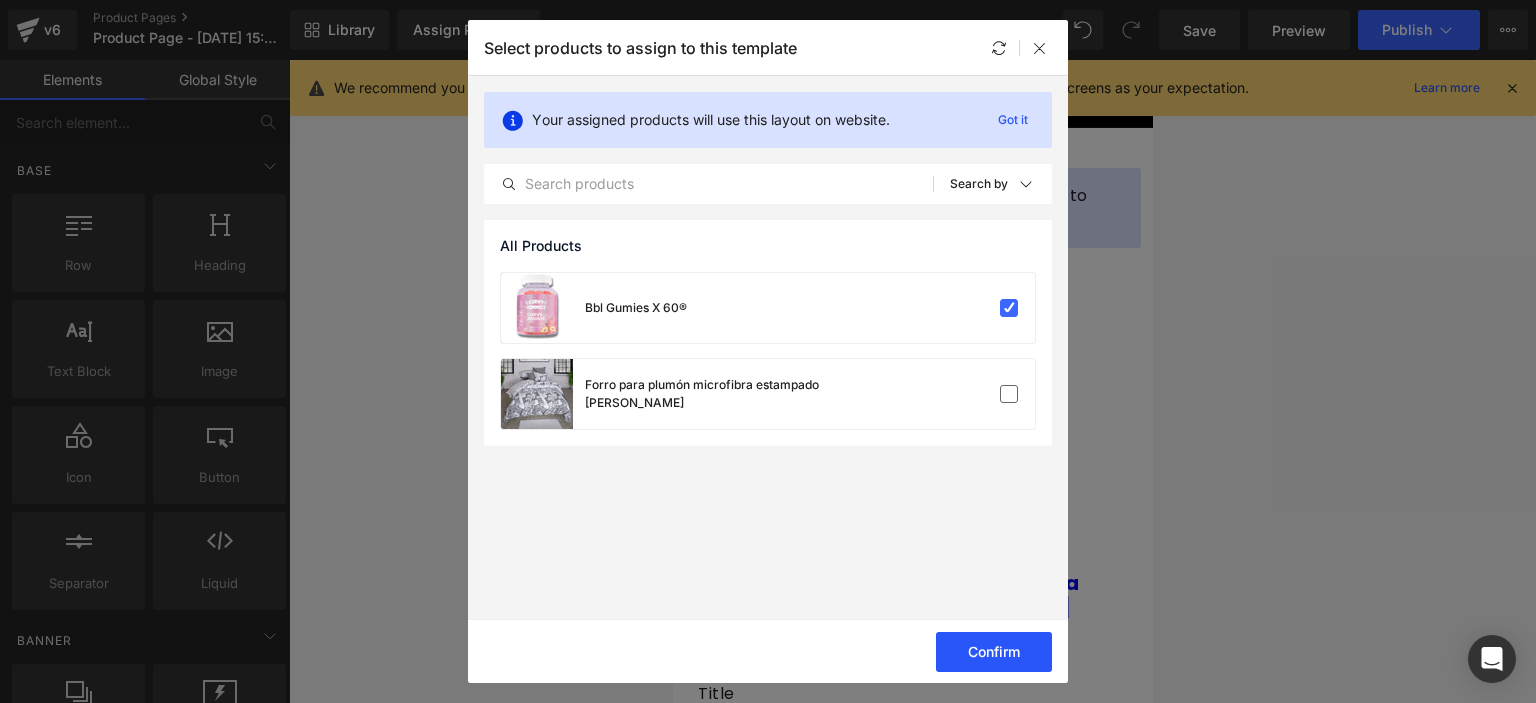 click on "Confirm" at bounding box center (994, 652) 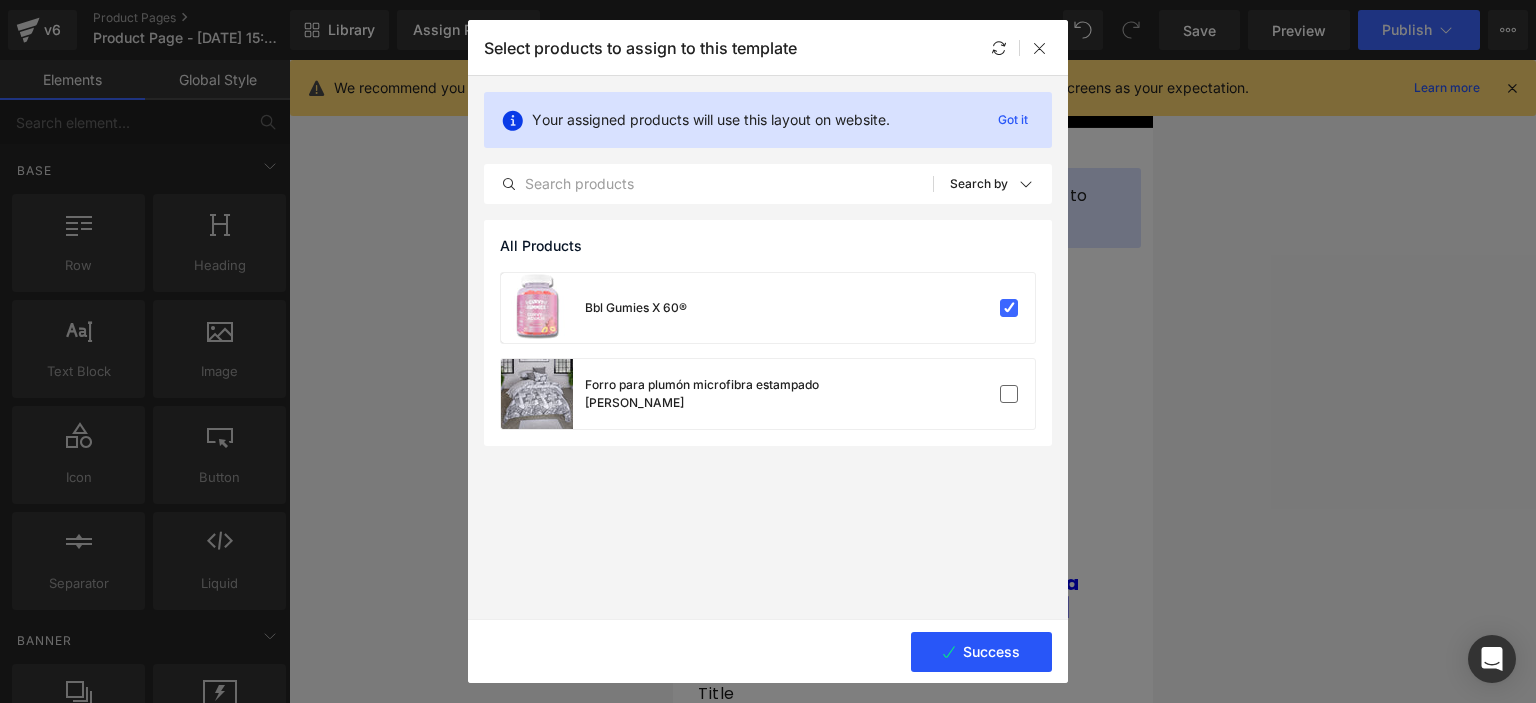 click on "Success" at bounding box center (981, 652) 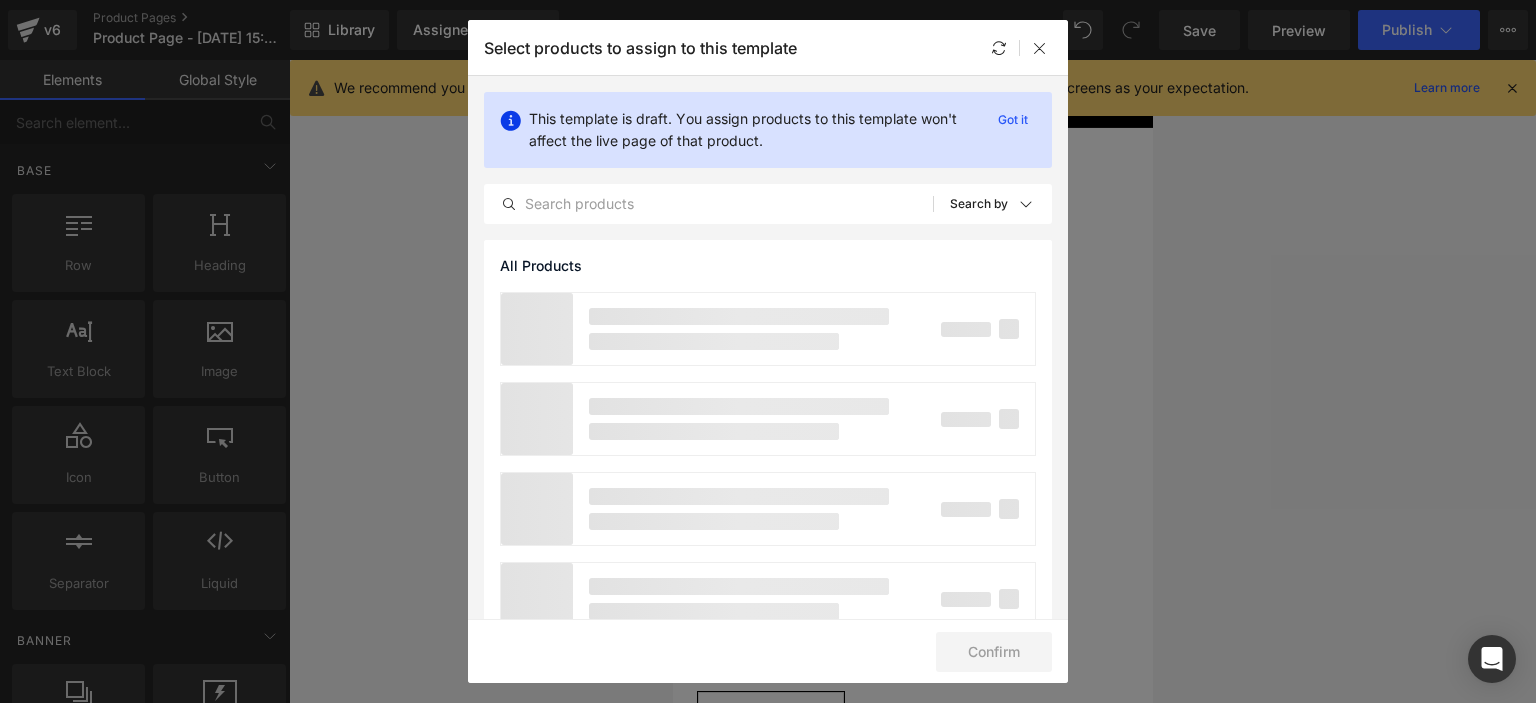 click on "Select products to assign to this template" 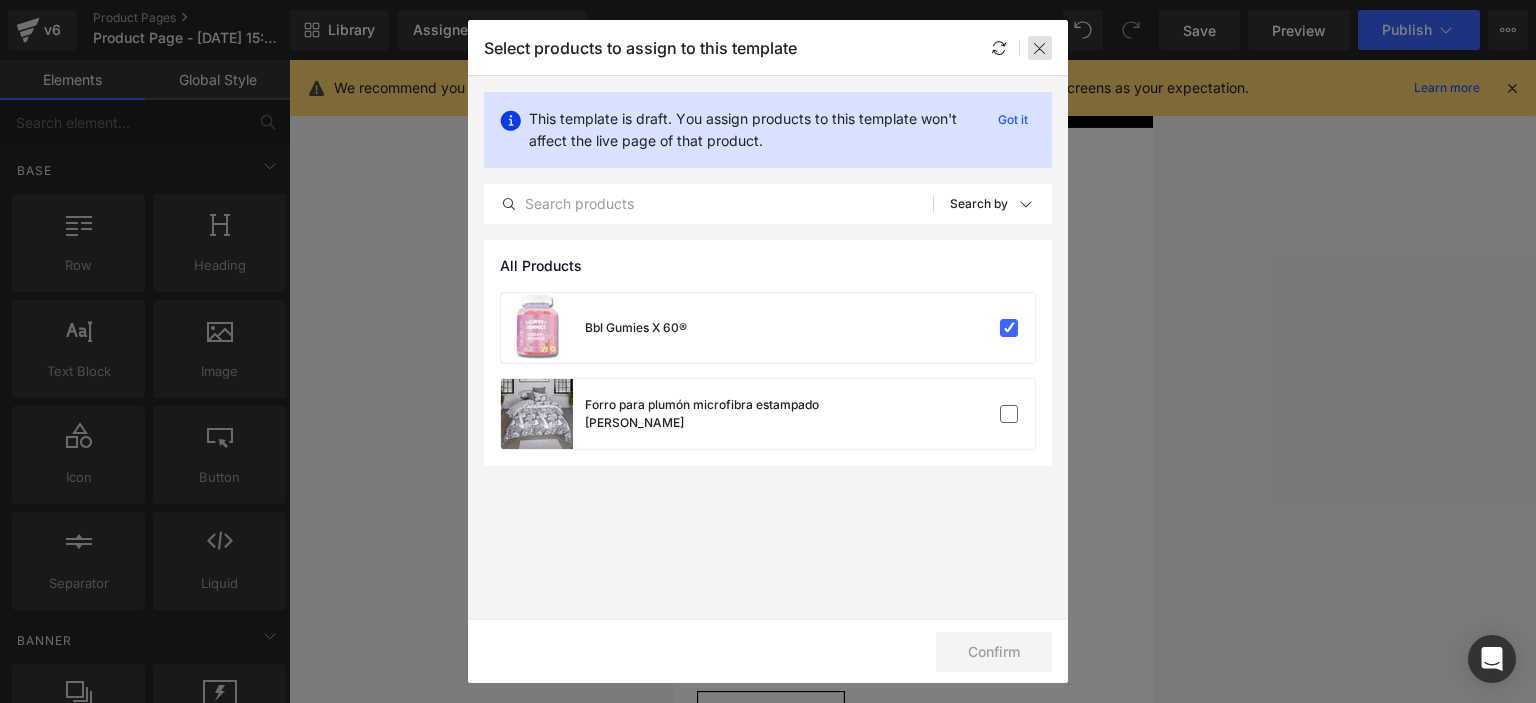 click at bounding box center (1040, 48) 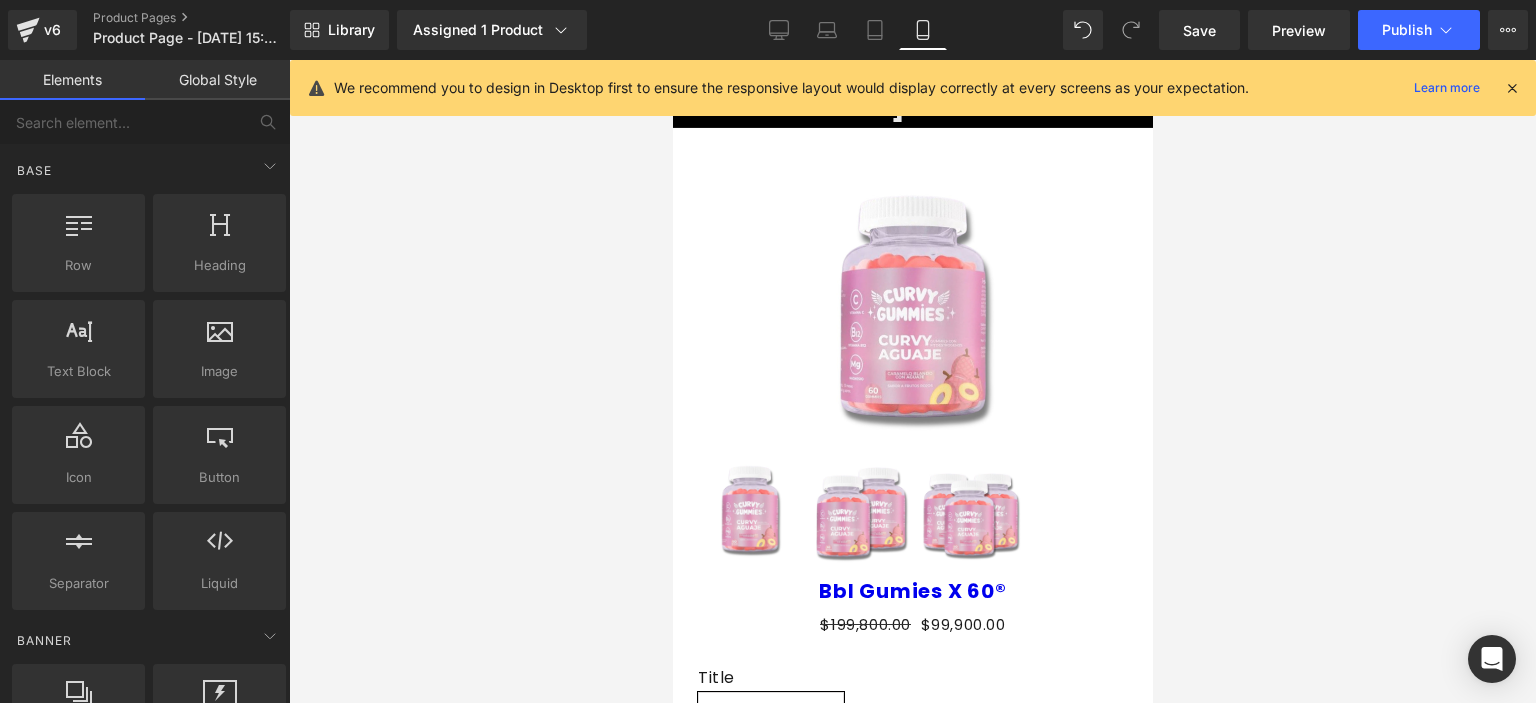 click 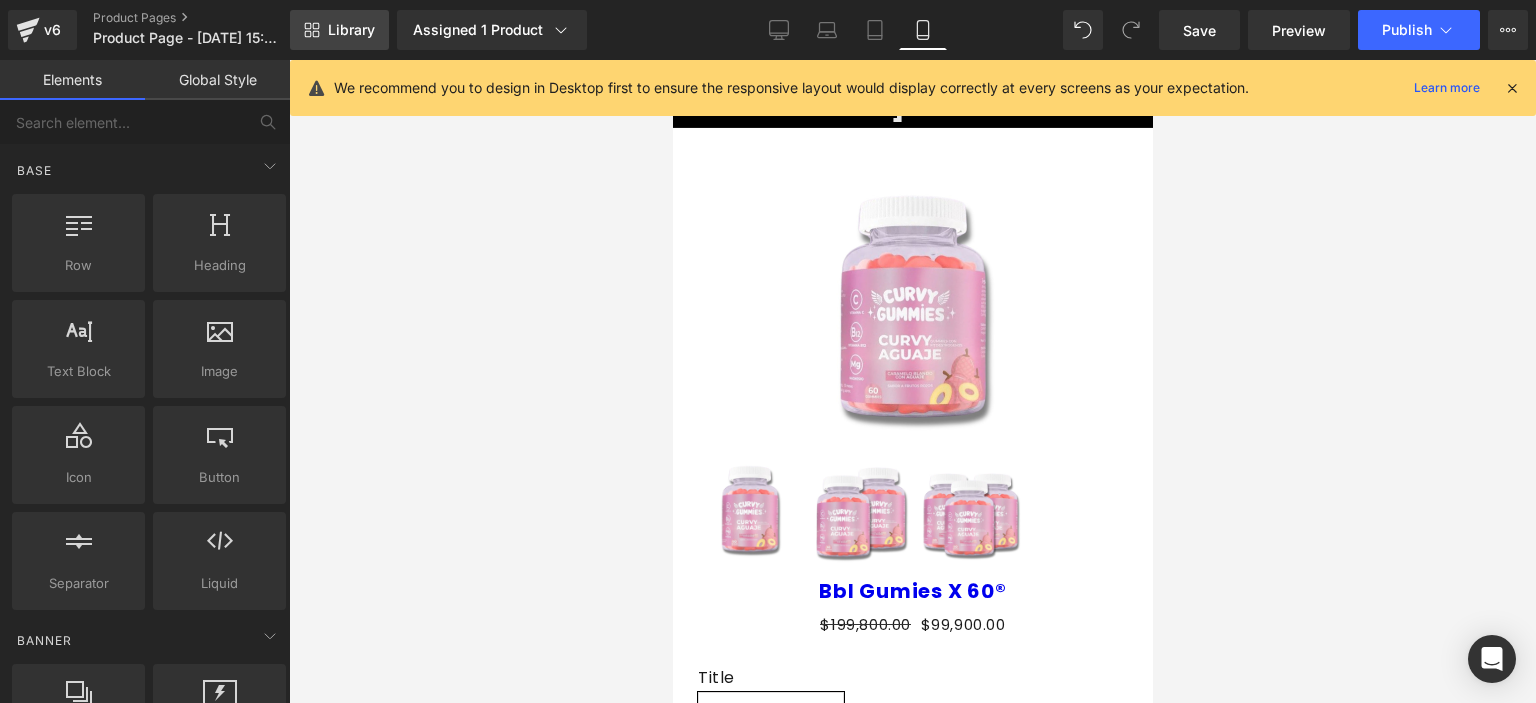click on "Library" at bounding box center [351, 30] 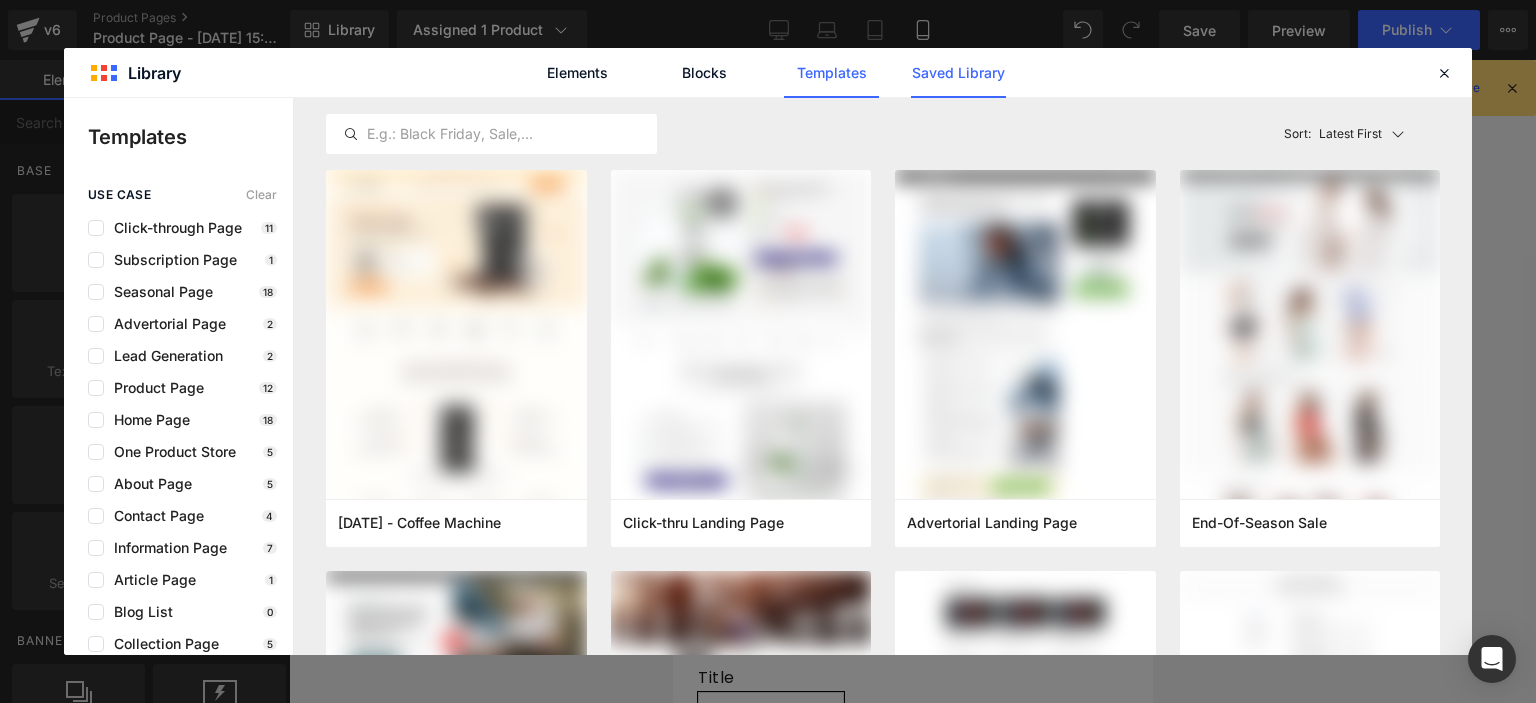 click on "Saved Library" 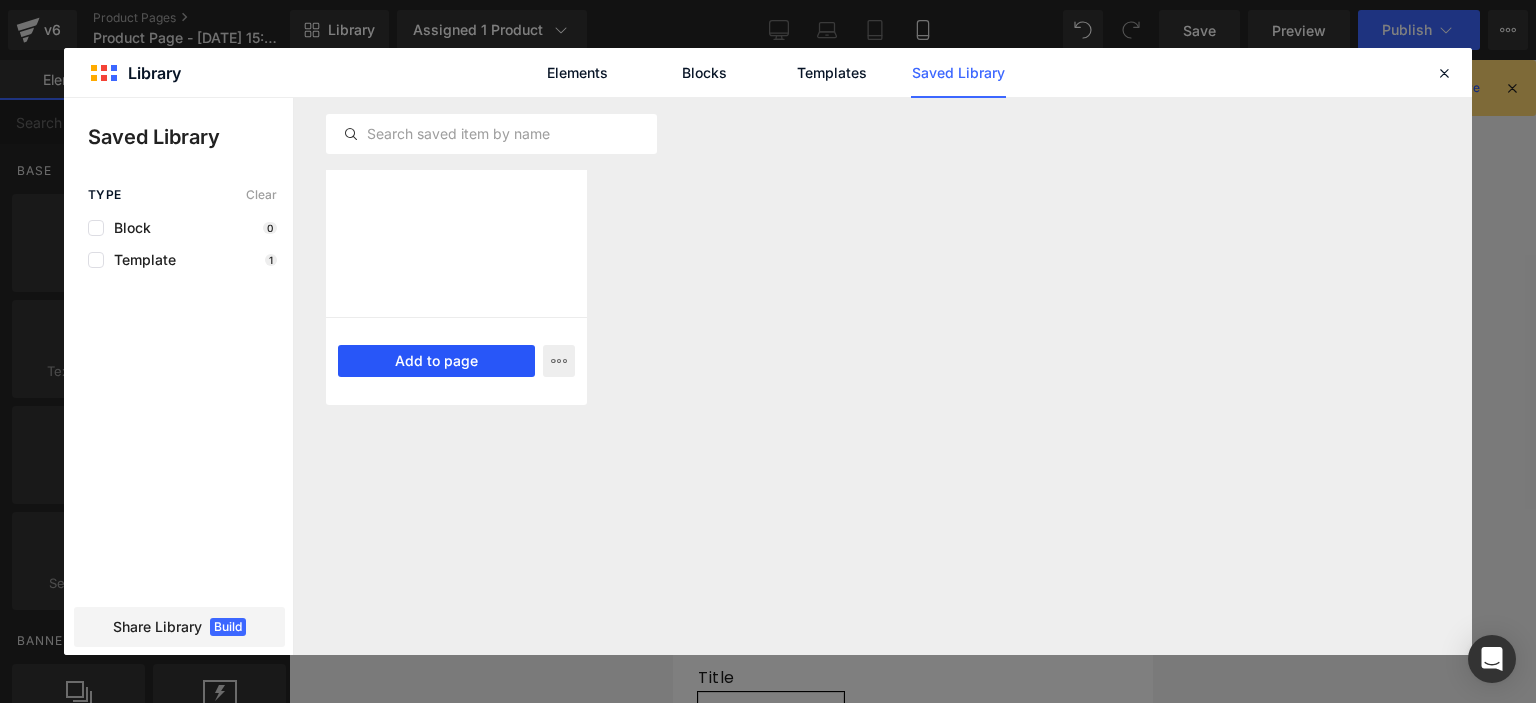 click on "Add to page" at bounding box center (436, 361) 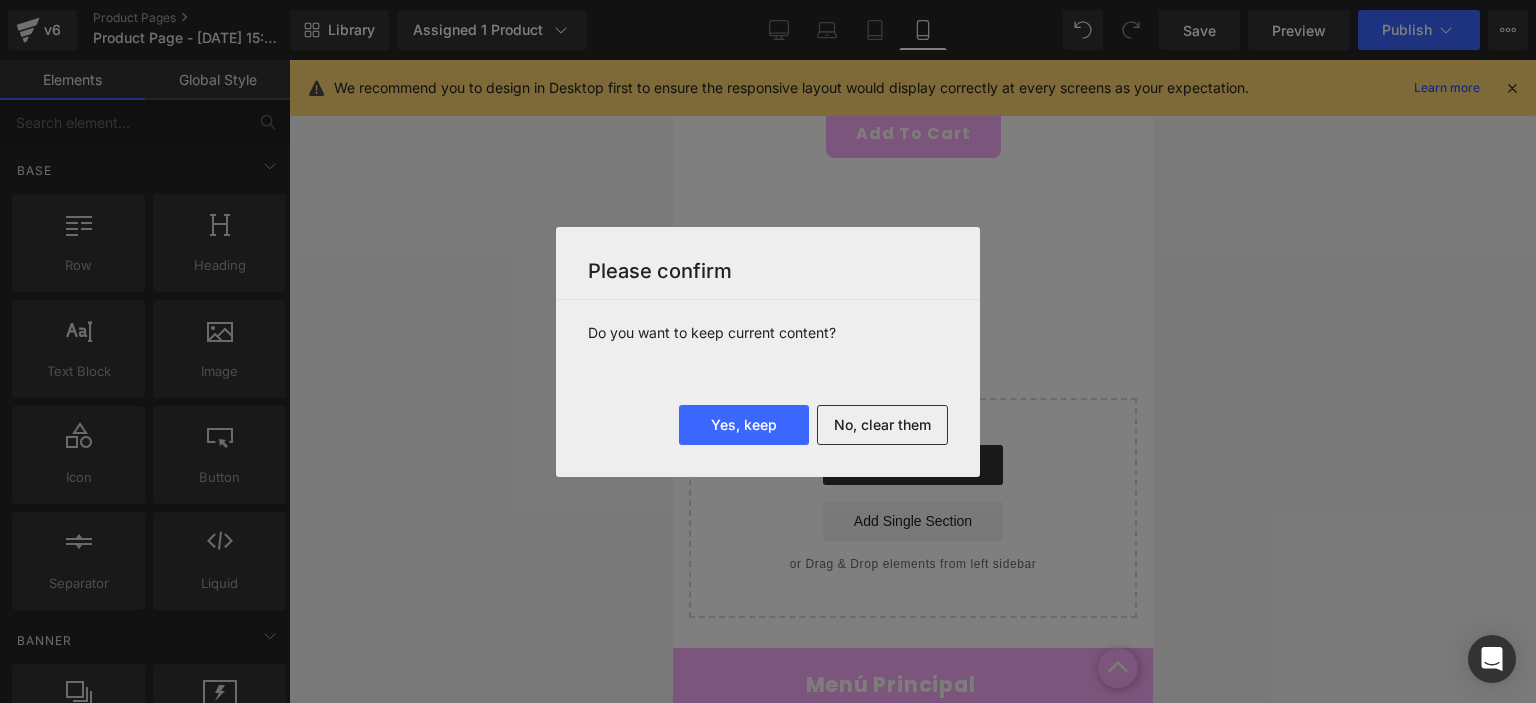 scroll, scrollTop: 720, scrollLeft: 0, axis: vertical 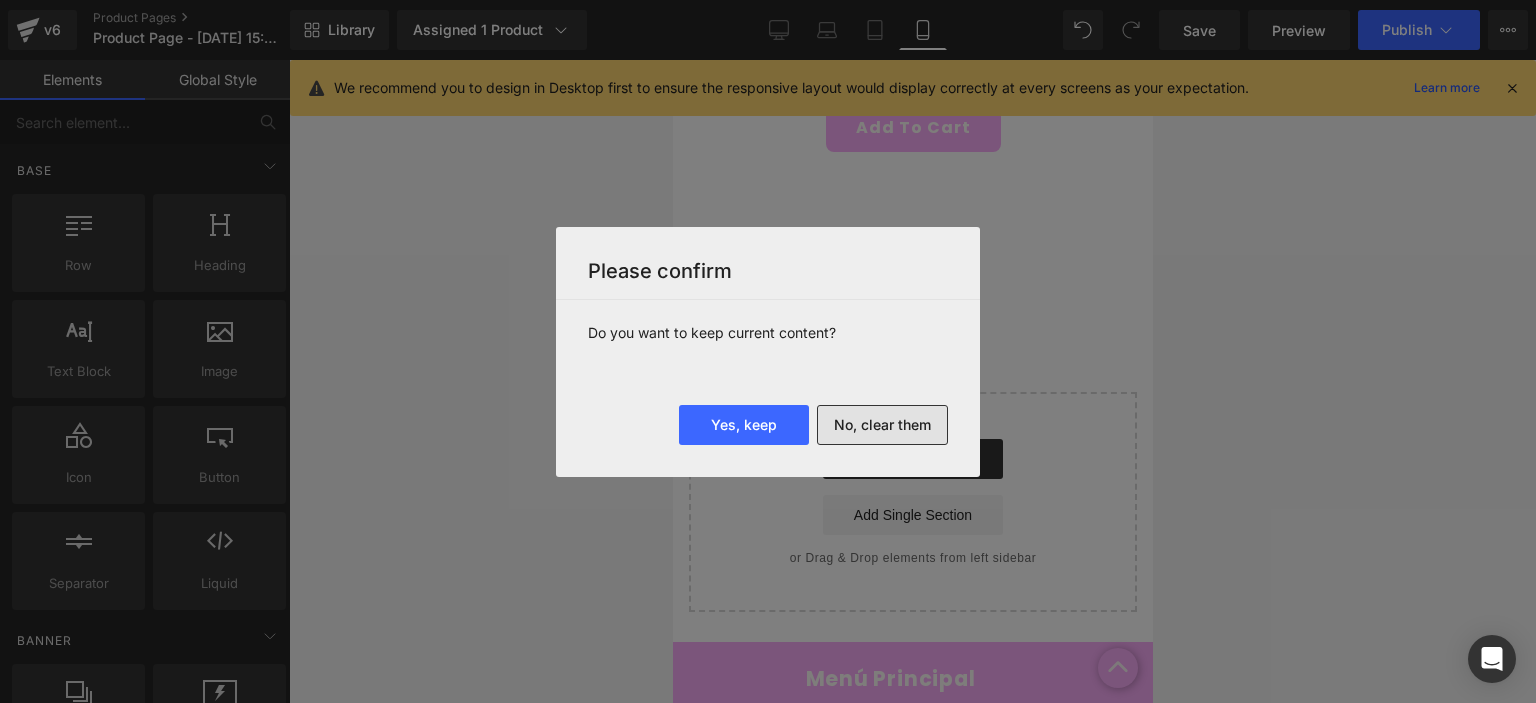 click on "No, clear them" at bounding box center [882, 425] 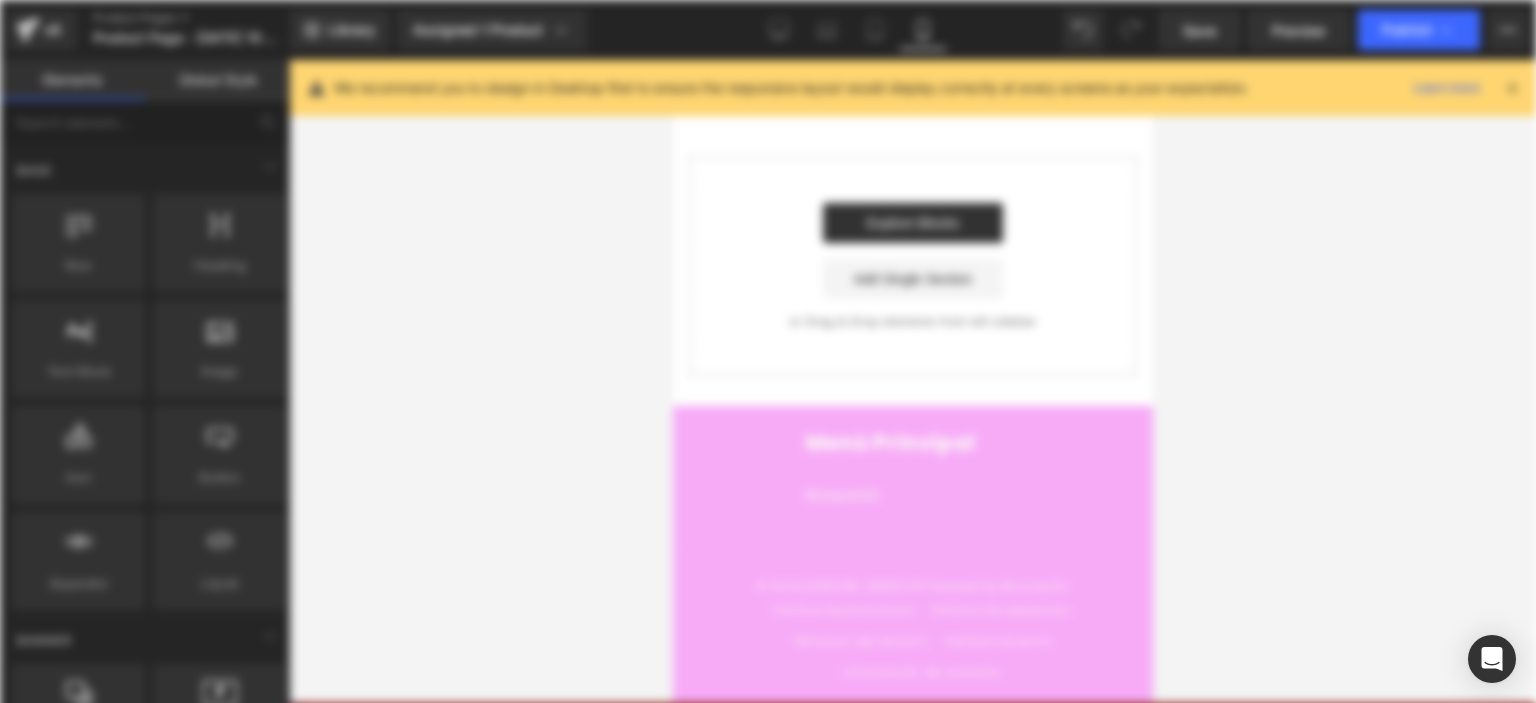 scroll, scrollTop: 0, scrollLeft: 0, axis: both 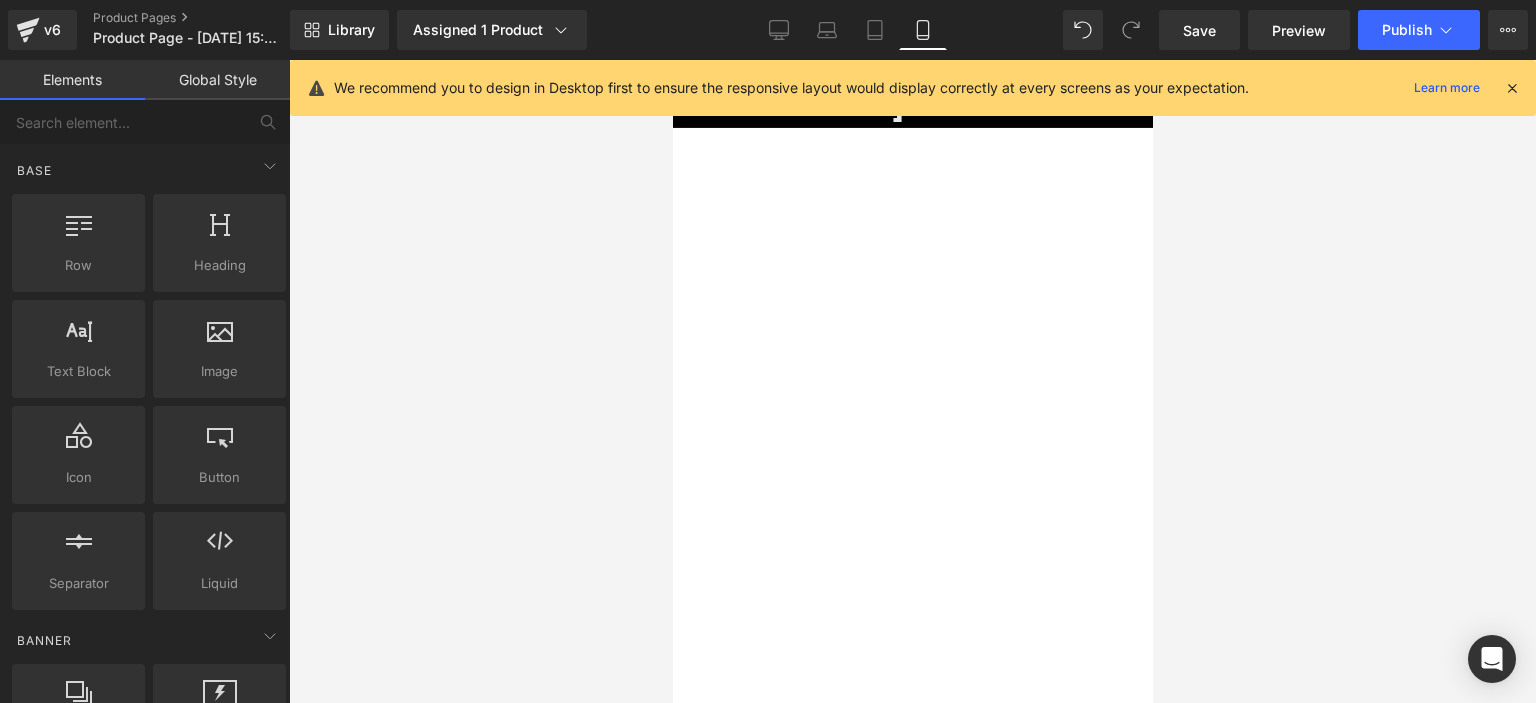 click at bounding box center [1512, 88] 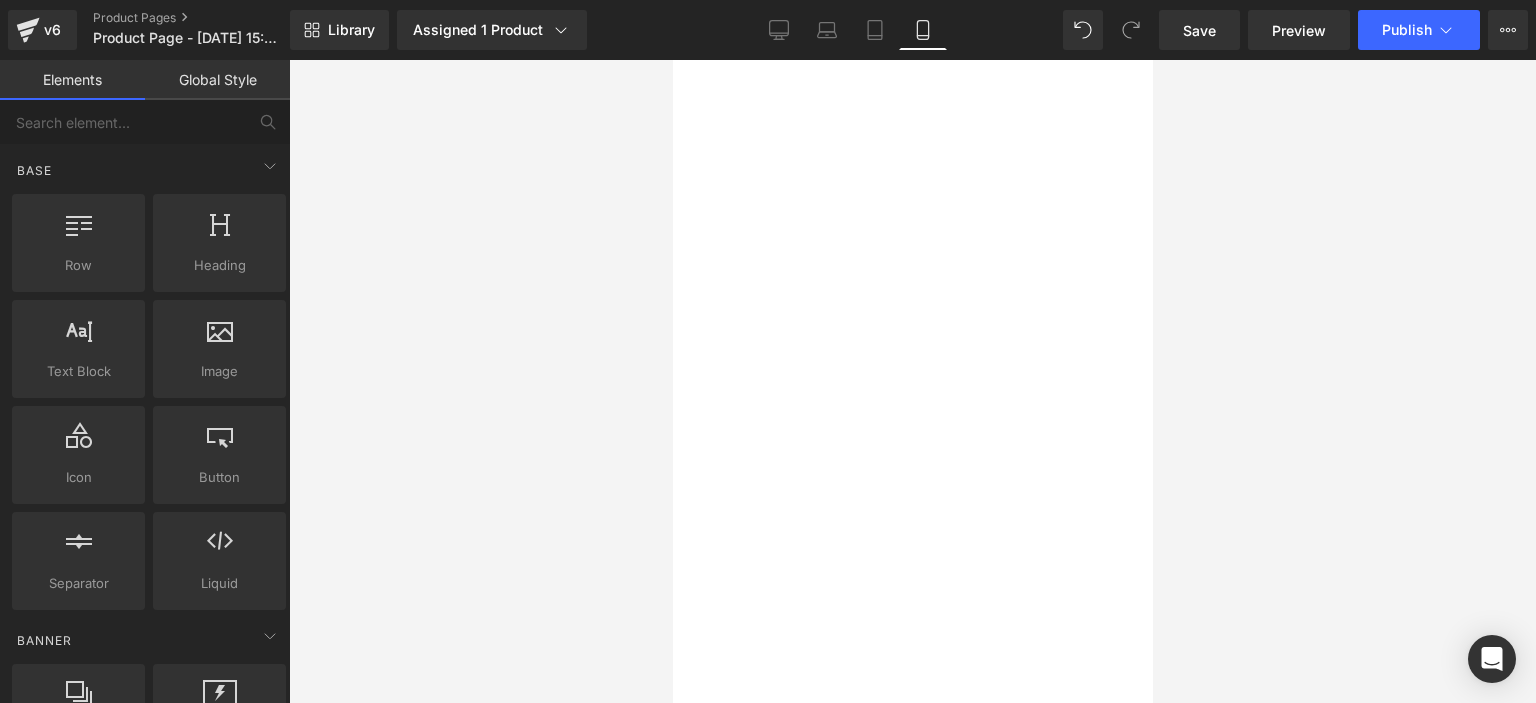 scroll, scrollTop: 0, scrollLeft: 0, axis: both 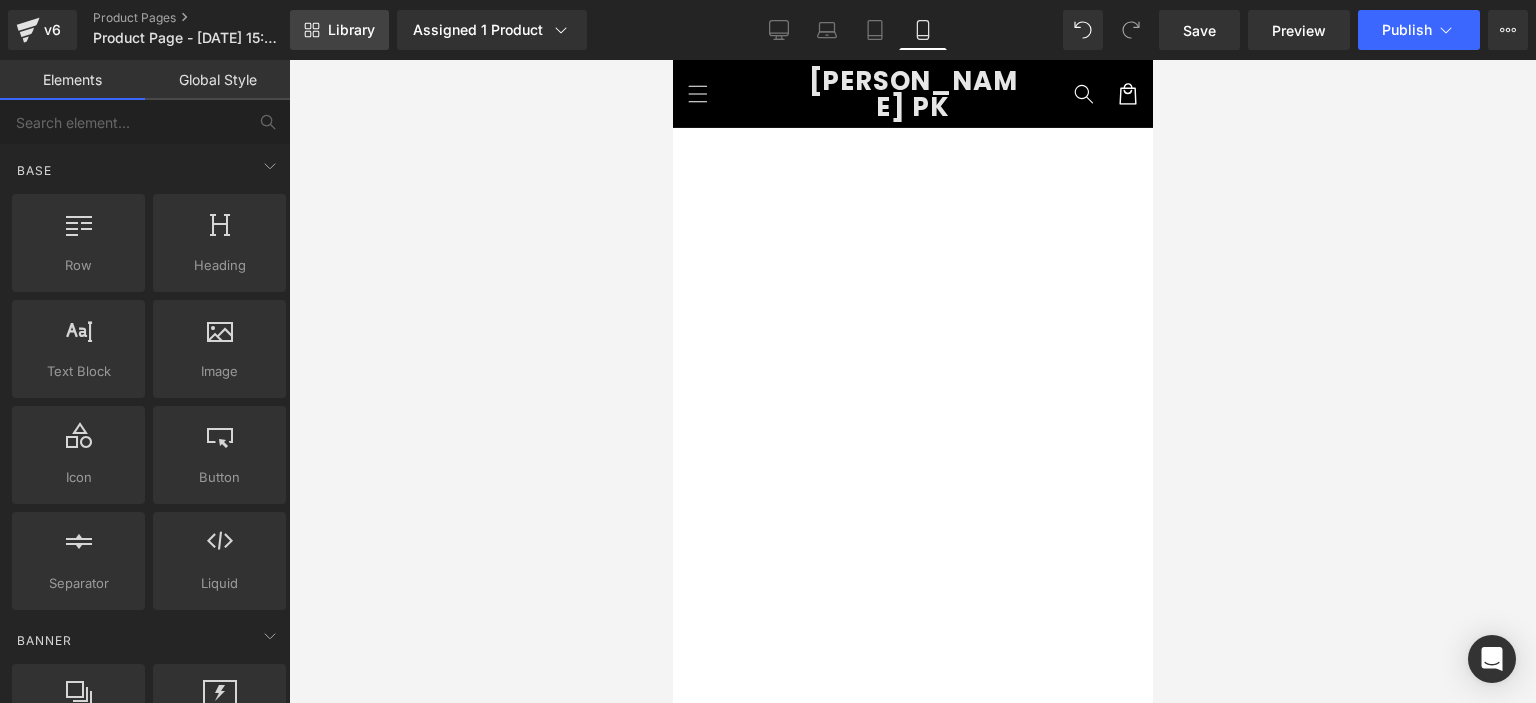 click on "Library" at bounding box center [351, 30] 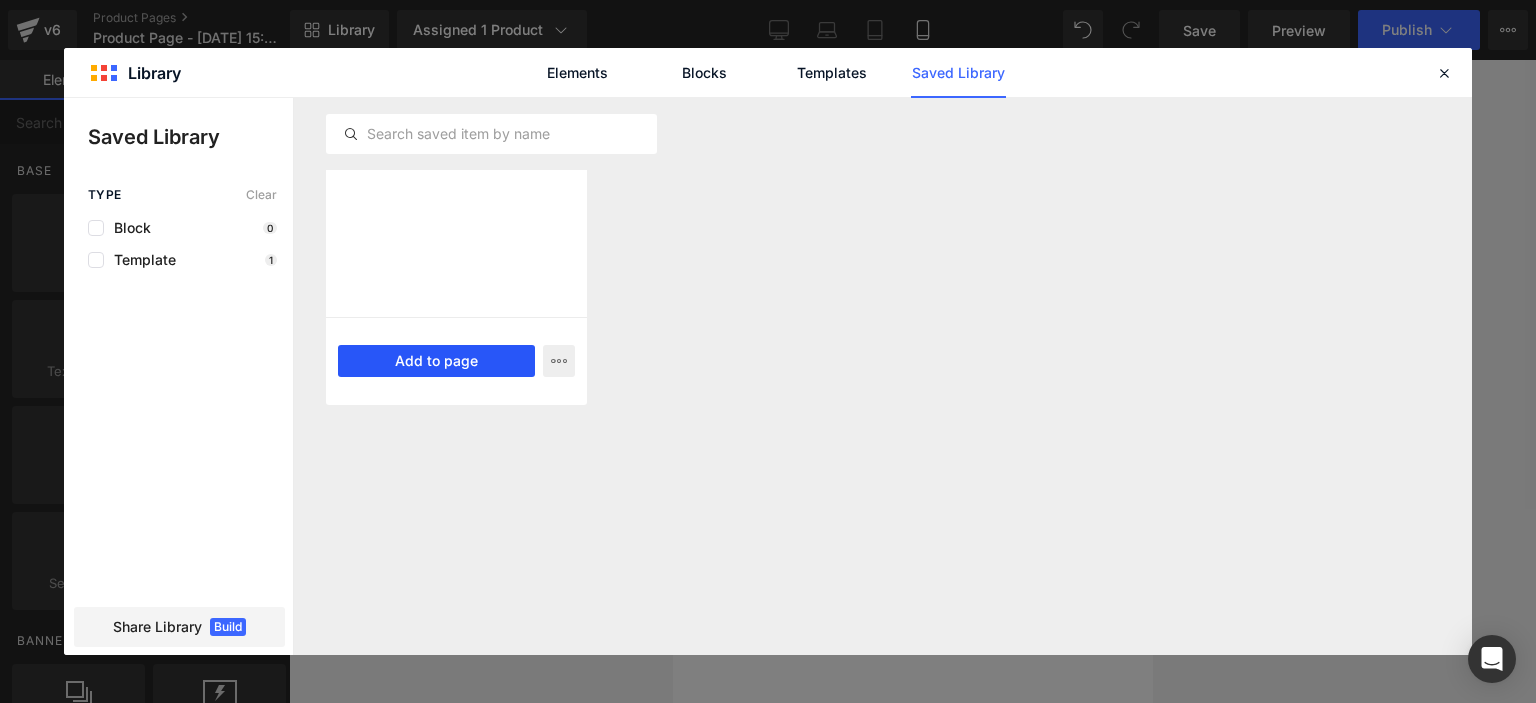 click on "Add to page" at bounding box center [436, 361] 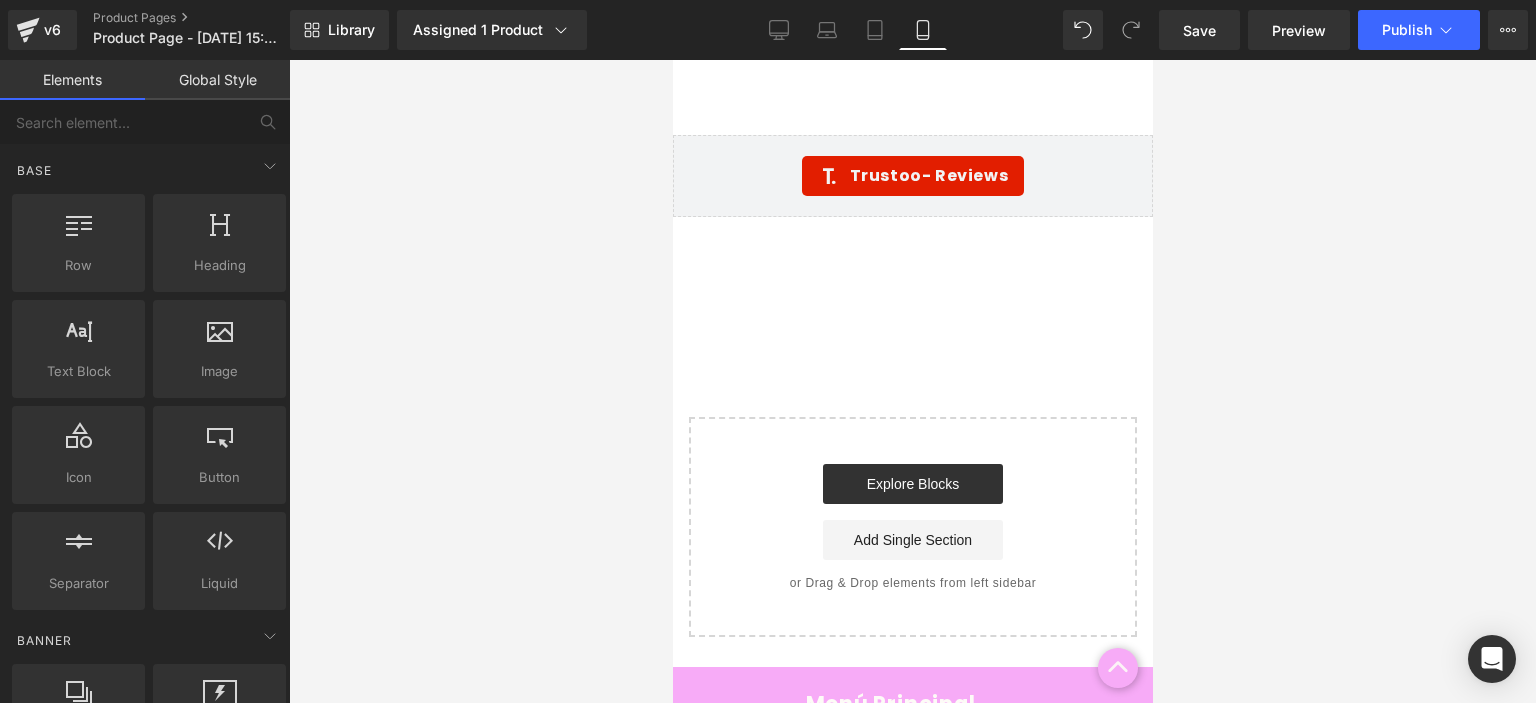 scroll, scrollTop: 6375, scrollLeft: 0, axis: vertical 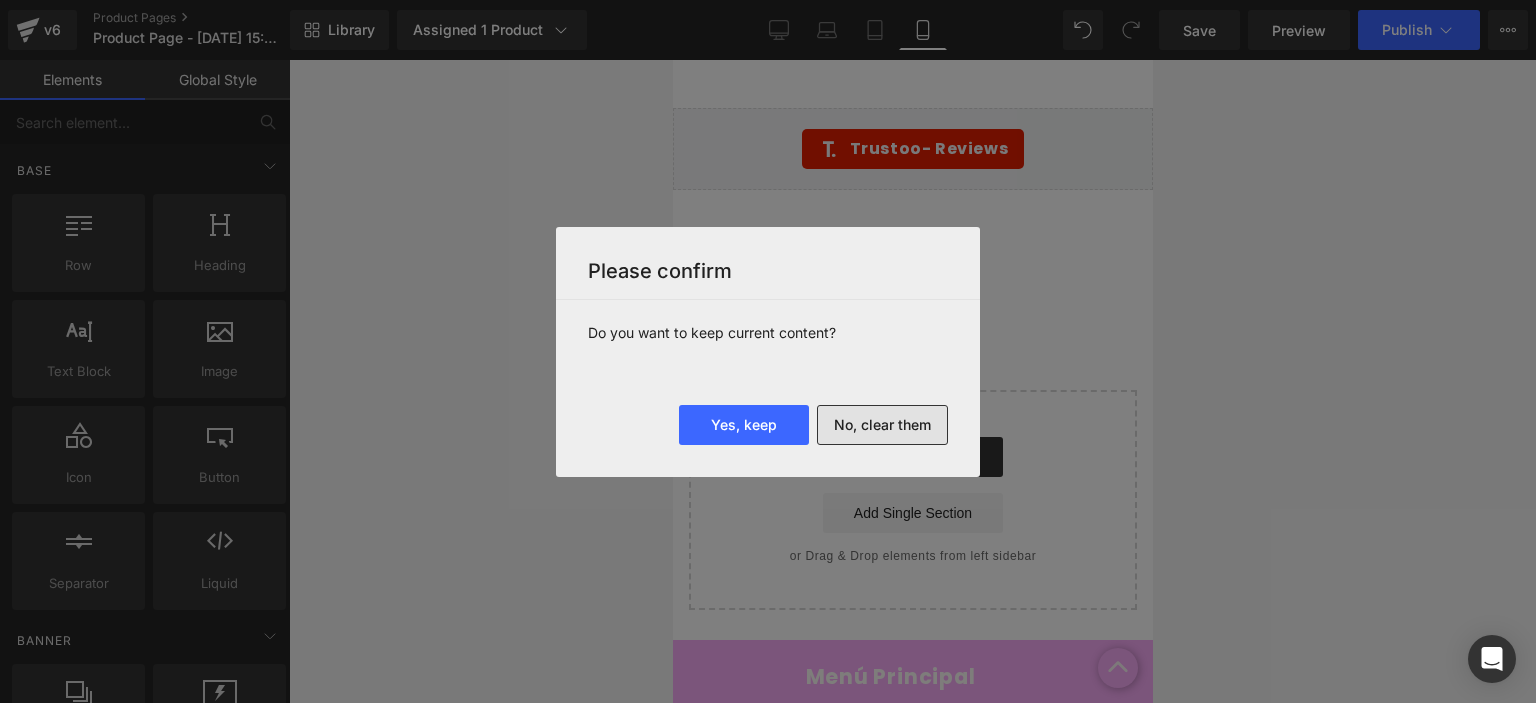 click on "No, clear them" at bounding box center (882, 425) 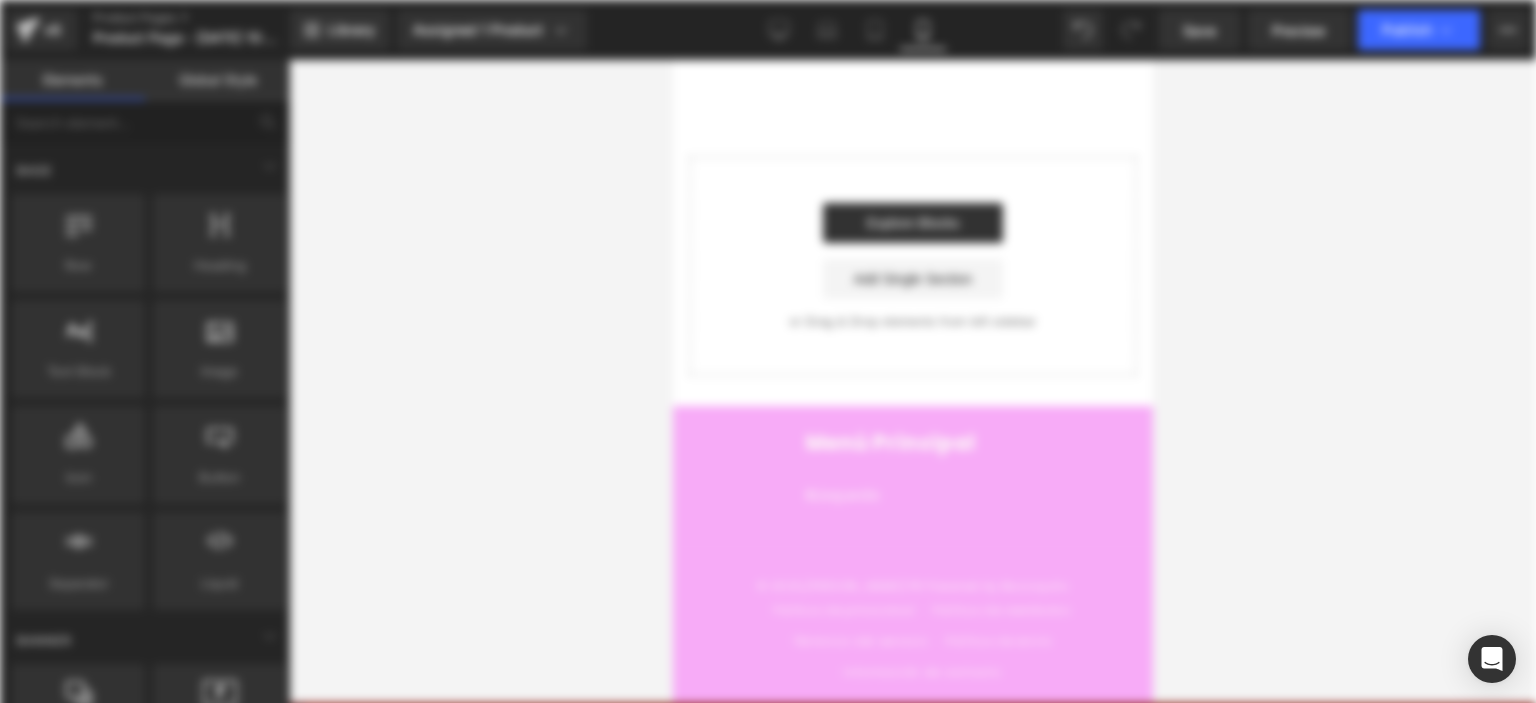 scroll, scrollTop: 0, scrollLeft: 0, axis: both 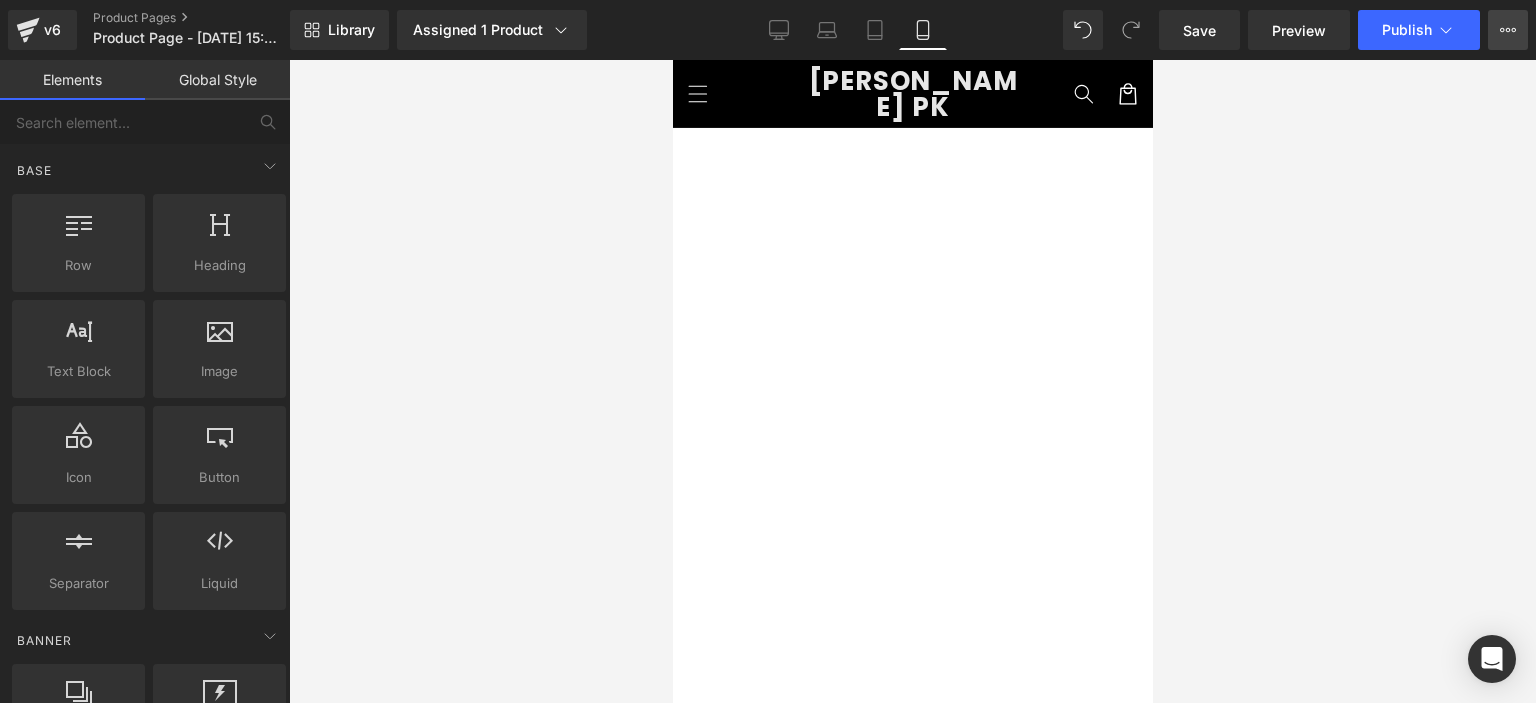 click 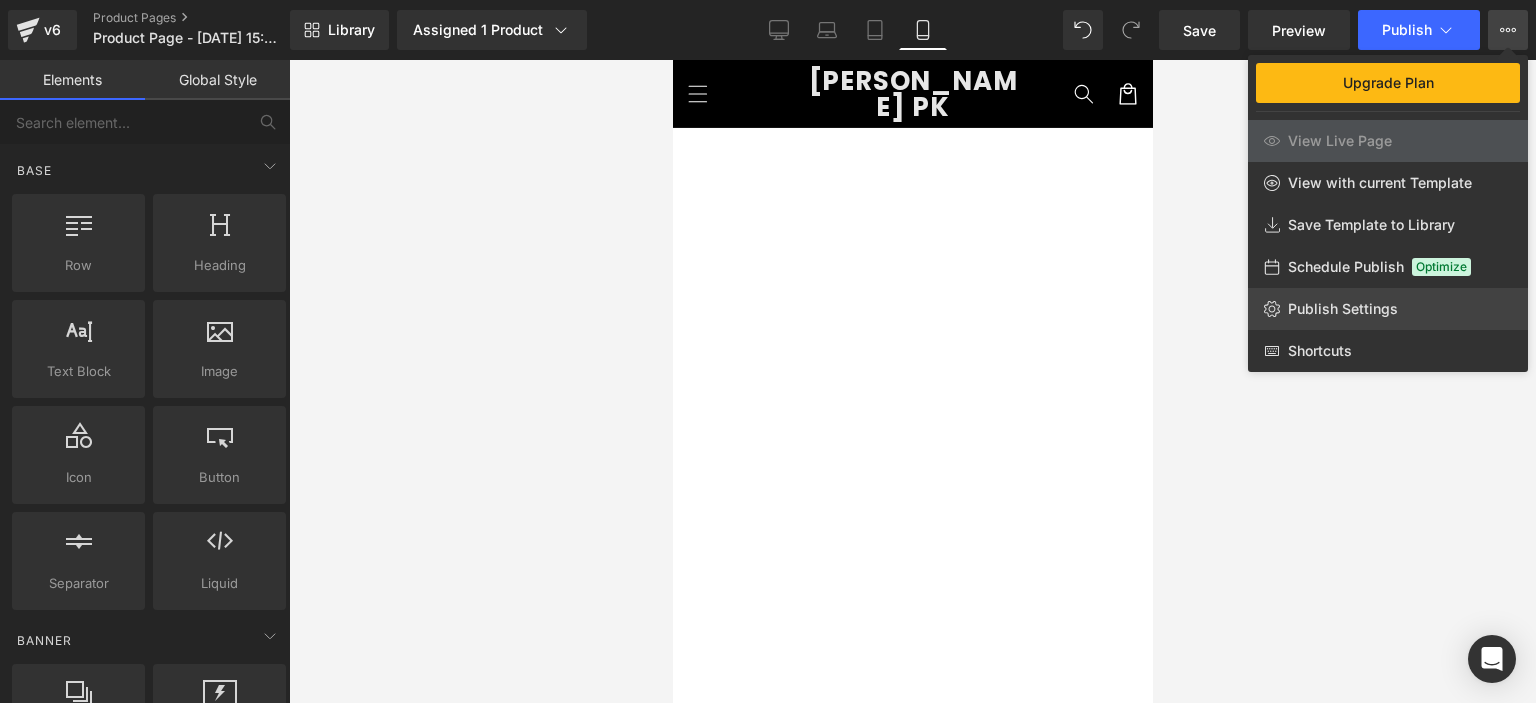 click on "Publish Settings" at bounding box center [1343, 309] 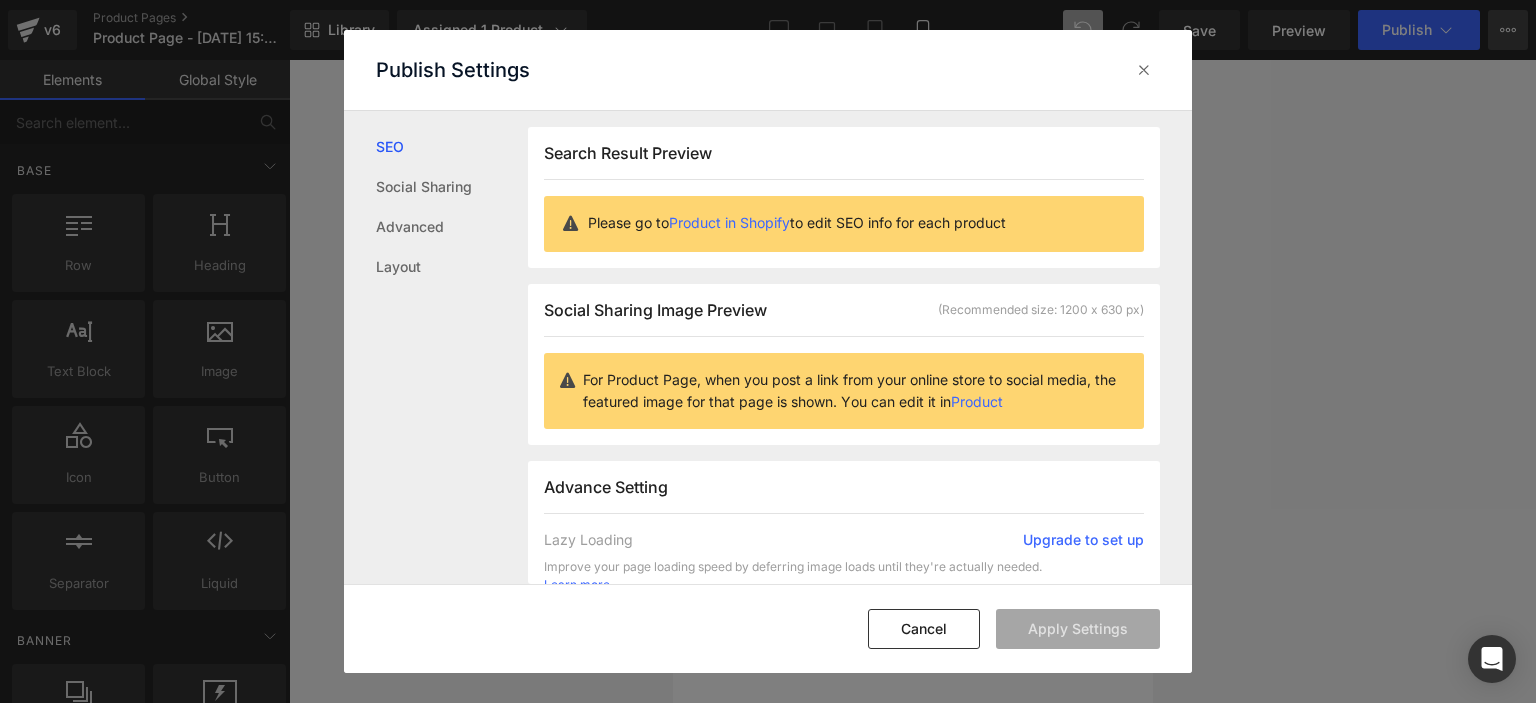 scroll, scrollTop: 0, scrollLeft: 0, axis: both 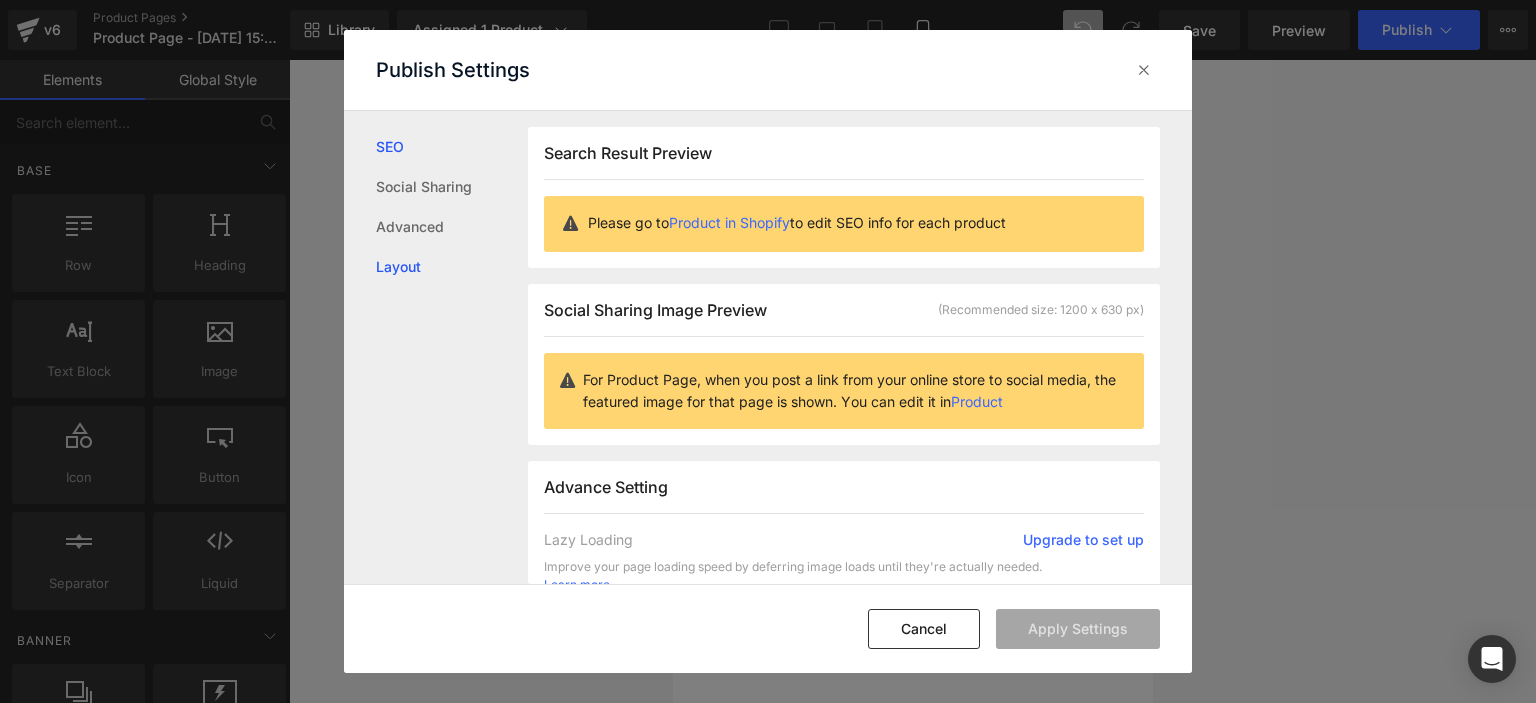 click on "Layout" at bounding box center [452, 267] 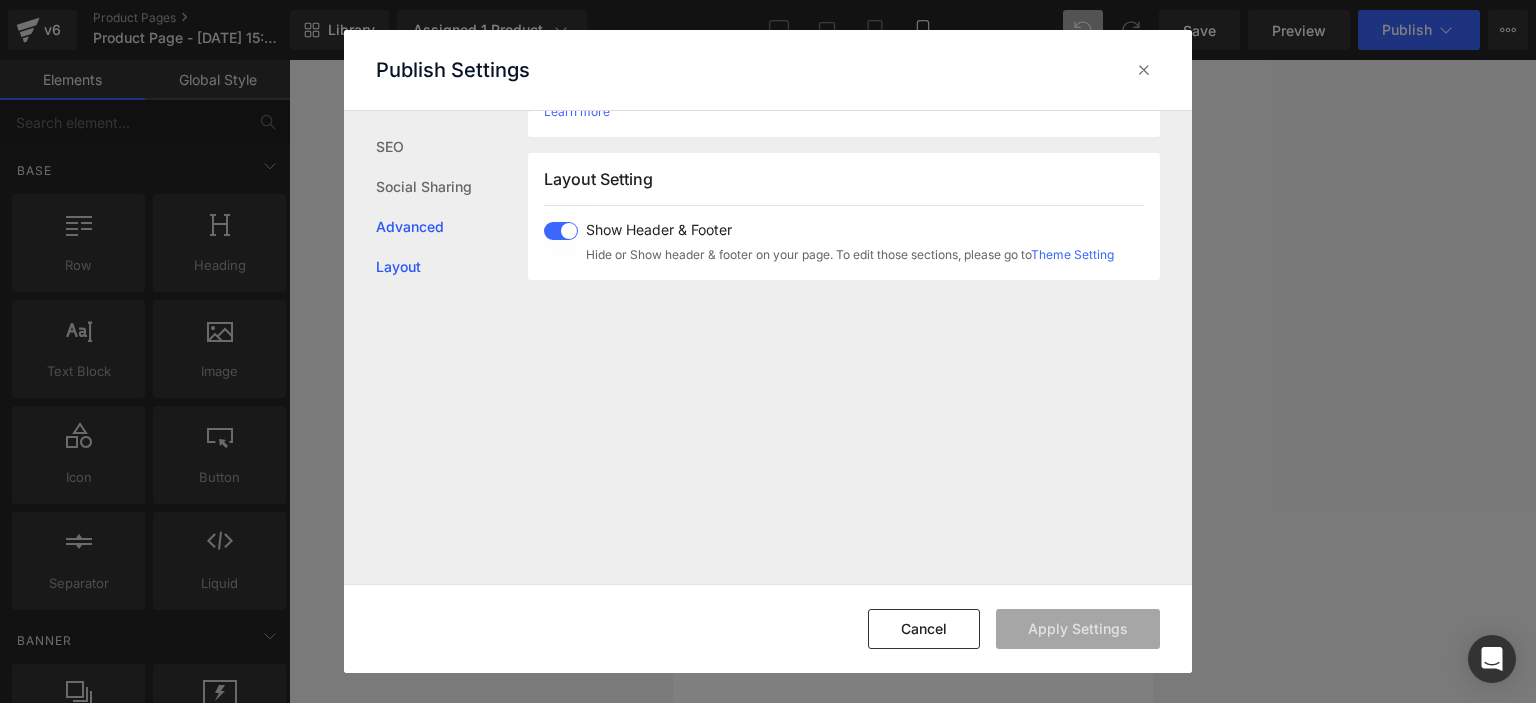 scroll, scrollTop: 497, scrollLeft: 0, axis: vertical 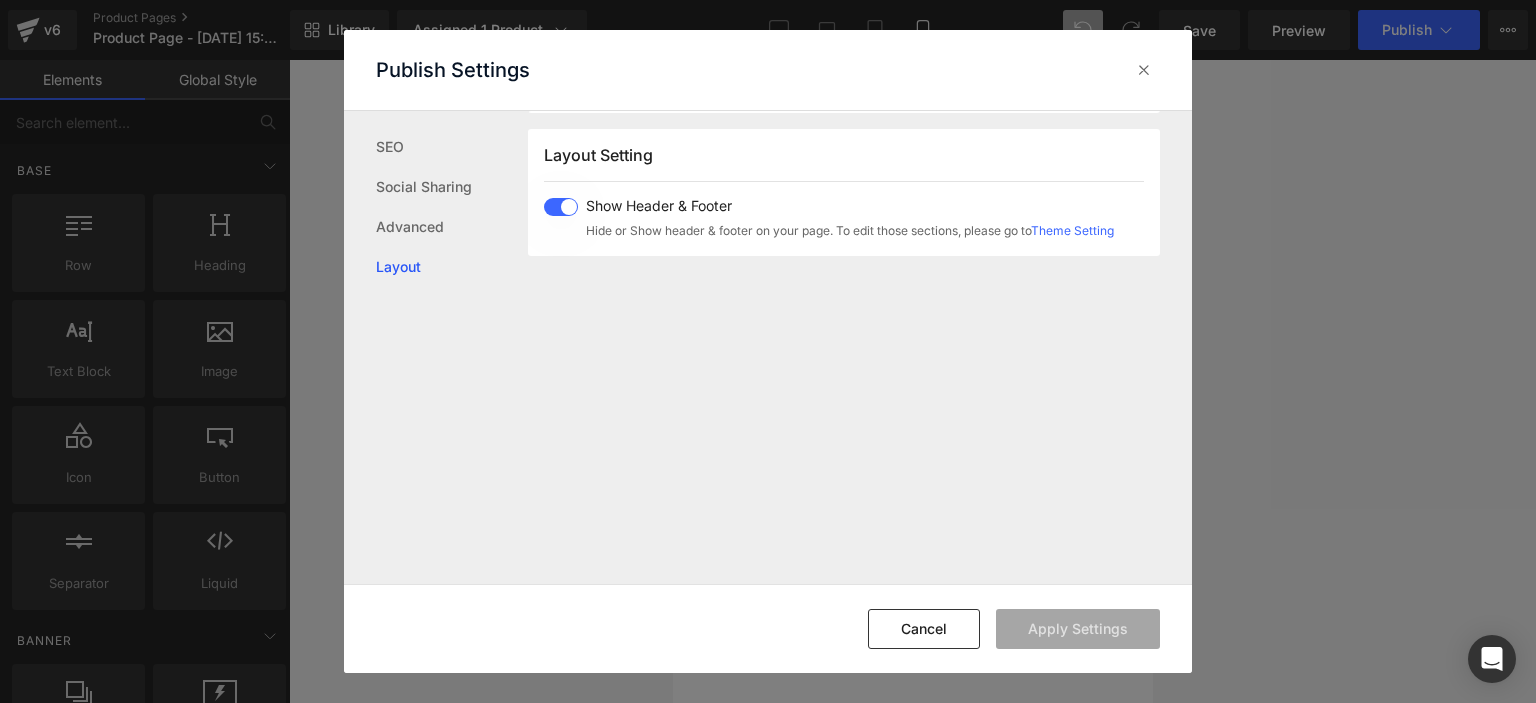 click at bounding box center (561, 207) 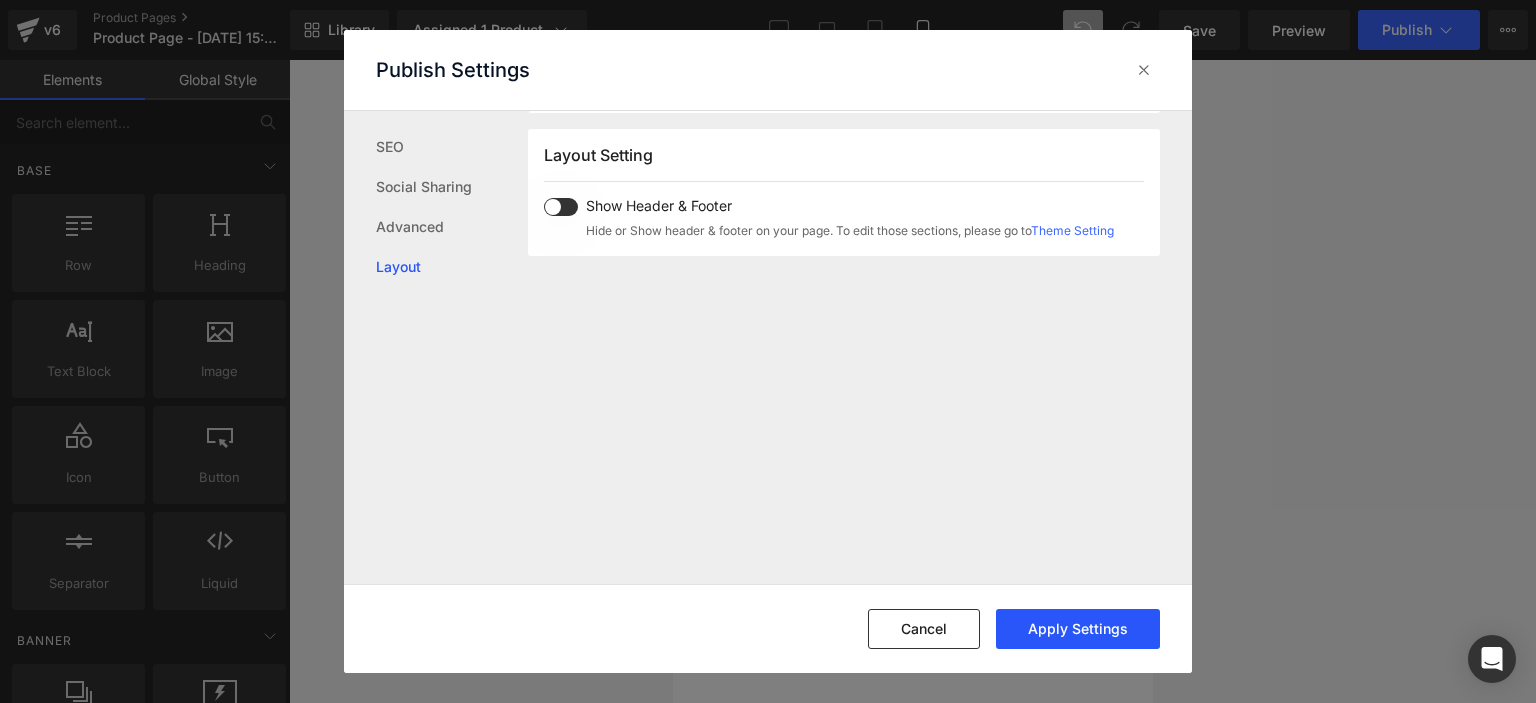 click on "Apply Settings" at bounding box center (1078, 629) 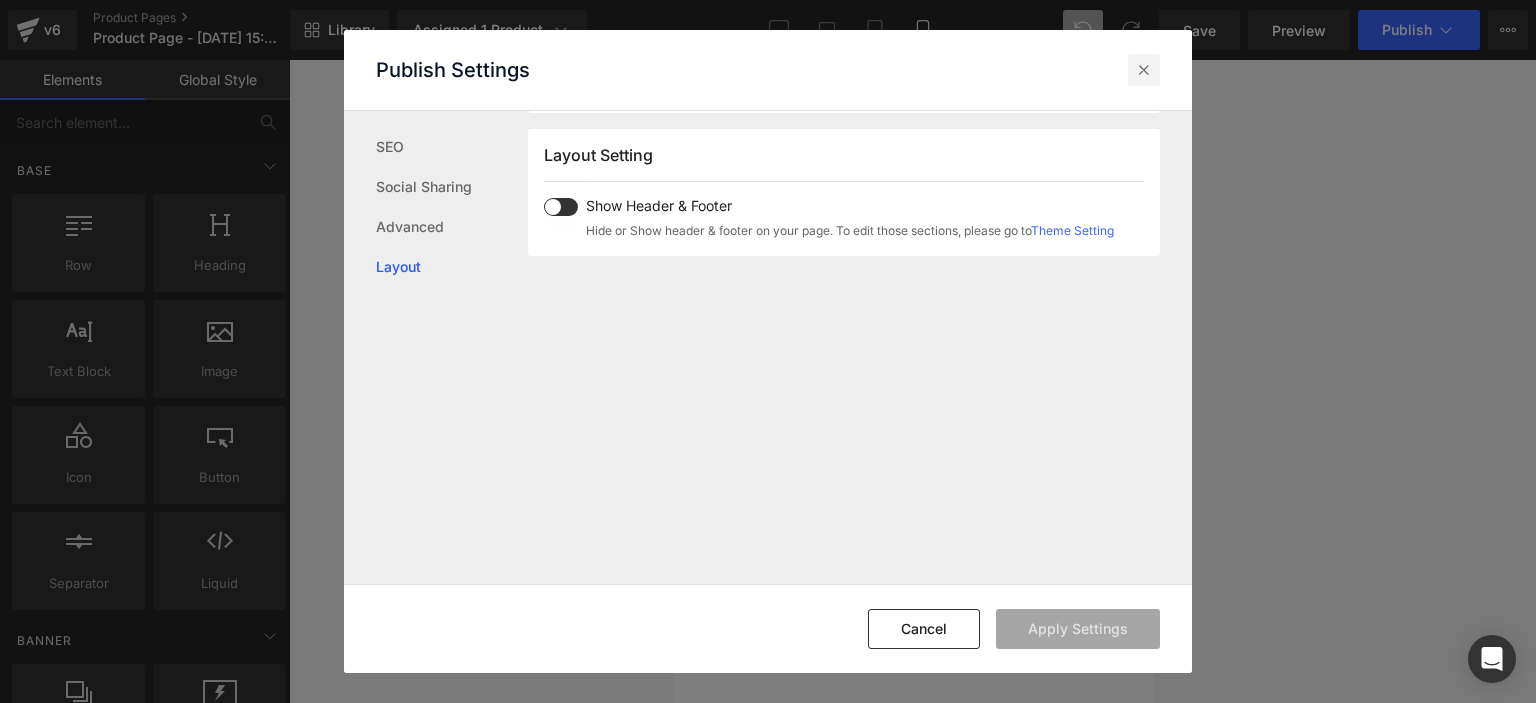 click at bounding box center (1144, 70) 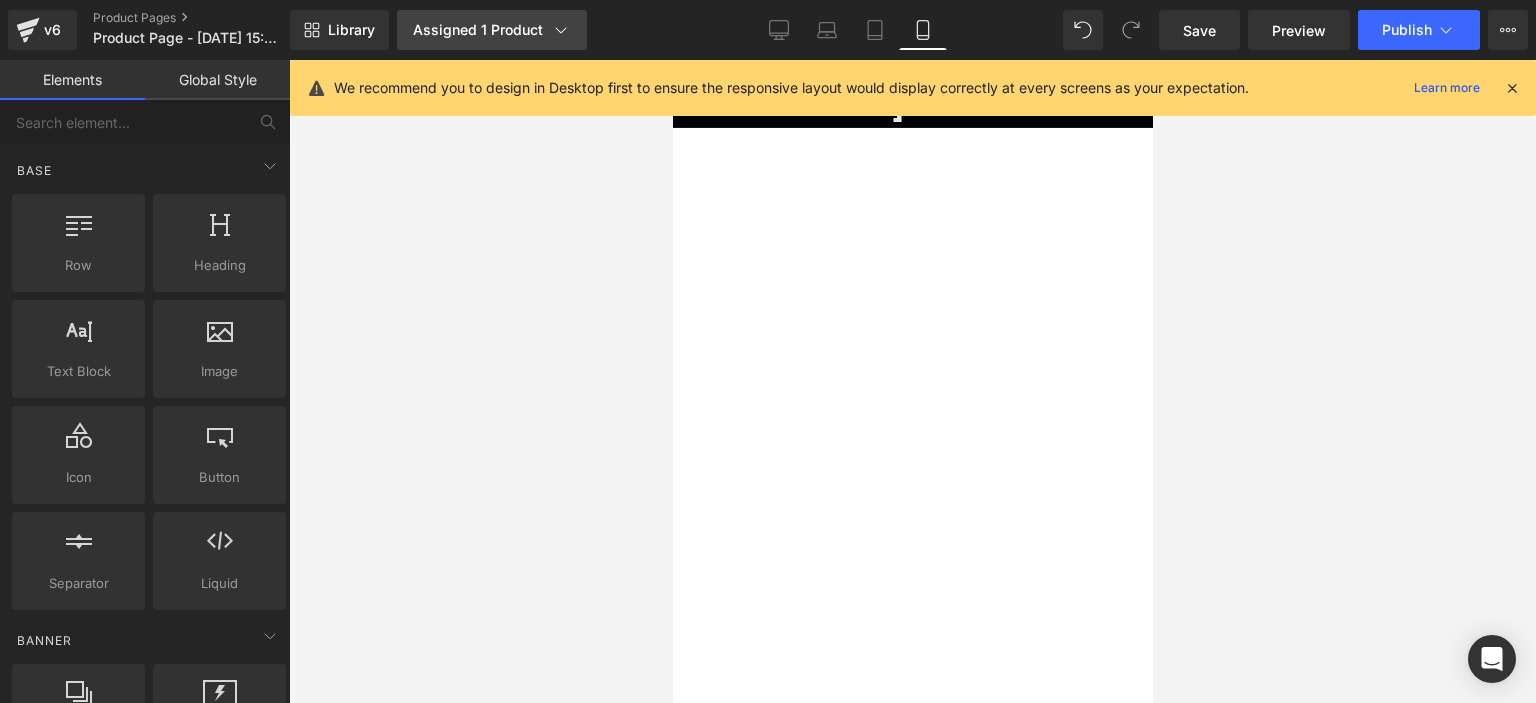 click on "Assigned 1 Product" at bounding box center (492, 30) 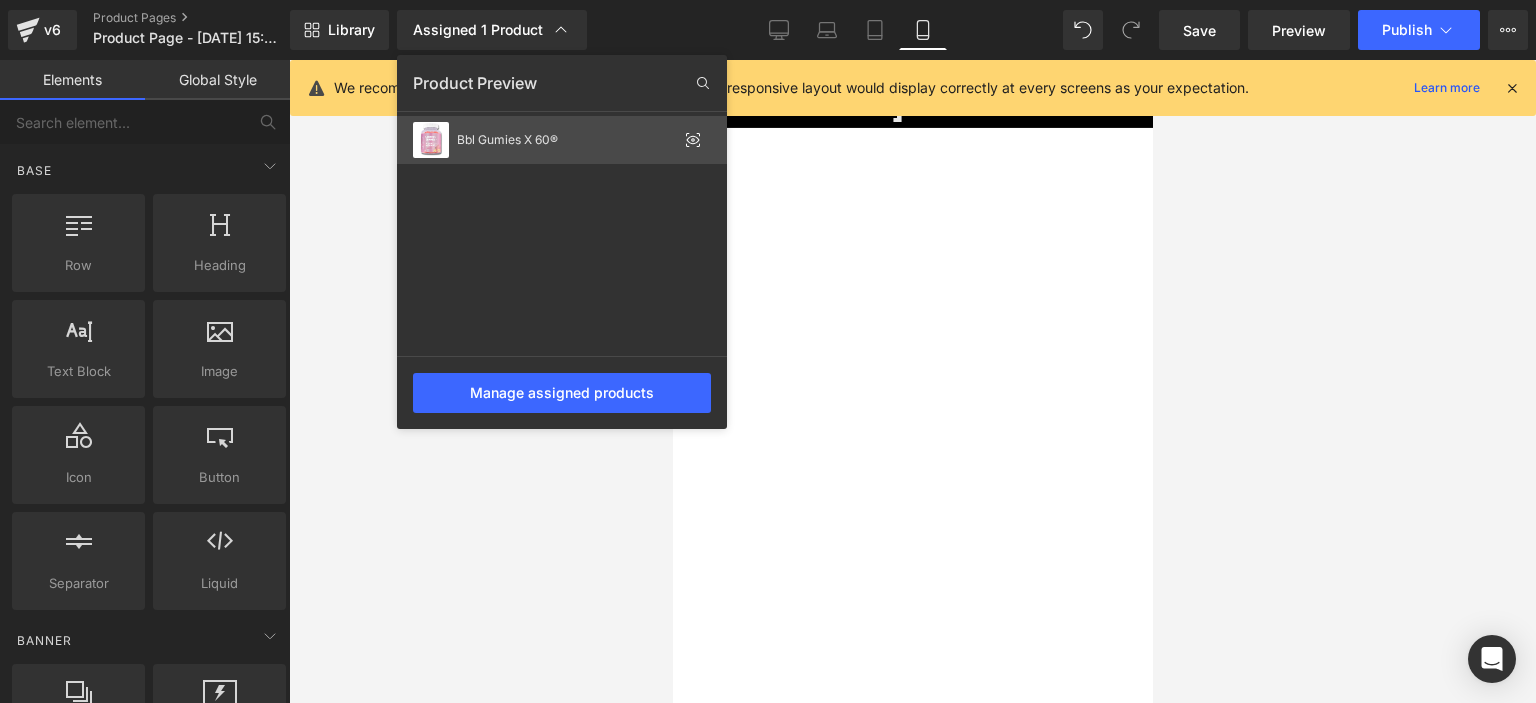 click on "Bbl Gumies X 60®" at bounding box center (567, 140) 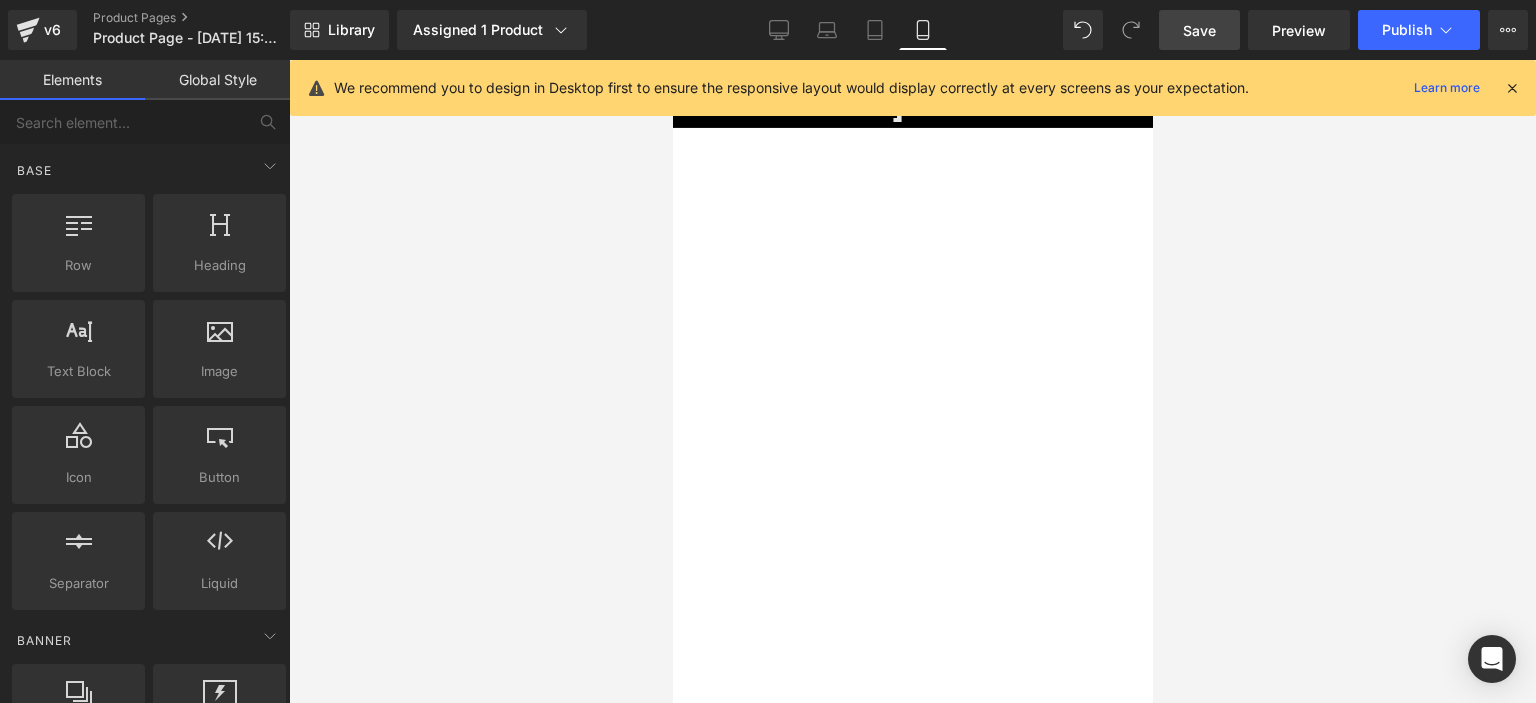 click on "Save" at bounding box center [1199, 30] 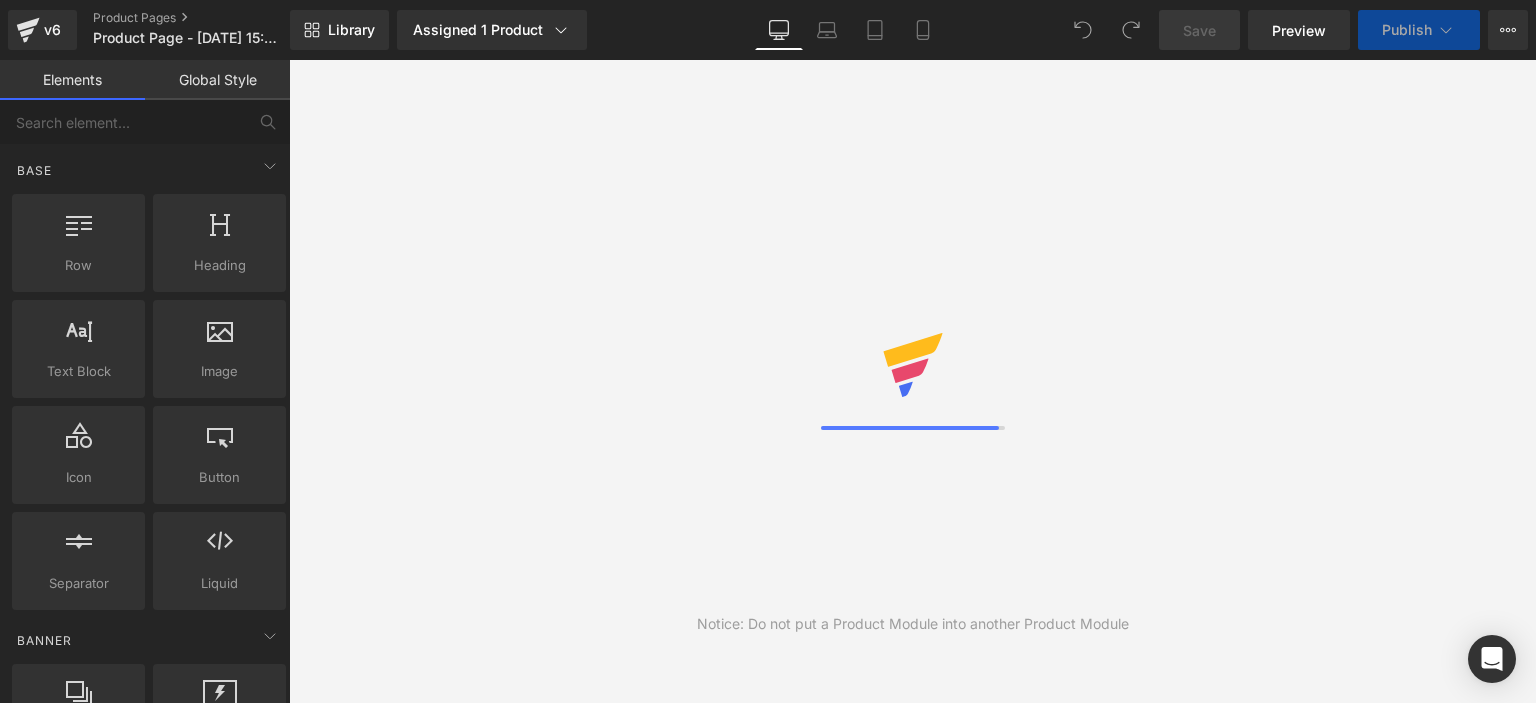scroll, scrollTop: 0, scrollLeft: 0, axis: both 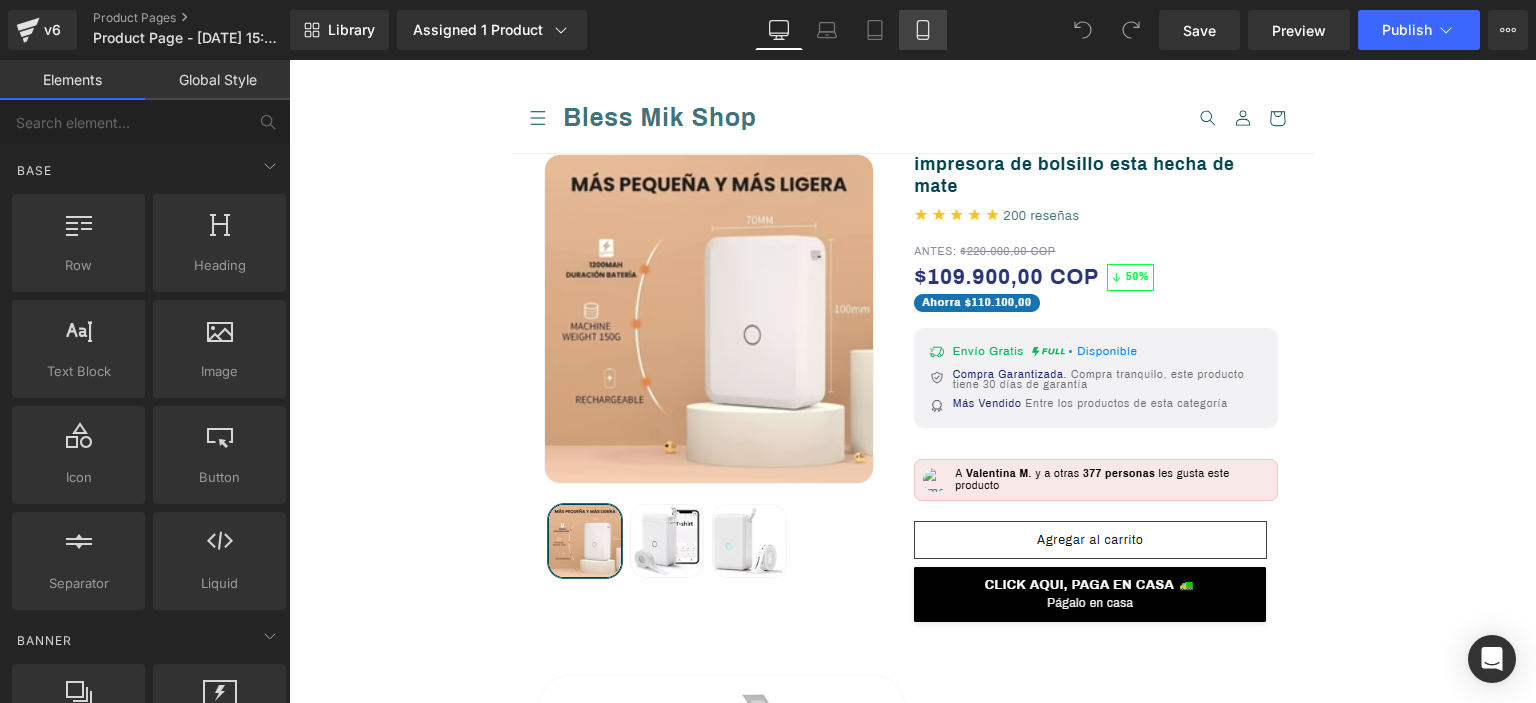 click 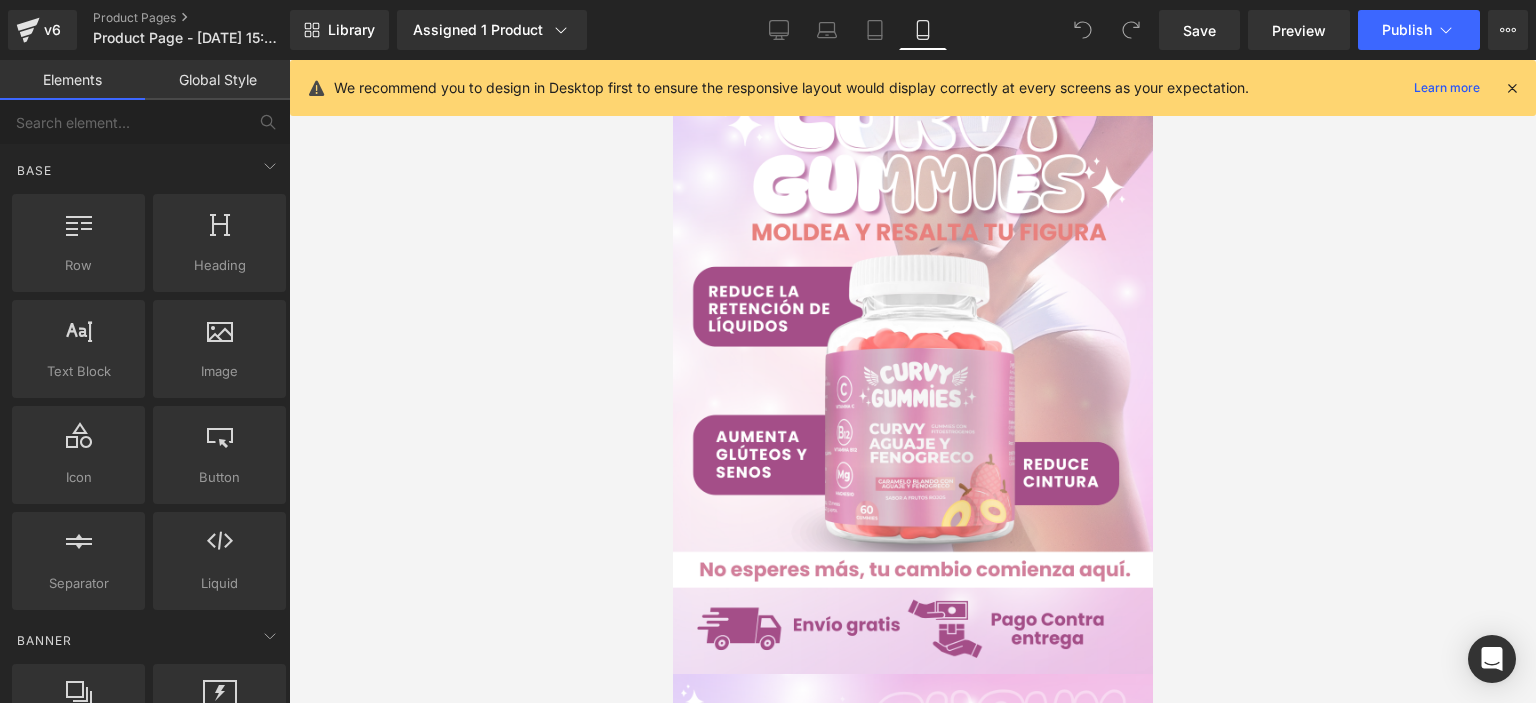 click at bounding box center (1512, 88) 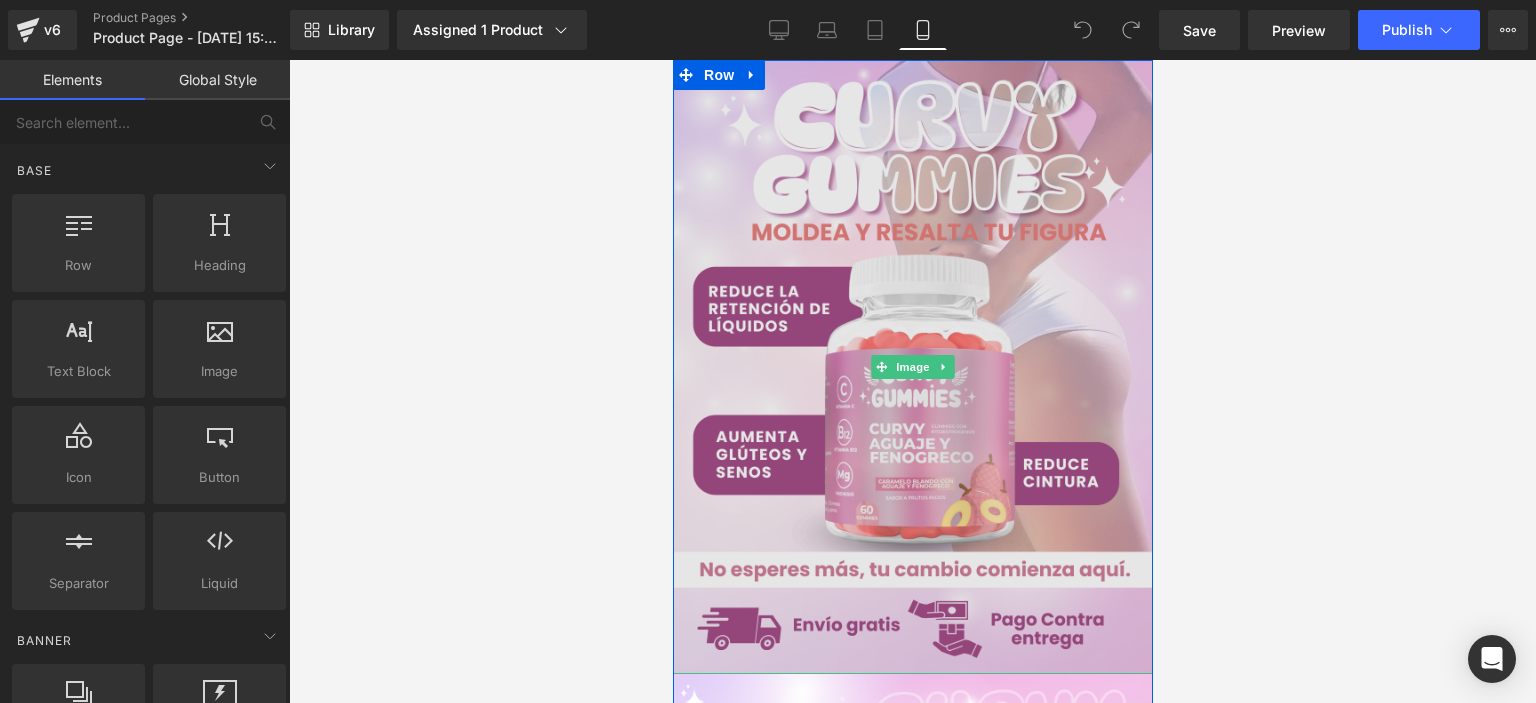 click at bounding box center (912, 367) 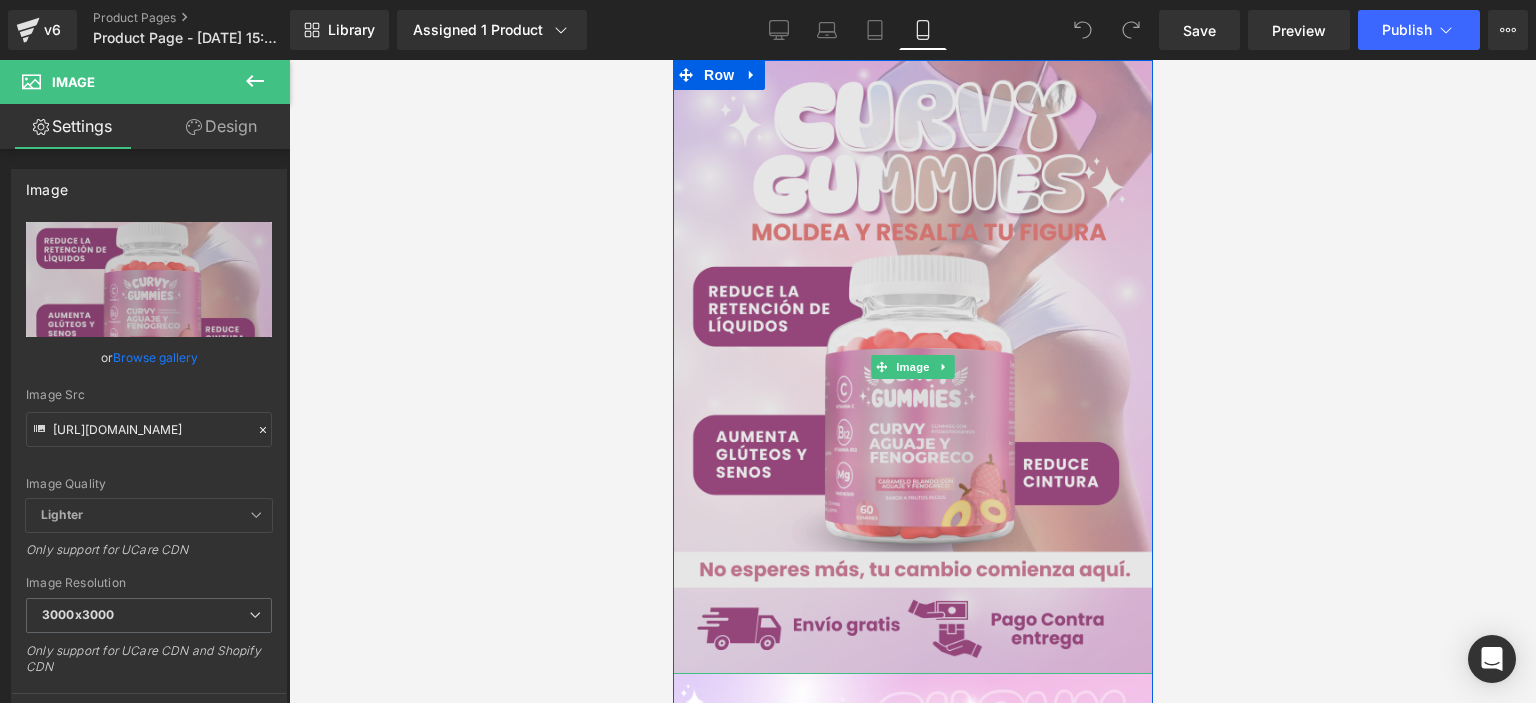 click at bounding box center [912, 367] 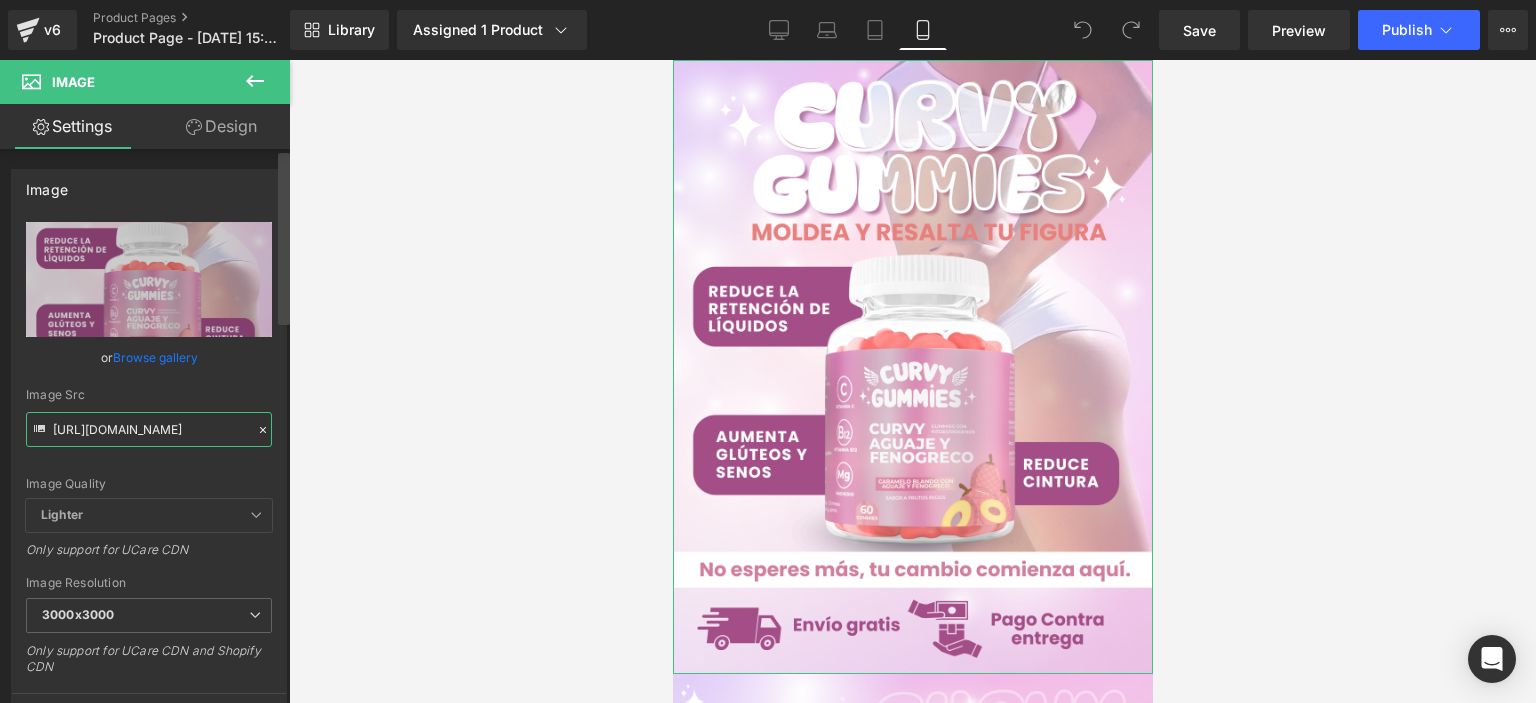 scroll, scrollTop: 0, scrollLeft: 41, axis: horizontal 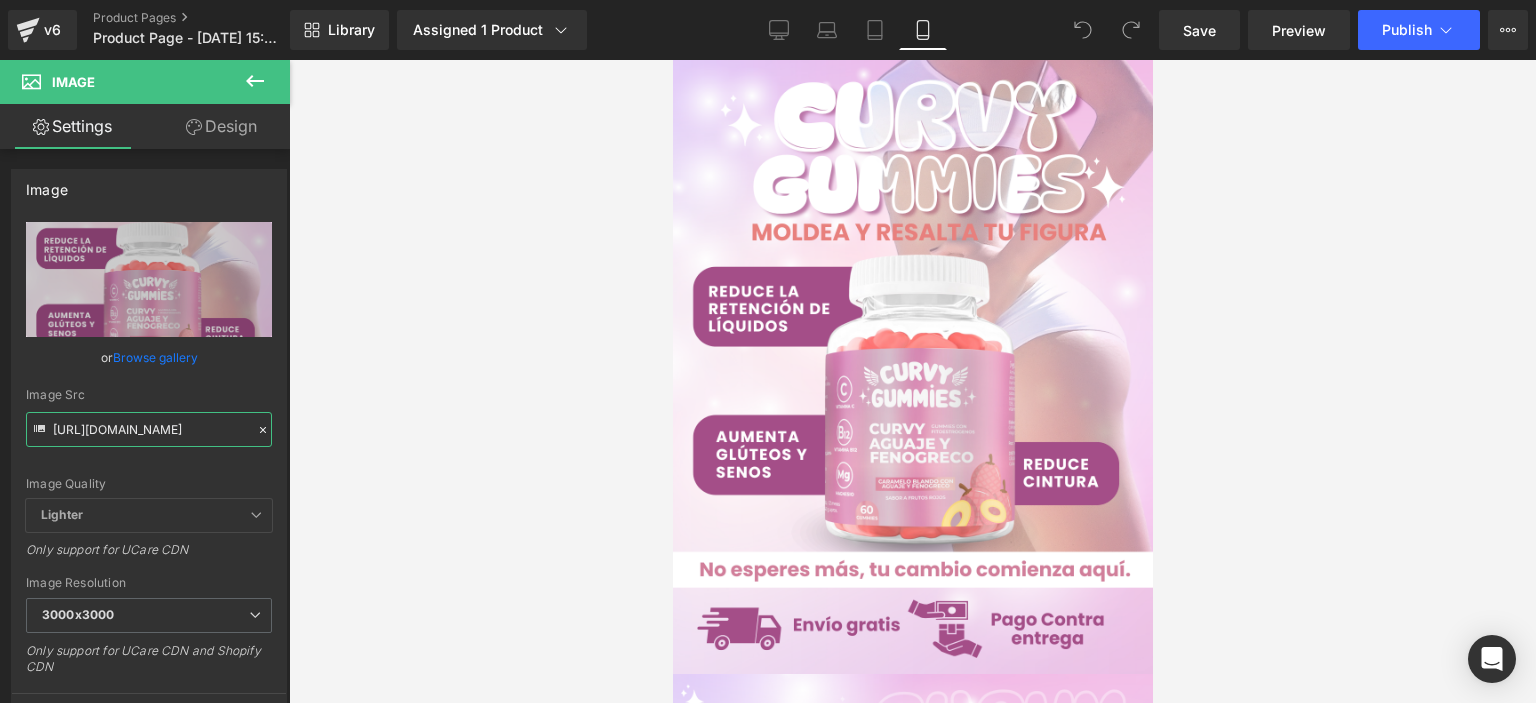 drag, startPoint x: 53, startPoint y: 427, endPoint x: 316, endPoint y: 431, distance: 263.03043 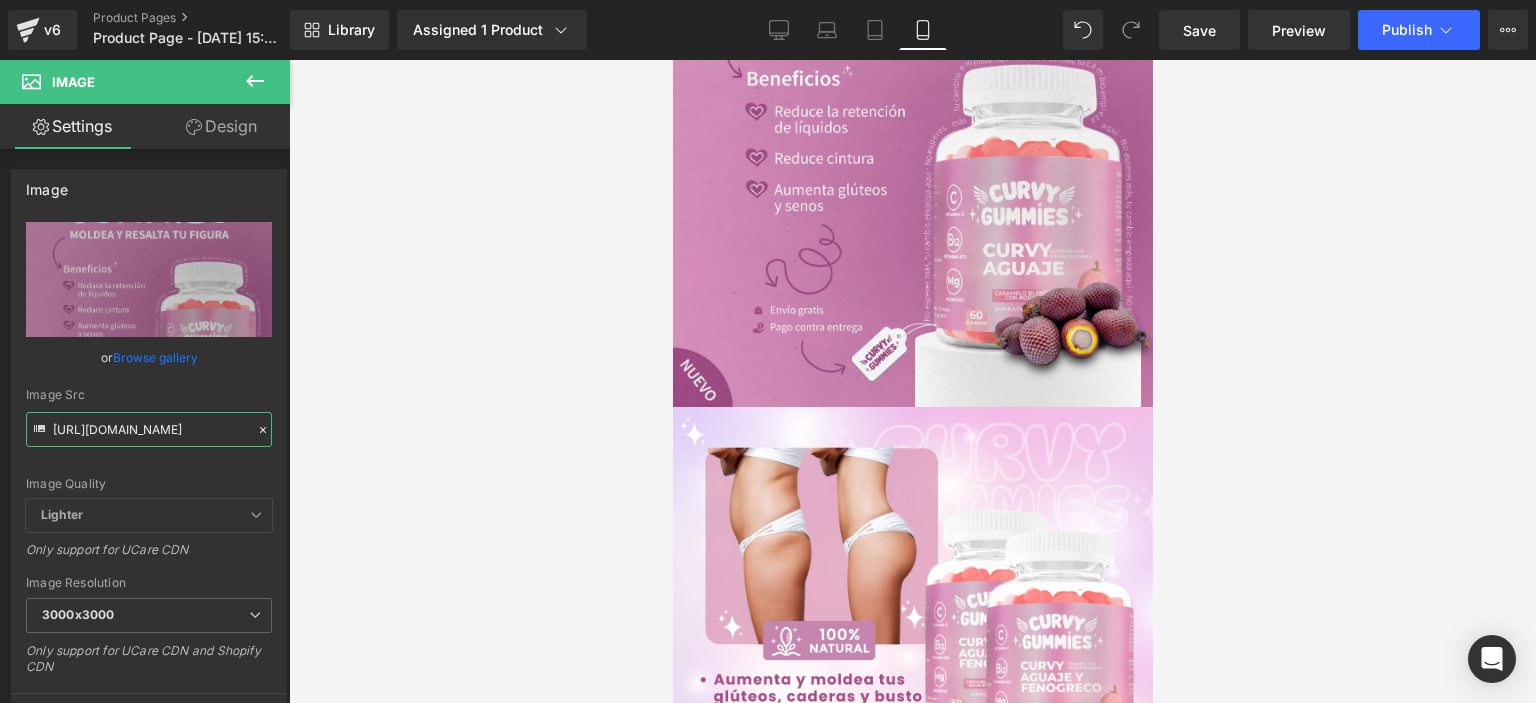 scroll, scrollTop: 516, scrollLeft: 0, axis: vertical 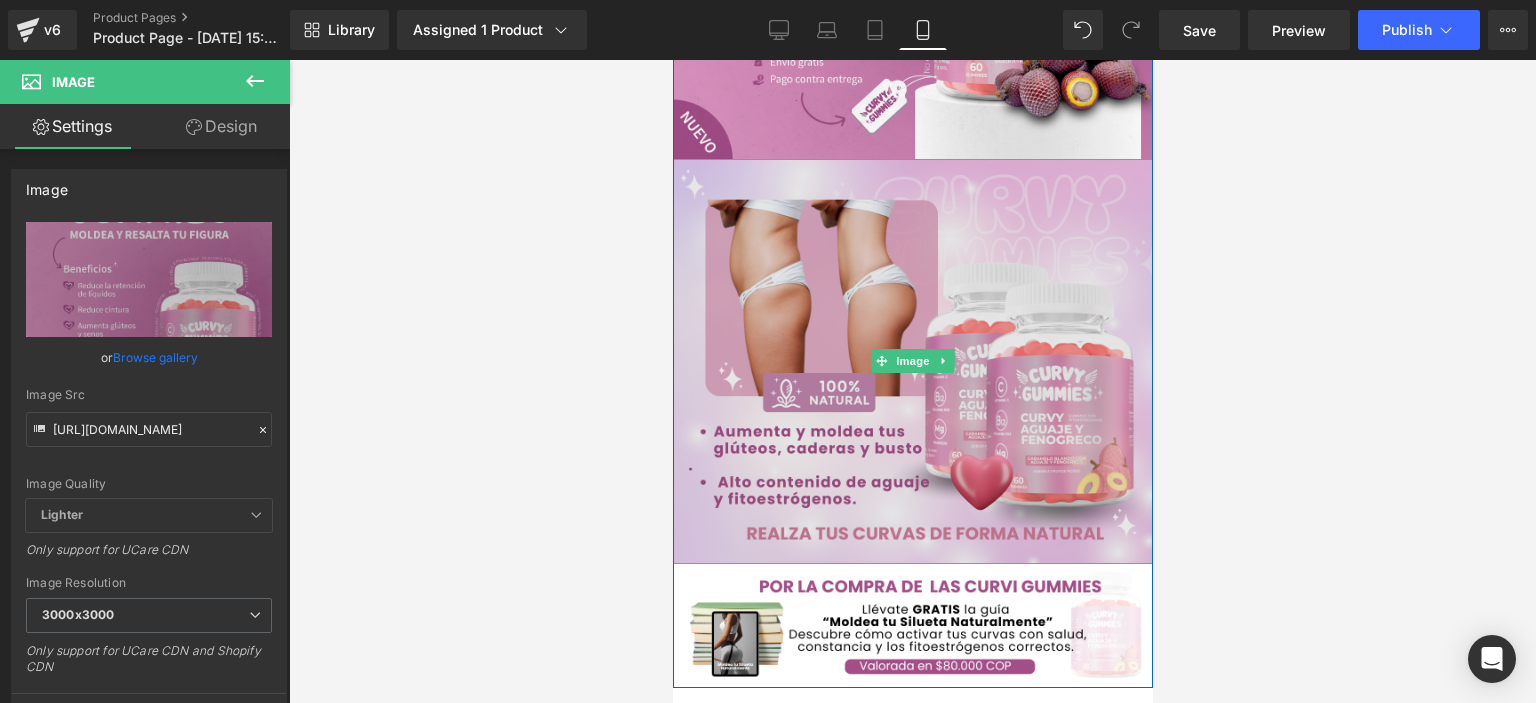 click at bounding box center [912, 361] 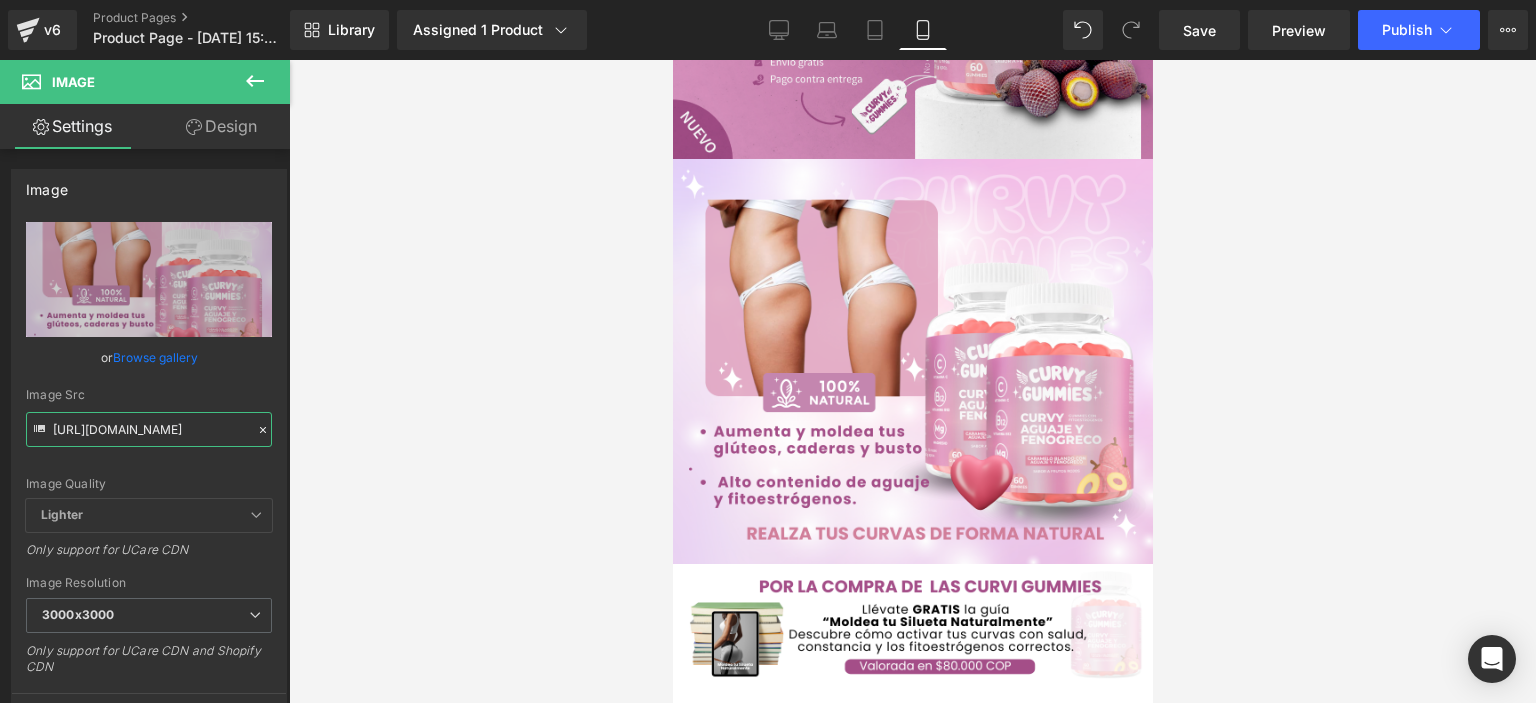 drag, startPoint x: 51, startPoint y: 422, endPoint x: 309, endPoint y: 423, distance: 258.00195 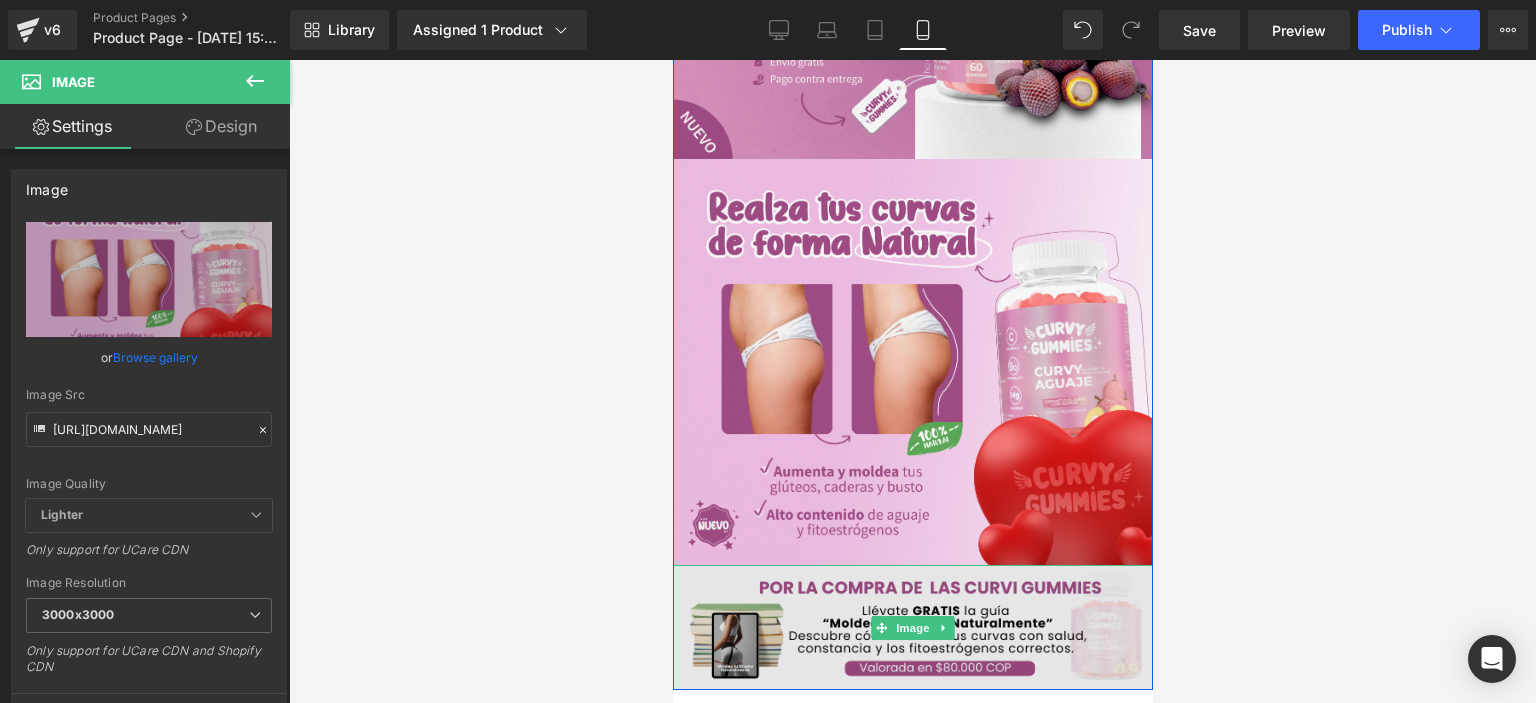 click at bounding box center [912, 627] 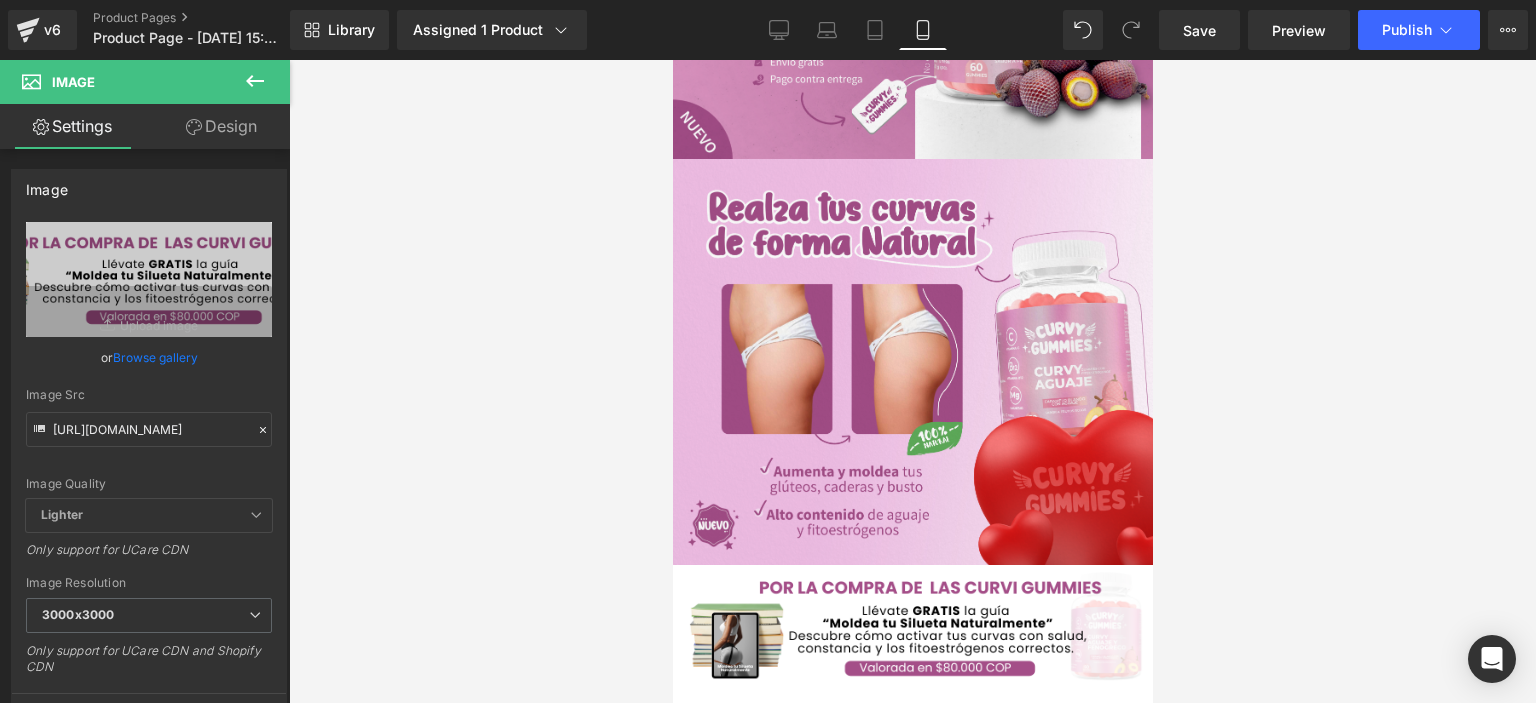 scroll, scrollTop: 927, scrollLeft: 0, axis: vertical 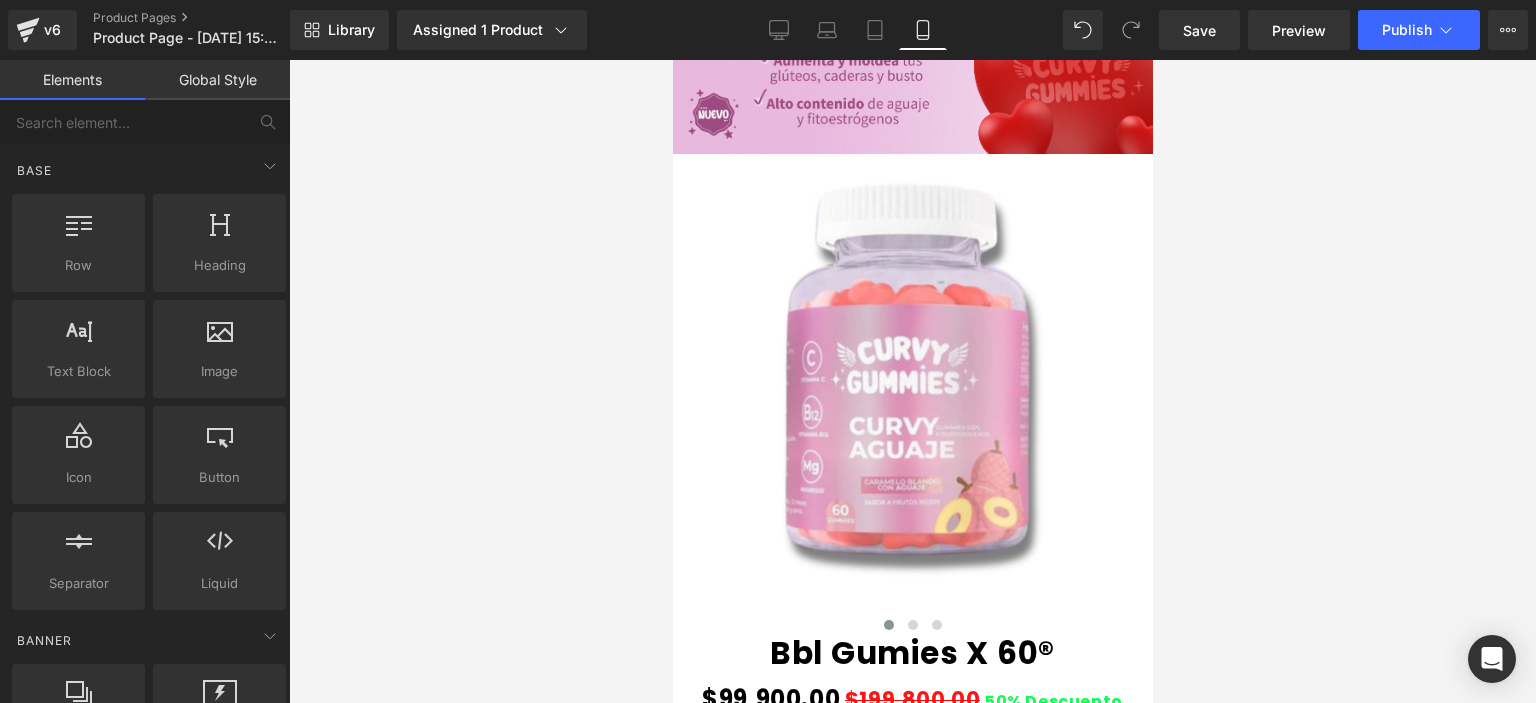 click at bounding box center (906, 387) 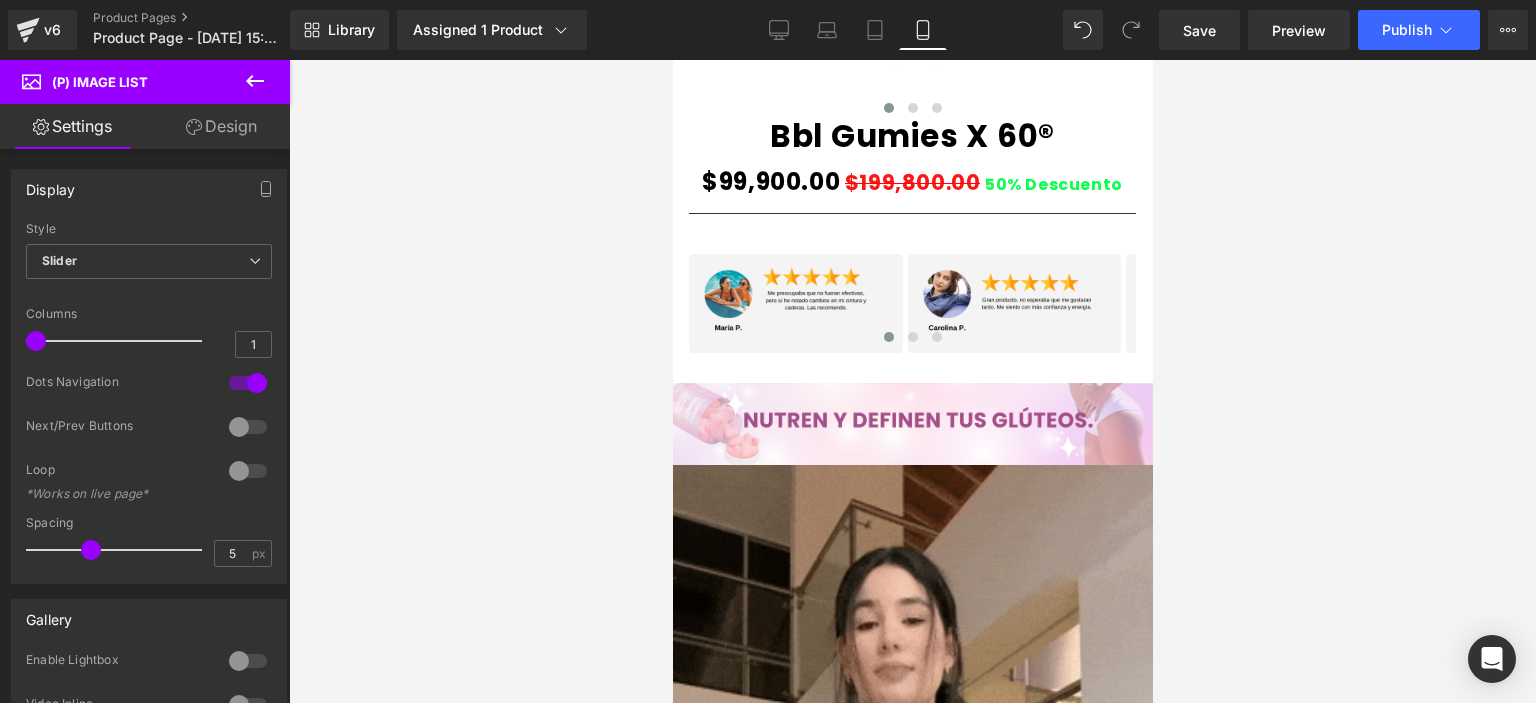 scroll, scrollTop: 1470, scrollLeft: 0, axis: vertical 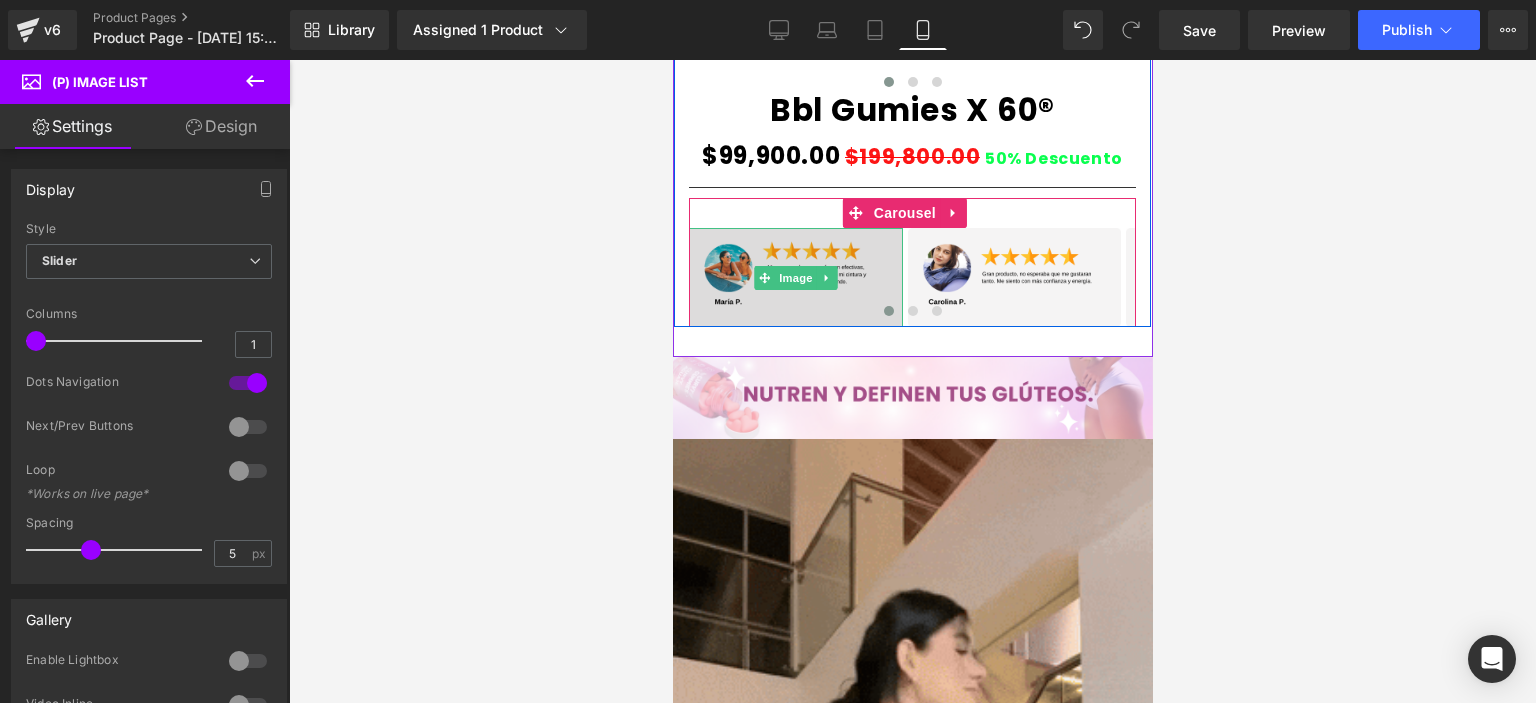 click at bounding box center (795, 277) 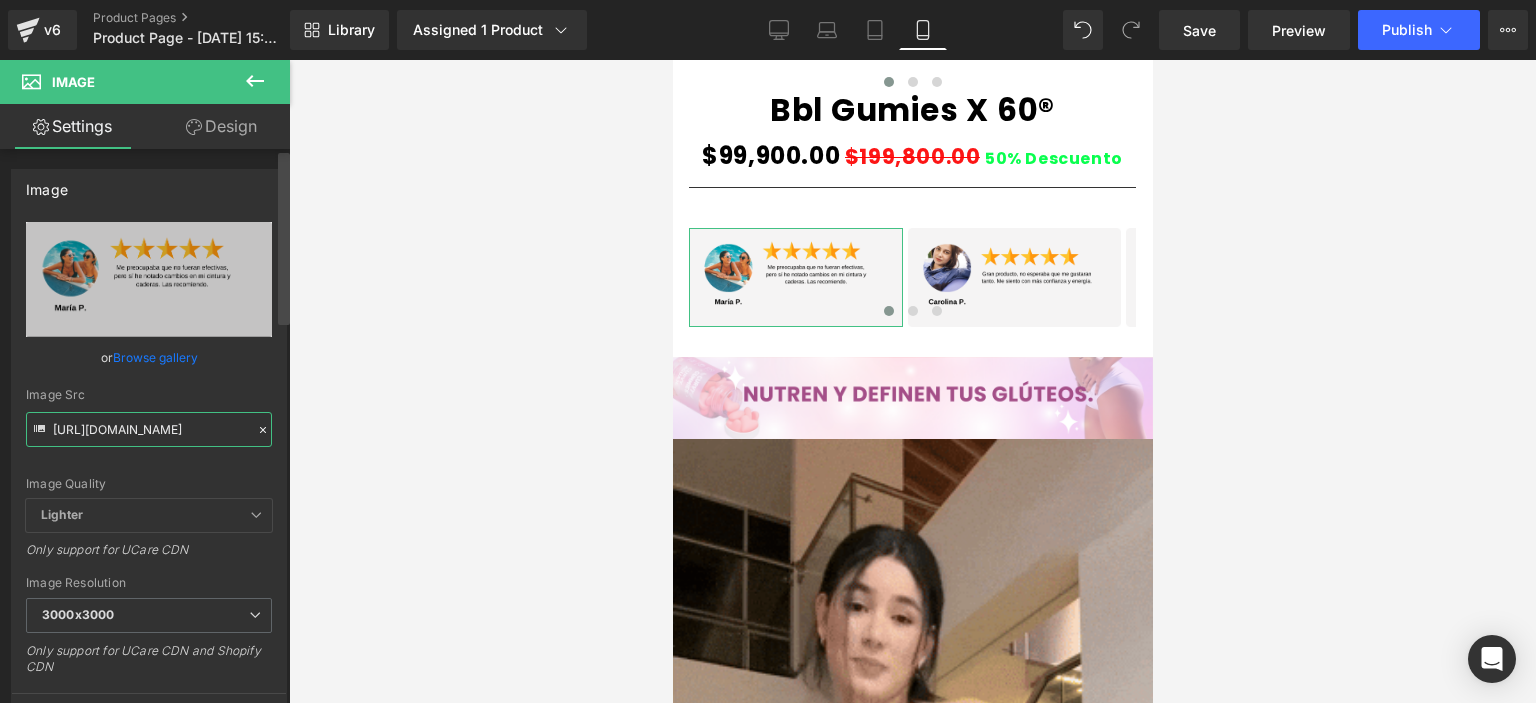 scroll, scrollTop: 0, scrollLeft: 10, axis: horizontal 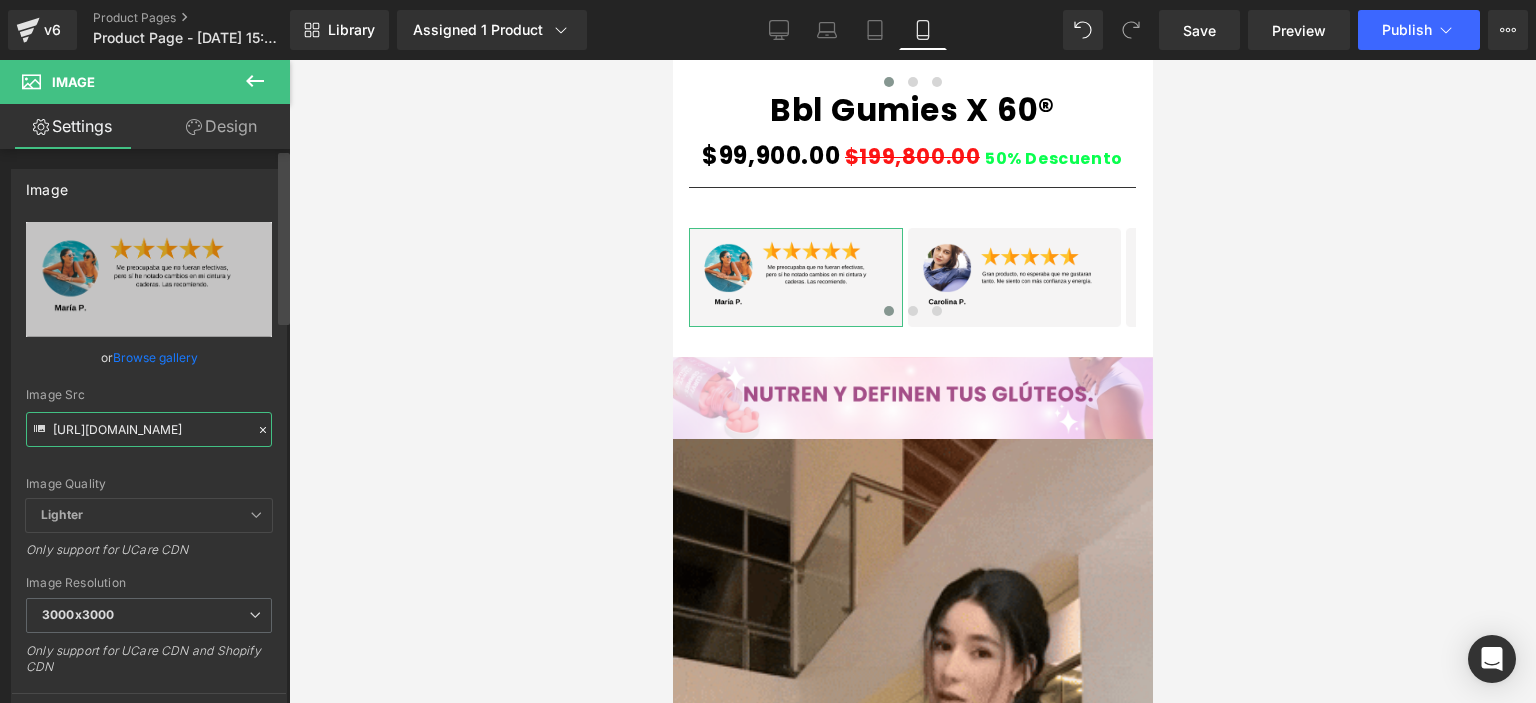 drag, startPoint x: 52, startPoint y: 427, endPoint x: 288, endPoint y: 420, distance: 236.10379 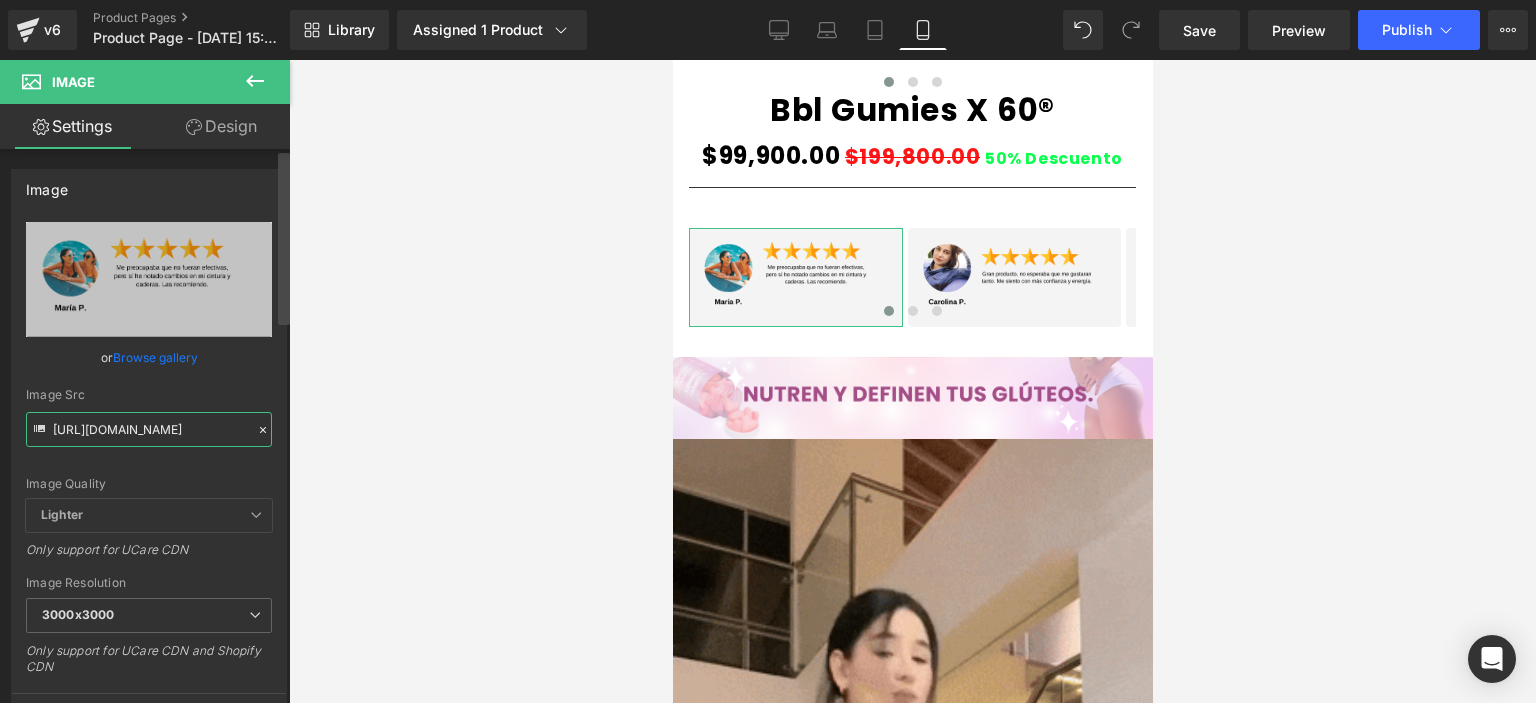 click on "Image [URL][DOMAIN_NAME]  Replace Image  Upload image or  Browse gallery Image Src [URL][DOMAIN_NAME] Image Quality Lighter Lightest
Lighter
Lighter Lightest Only support for UCare CDN 100x100 240x240 480x480 576x576 640x640 768x768 800x800 960x960 1024x1024 1280x1280 1440x1440 1600x1600 1920x1920 2560x2560 3000x3000 Image Resolution
3000x3000
100x100 240x240 480x480 576x576 640x640 768x768 800x800 960x960 1024x1024 1280x1280 1440x1440 1600x1600 1920x1920 2560x2560 3000x3000 Only support for UCare CDN and Shopify CDN More settings Image Title Show title when hover to image Back Dimension 100% Width 100 % % px auto Height auto 0 Circle Image Link Image Link  Pick Link Current Tab New Tab Open link In
Current Tab
Current Tab New Tab Alt Tag" at bounding box center [145, 430] 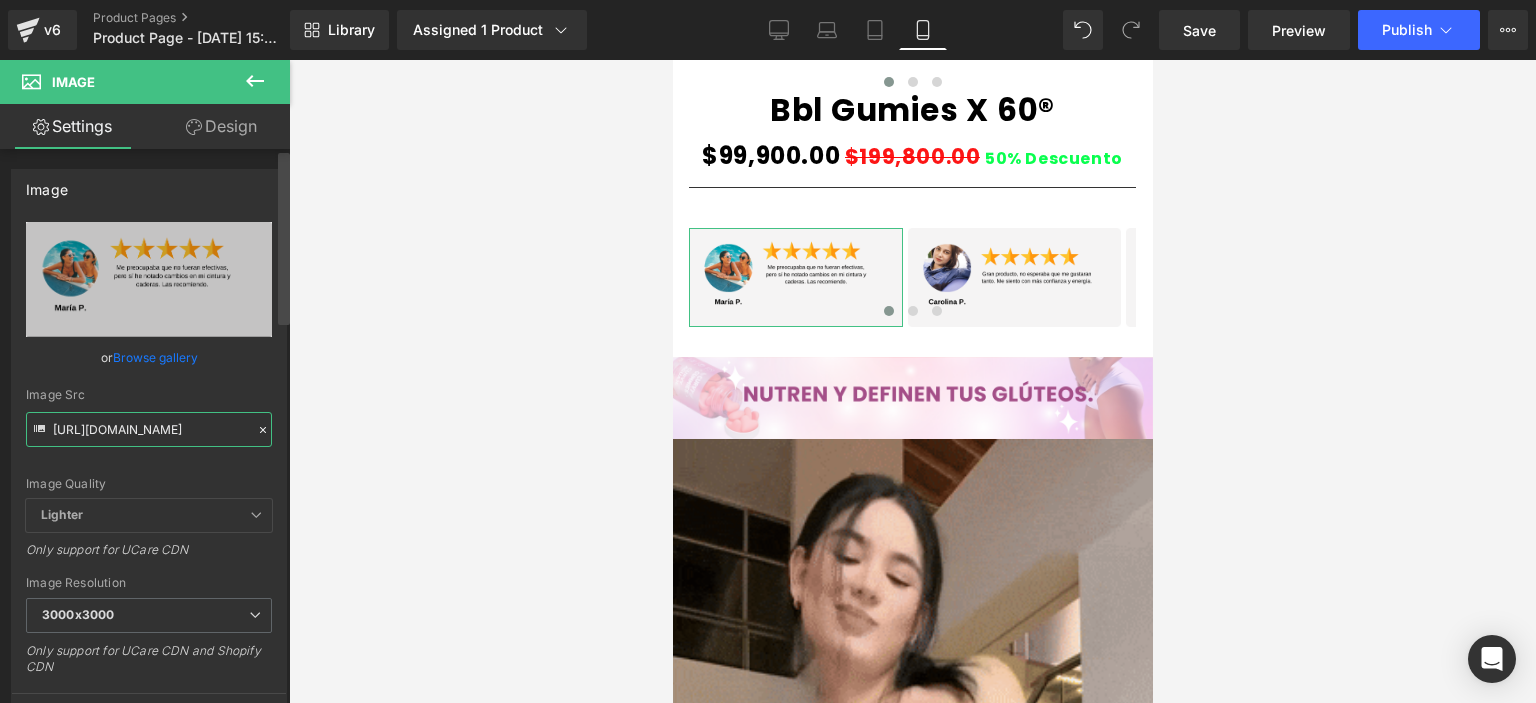 paste on "tTzHcRWH/6" 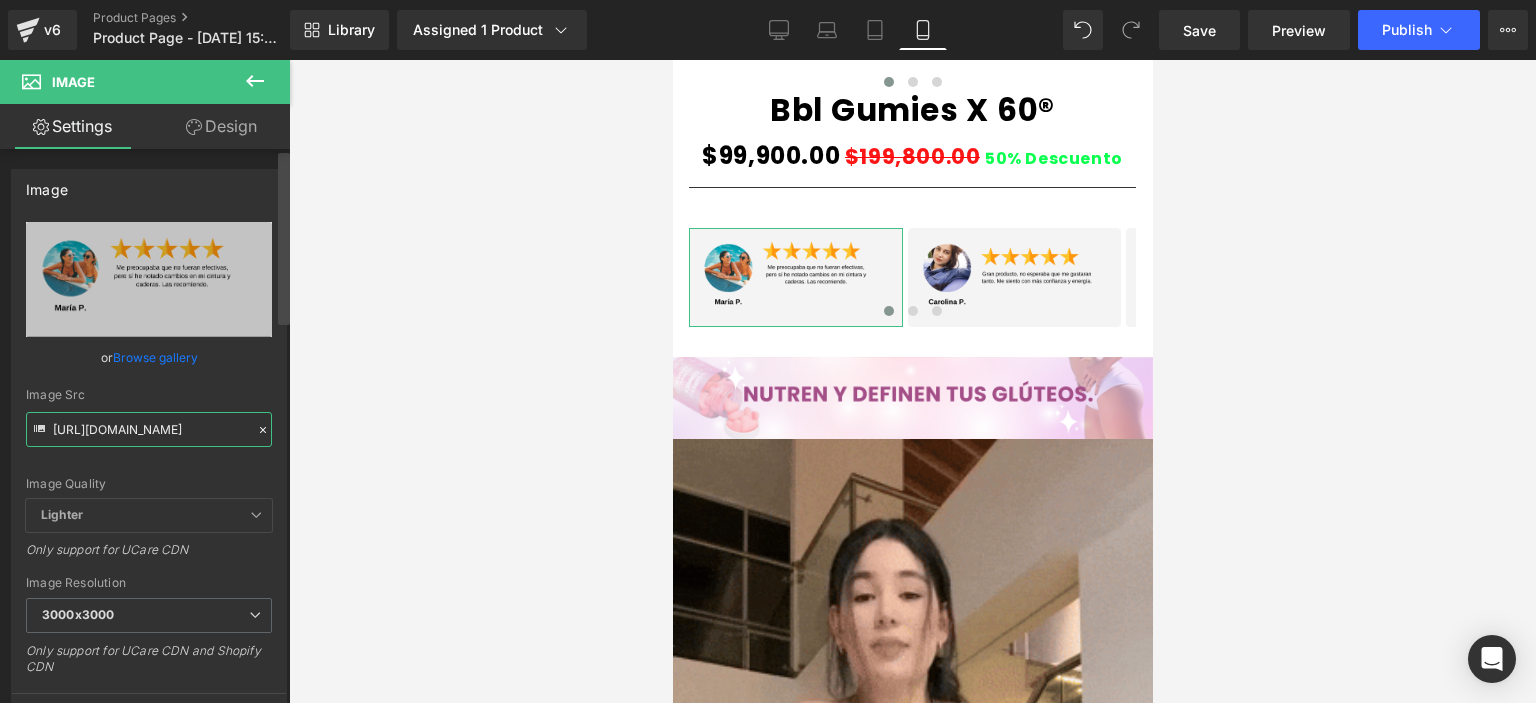 type on "[URL][DOMAIN_NAME]" 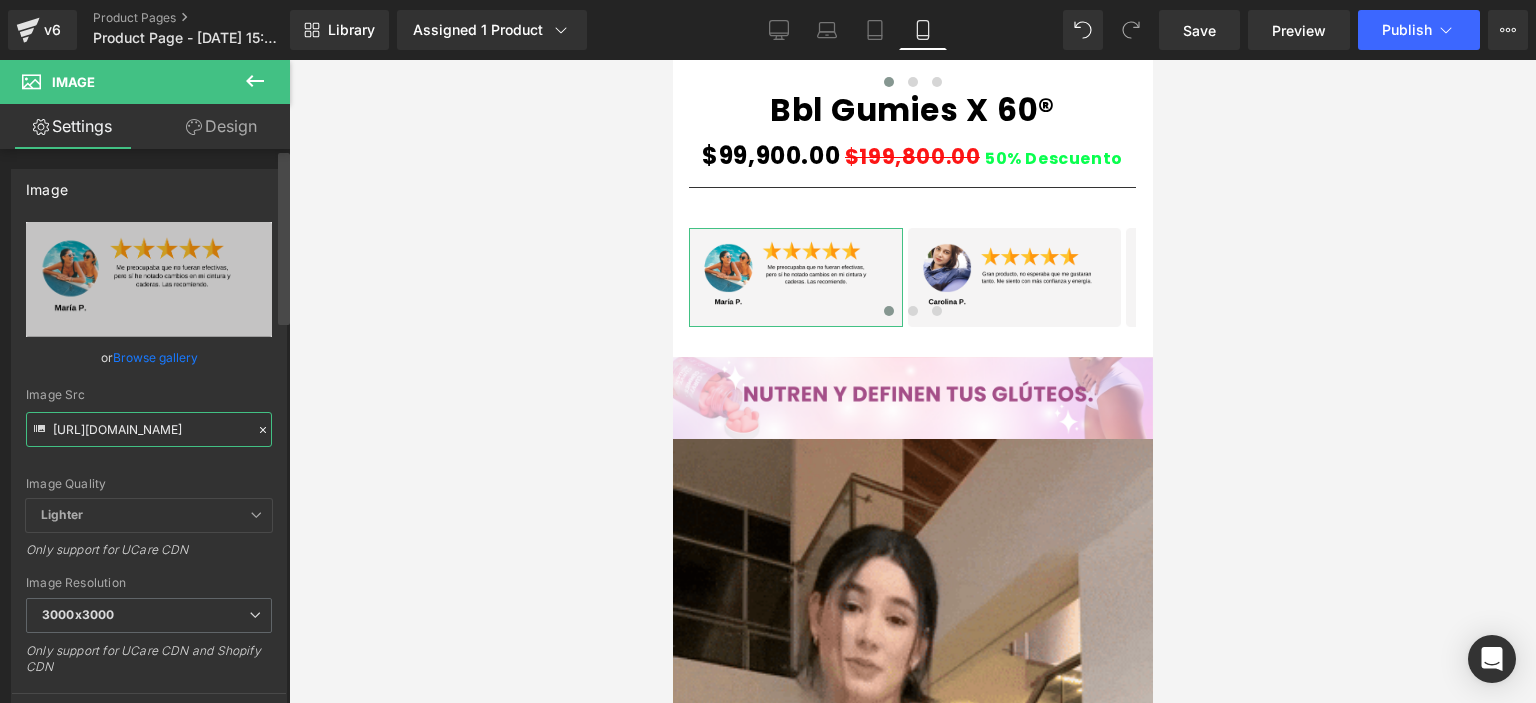 scroll, scrollTop: 0, scrollLeft: 0, axis: both 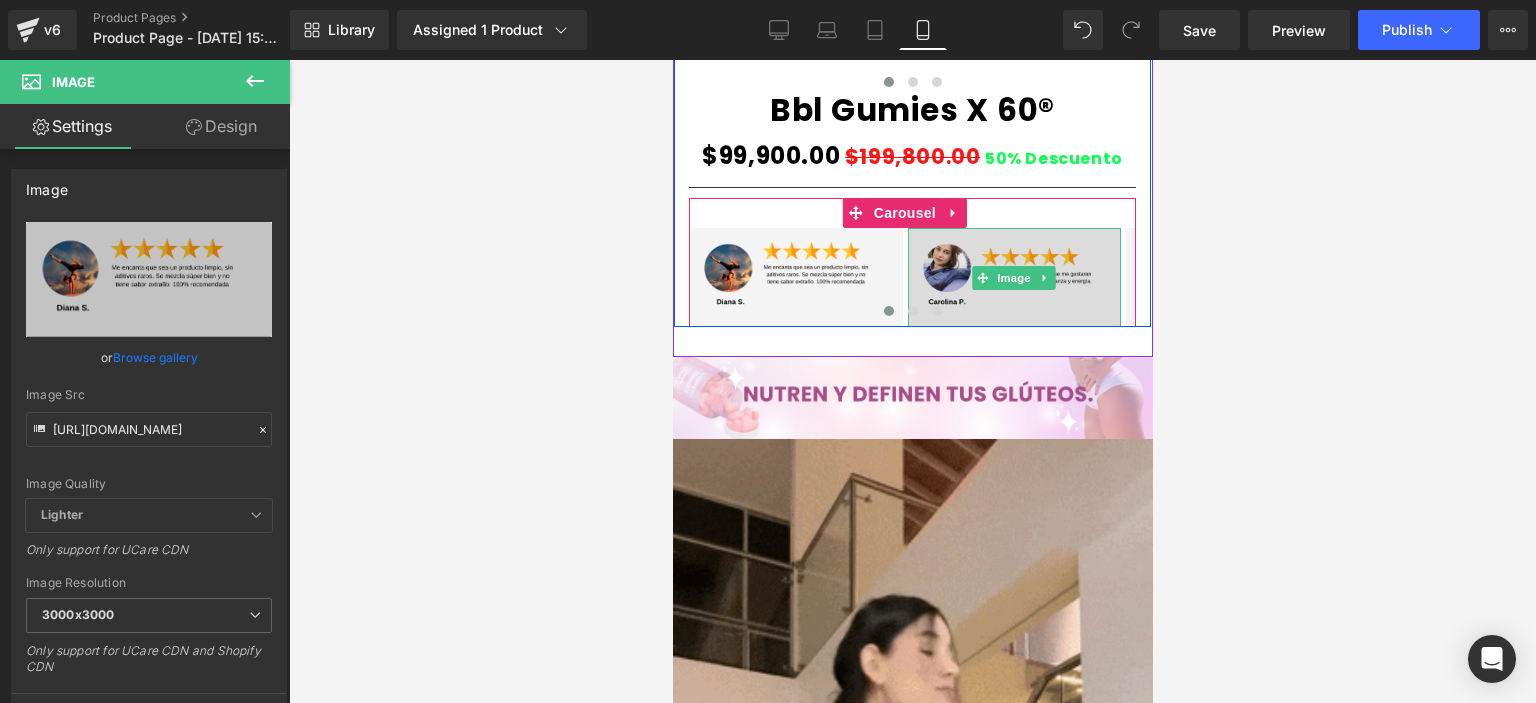 click on "Image" at bounding box center (1013, 278) 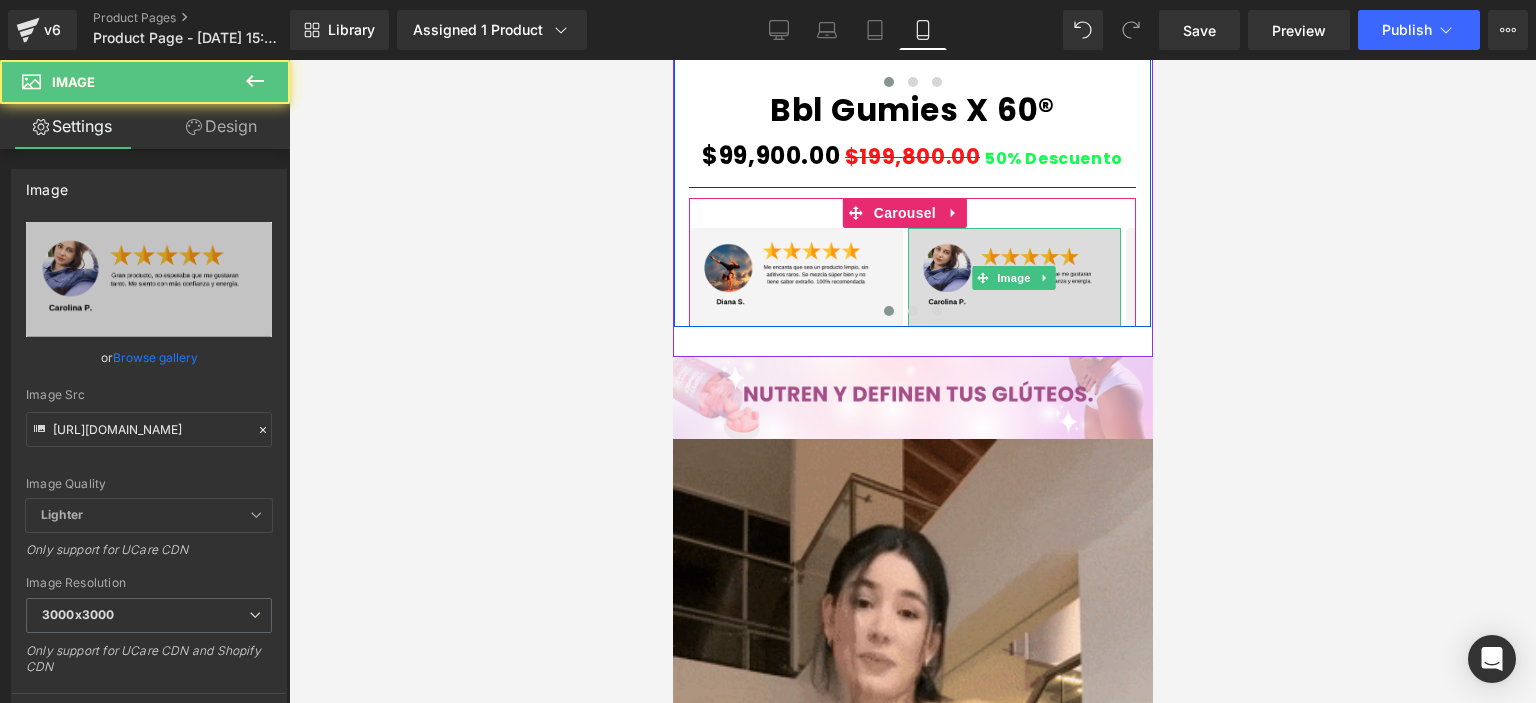 click at bounding box center (1014, 277) 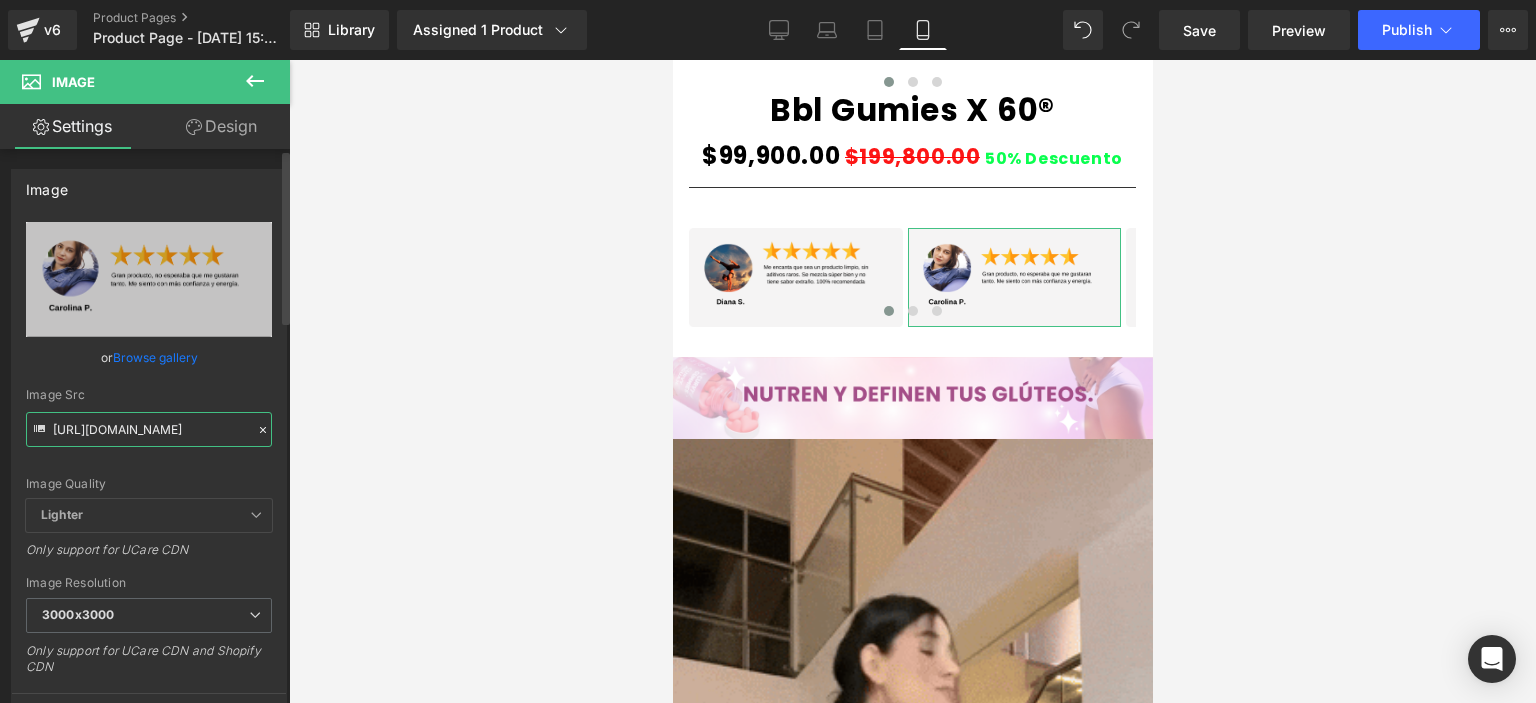scroll, scrollTop: 0, scrollLeft: 21, axis: horizontal 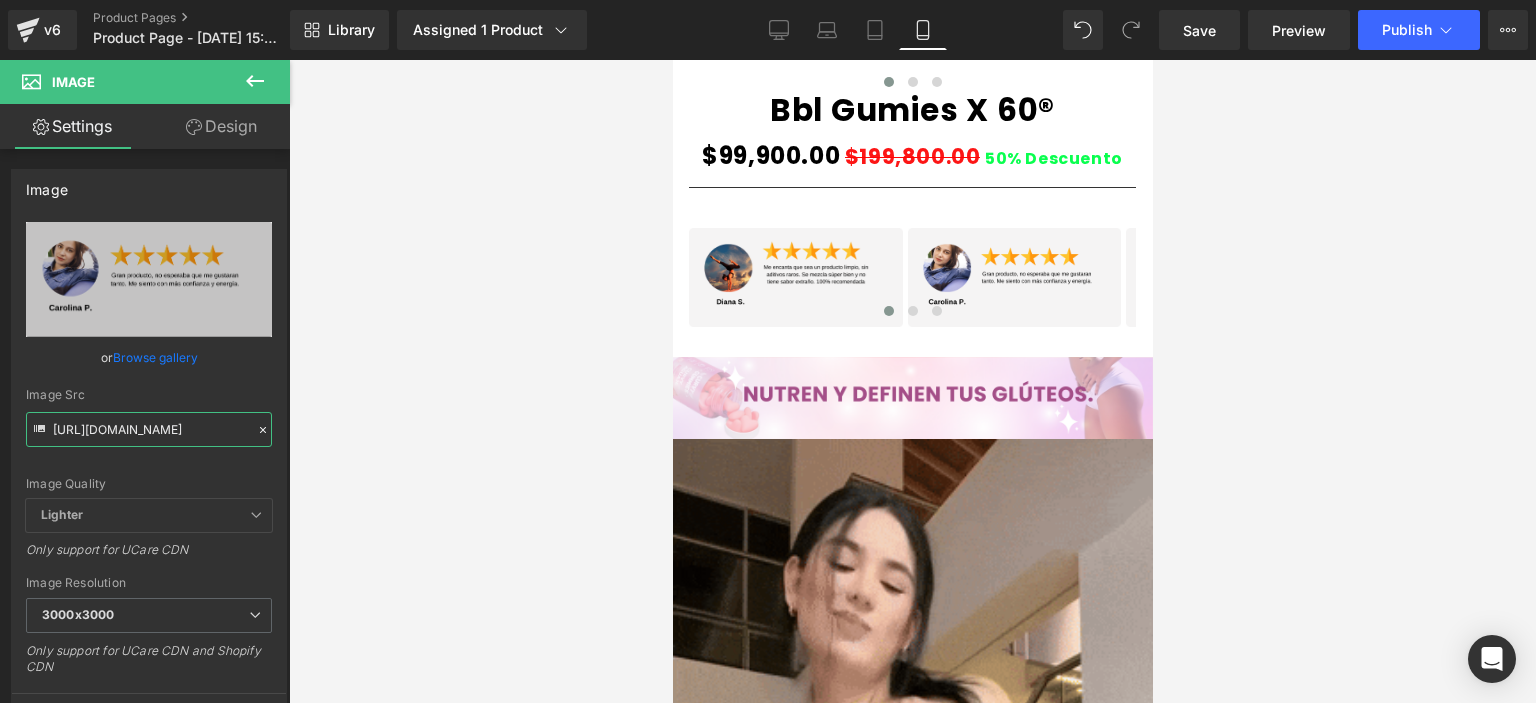 drag, startPoint x: 52, startPoint y: 423, endPoint x: 304, endPoint y: 429, distance: 252.07141 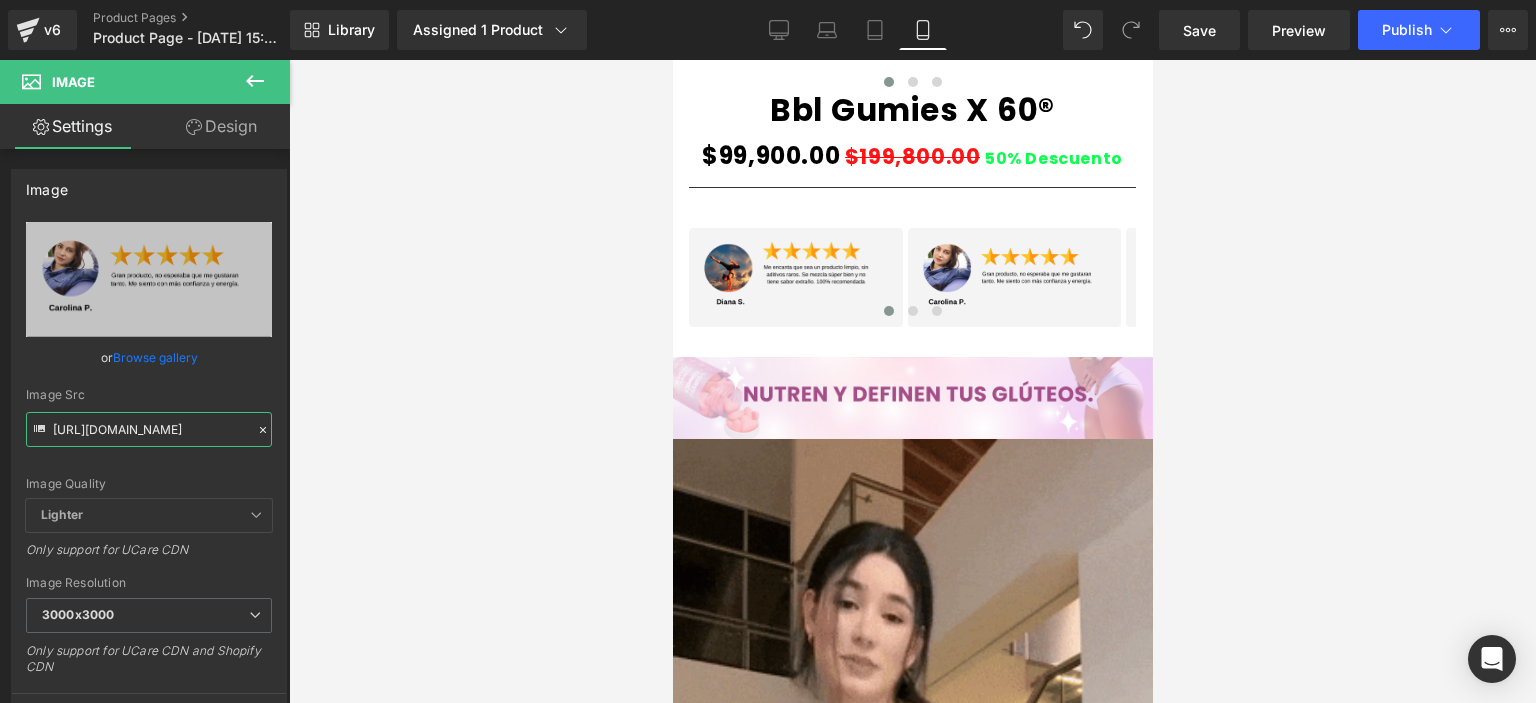 click on "Image  You are previewing how the   will restyle your page. You can not edit Elements in Preset Preview Mode.  v6 Product Pages Product Page - [DATE] 15:05:24 Library Assigned 1 Product  Product Preview
Bbl Gumies X 60® Manage assigned products Mobile Desktop Laptop Tablet Mobile Save Preview Publish Scheduled Upgrade Plan View Live Page View with current Template Save Template to Library Schedule Publish  Optimize  Publish Settings Shortcuts  Your page can’t be published   You've reached the maximum number of published pages on your plan  (0/1).  You need to upgrade your plan or unpublish all your pages to get 1 publish slot.   Unpublish pages   Upgrade plan  Elements Global Style Base Row  rows, columns, layouts, div Heading  headings, titles, h1,h2,h3,h4,h5,h6 Text Block  texts, paragraphs, contents, blocks Image  images, photos, alts, uploads Icon  icons, symbols Button  button, call to action, cta Separator  separators, dividers, horizontal lines Liquid  Banner Parallax  Hero Banner  List" at bounding box center (768, 368) 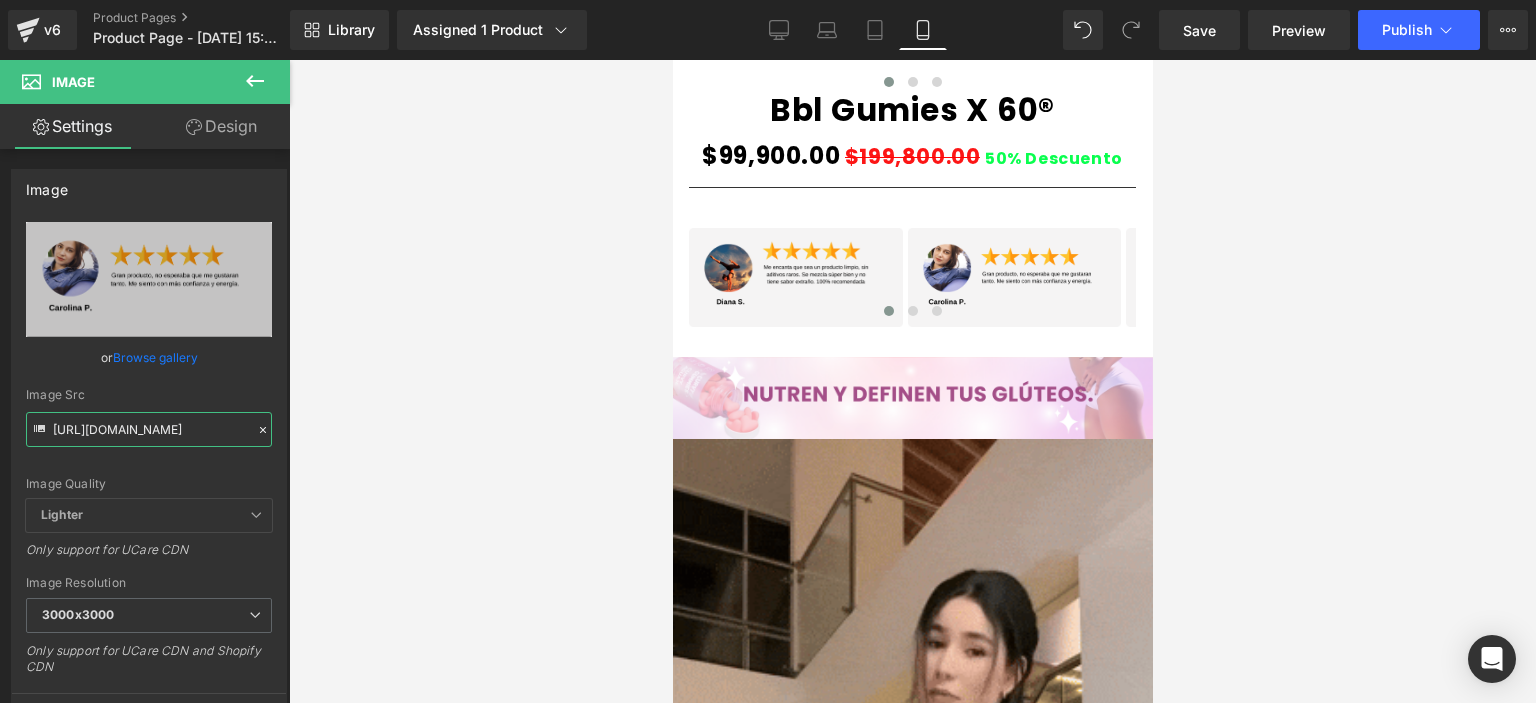 paste on "ynnJ1xfR/5" 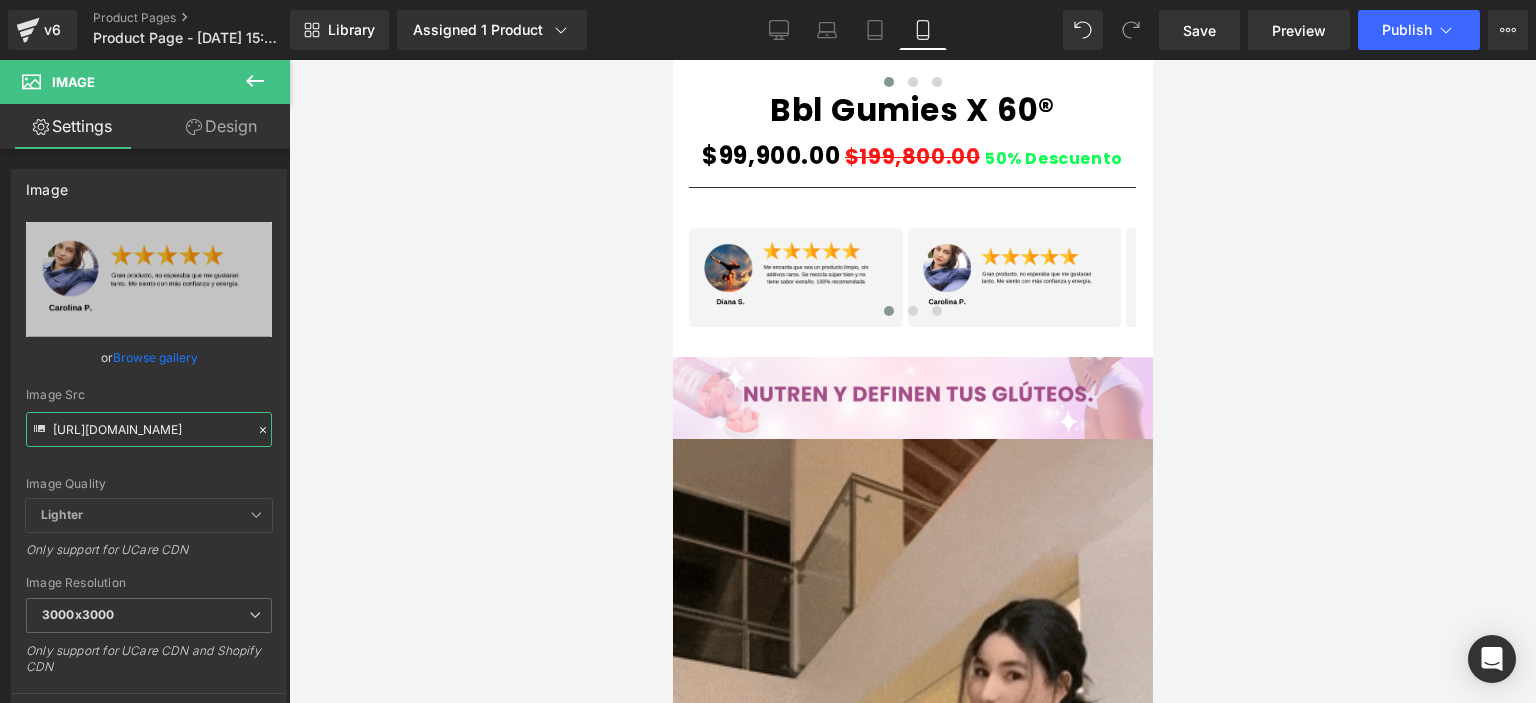 type on "[URL][DOMAIN_NAME]" 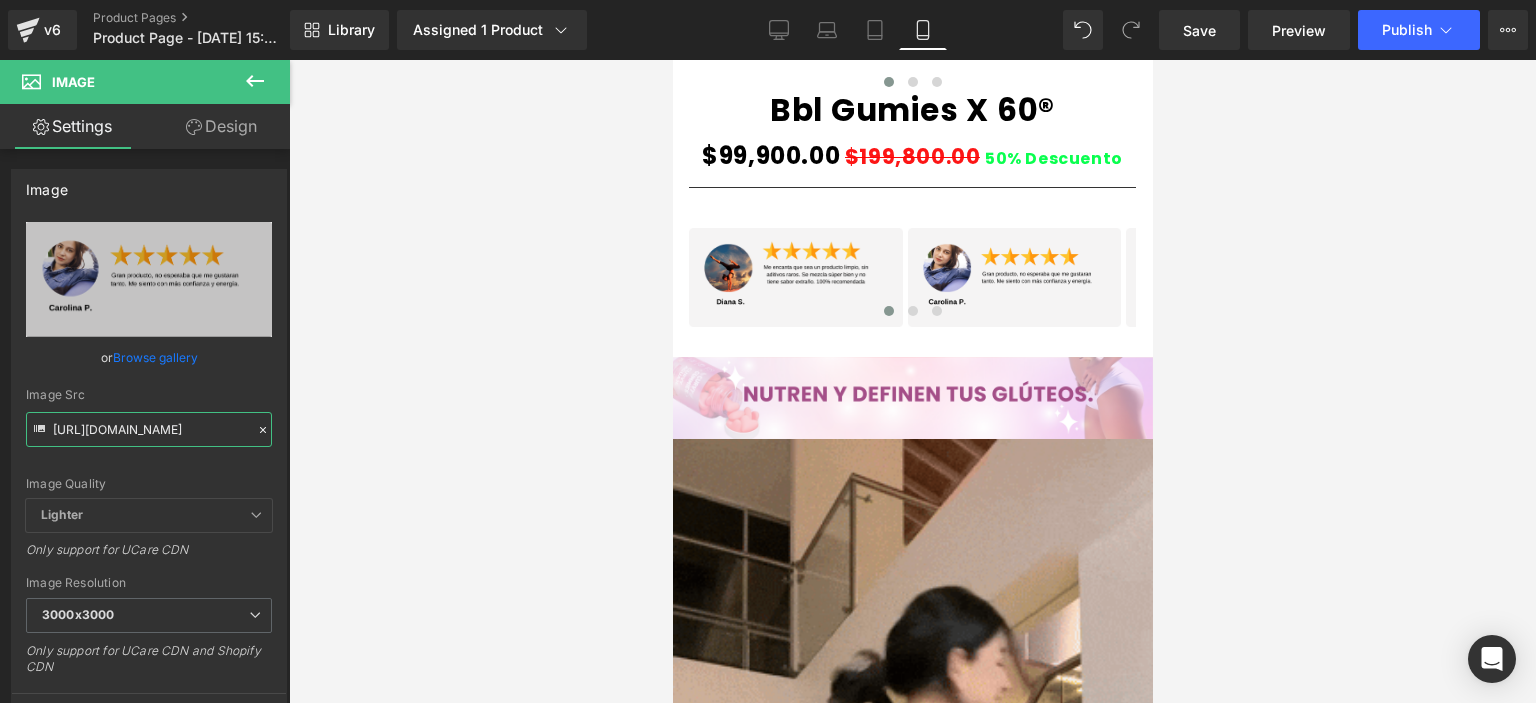 scroll, scrollTop: 0, scrollLeft: 0, axis: both 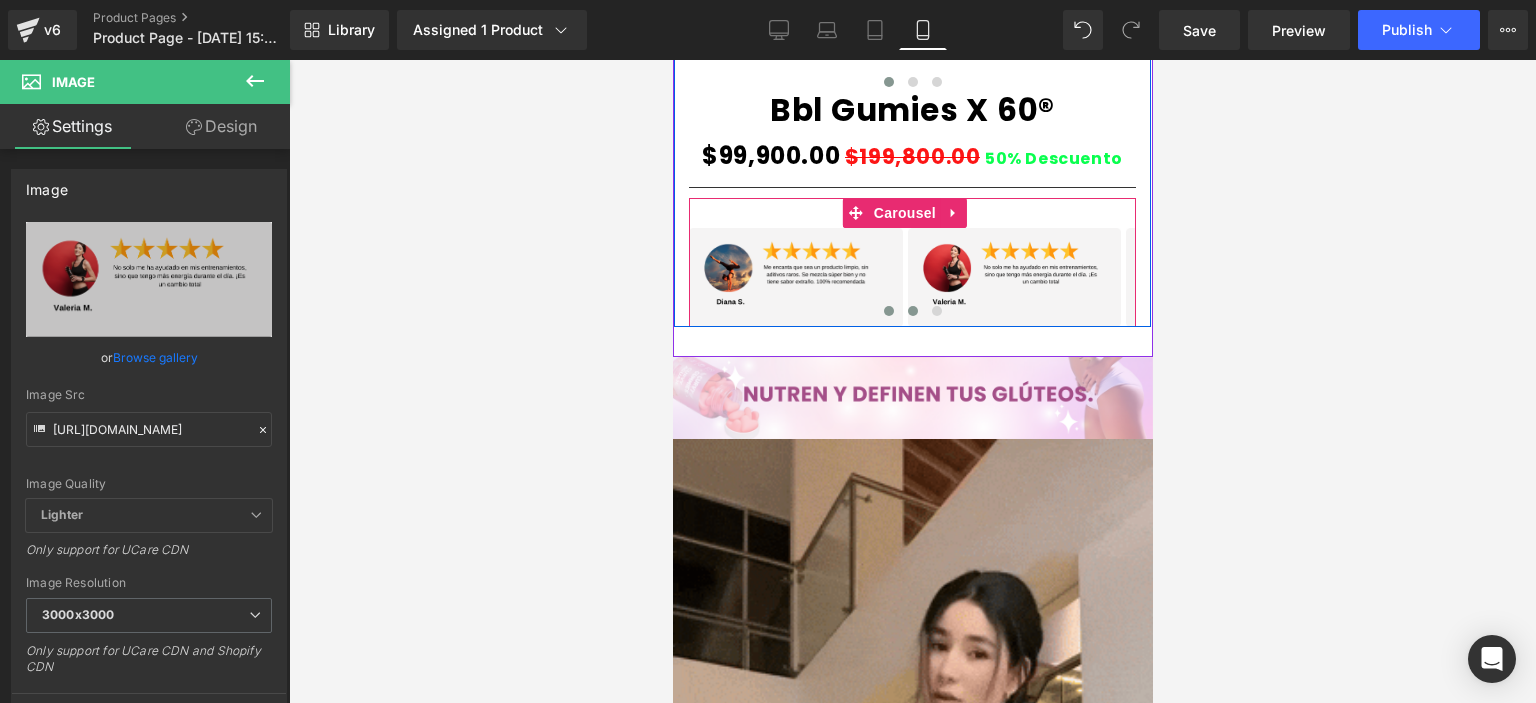 click at bounding box center [912, 311] 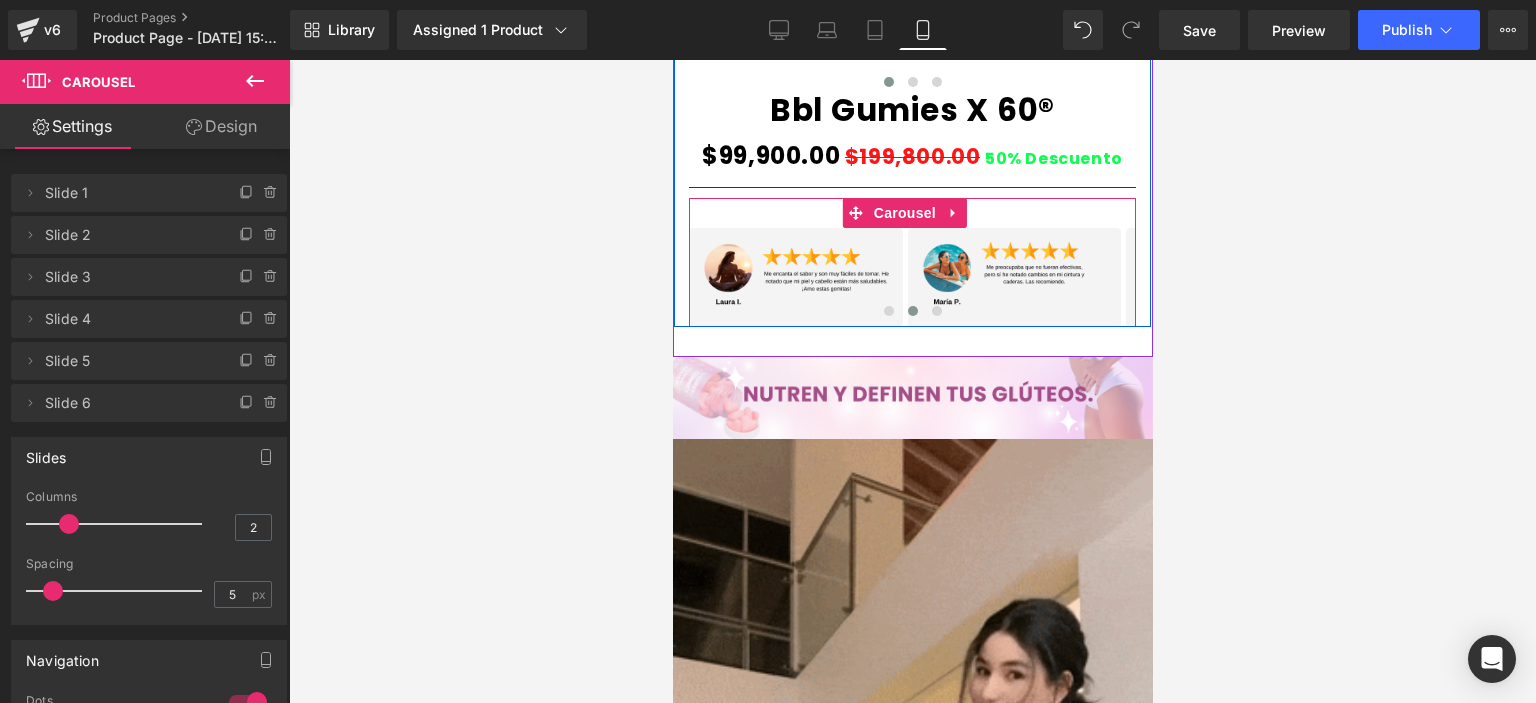 type 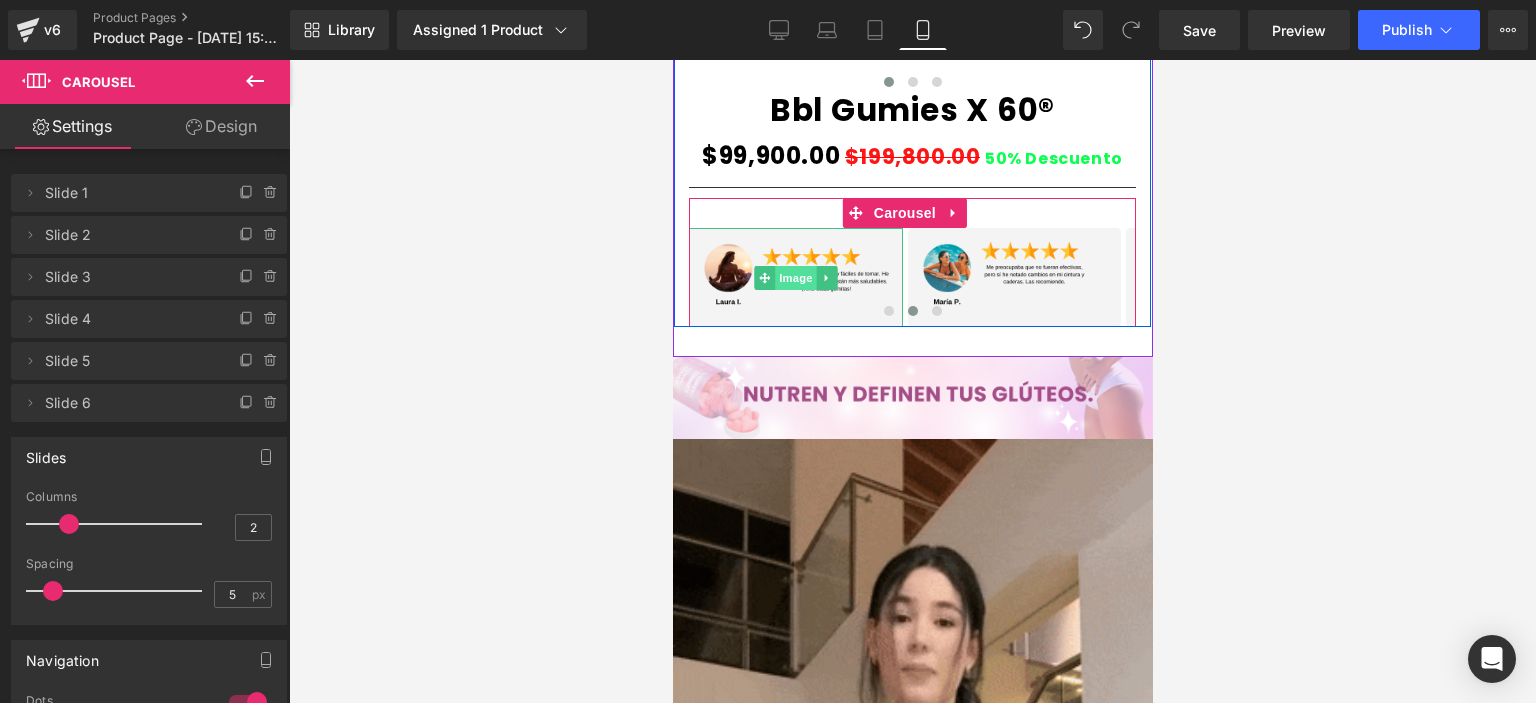 click on "Image" at bounding box center (795, 278) 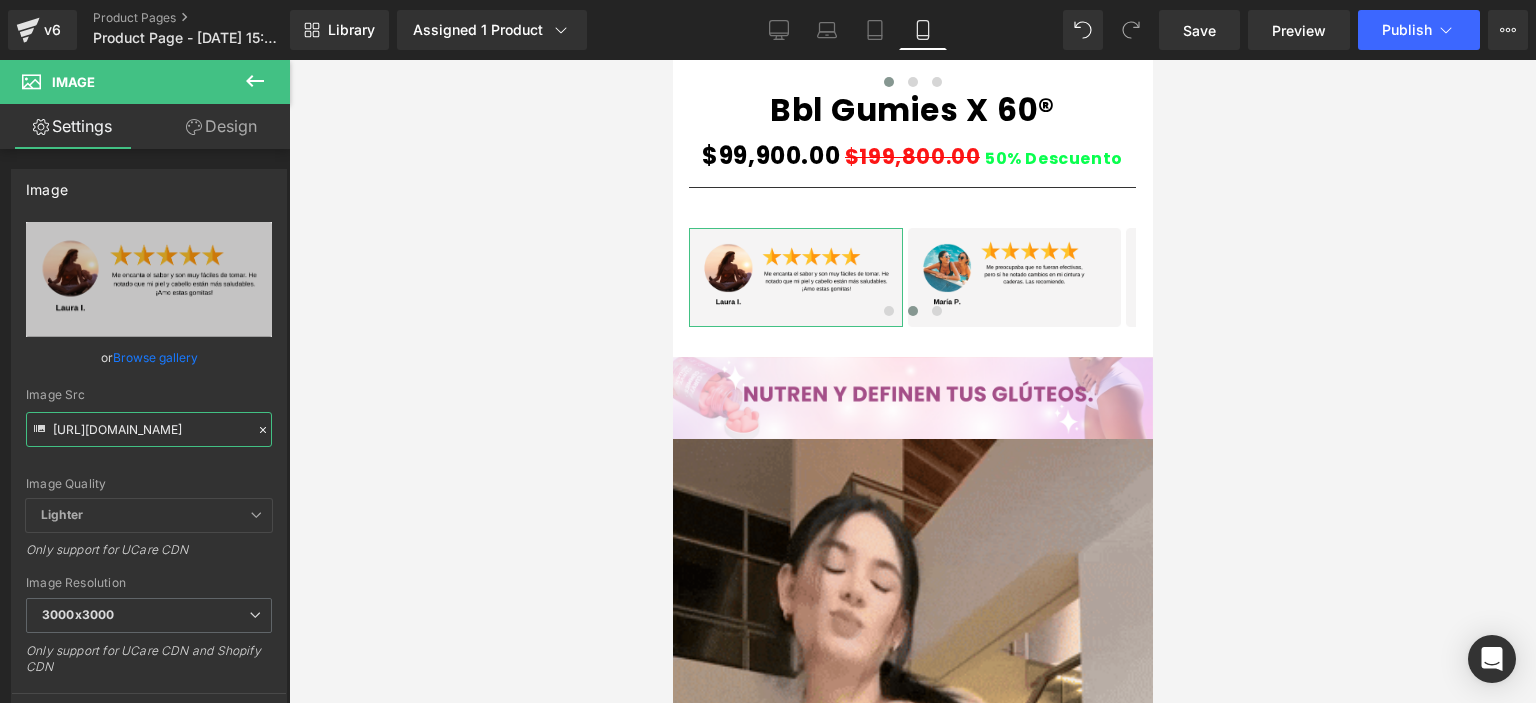 scroll, scrollTop: 0, scrollLeft: 3, axis: horizontal 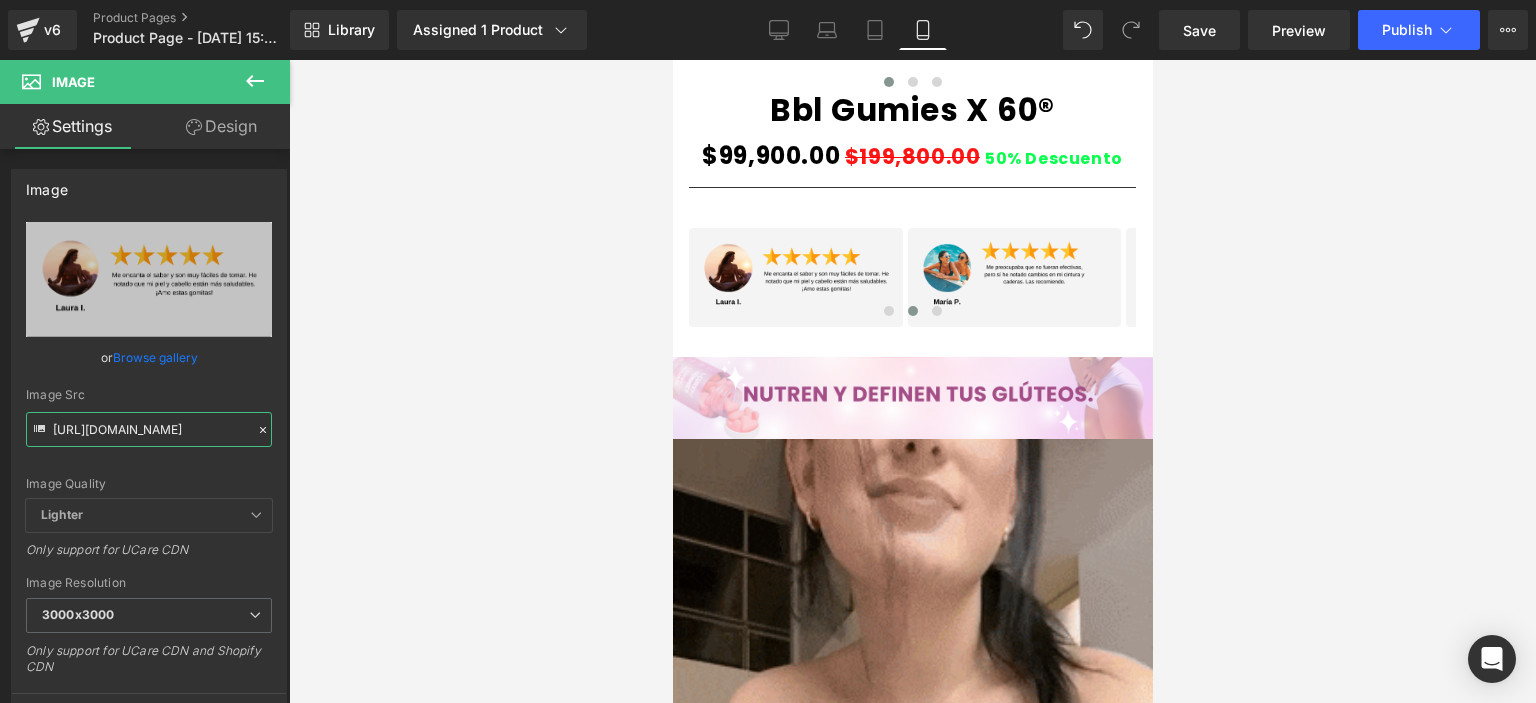 drag, startPoint x: 52, startPoint y: 427, endPoint x: 313, endPoint y: 428, distance: 261.00192 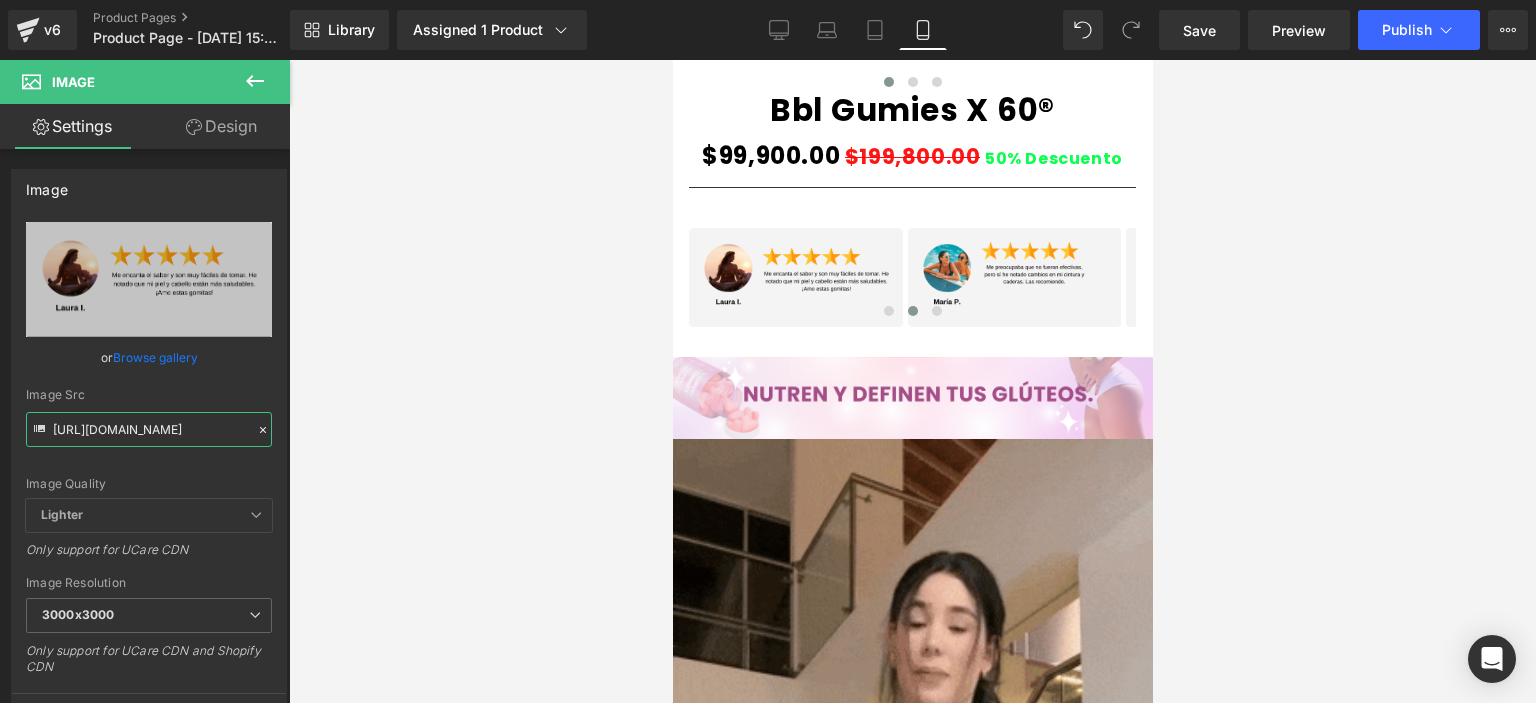 click on "Image  You are previewing how the   will restyle your page. You can not edit Elements in Preset Preview Mode.  v6 Product Pages Product Page - [DATE] 15:05:24 Library Assigned 1 Product  Product Preview
Bbl Gumies X 60® Manage assigned products Mobile Desktop Laptop Tablet Mobile Save Preview Publish Scheduled Upgrade Plan View Live Page View with current Template Save Template to Library Schedule Publish  Optimize  Publish Settings Shortcuts  Your page can’t be published   You've reached the maximum number of published pages on your plan  (0/1).  You need to upgrade your plan or unpublish all your pages to get 1 publish slot.   Unpublish pages   Upgrade plan  Elements Global Style Base Row  rows, columns, layouts, div Heading  headings, titles, h1,h2,h3,h4,h5,h6 Text Block  texts, paragraphs, contents, blocks Image  images, photos, alts, uploads Icon  icons, symbols Button  button, call to action, cta Separator  separators, dividers, horizontal lines Liquid  Banner Parallax  Hero Banner  List" at bounding box center [768, 368] 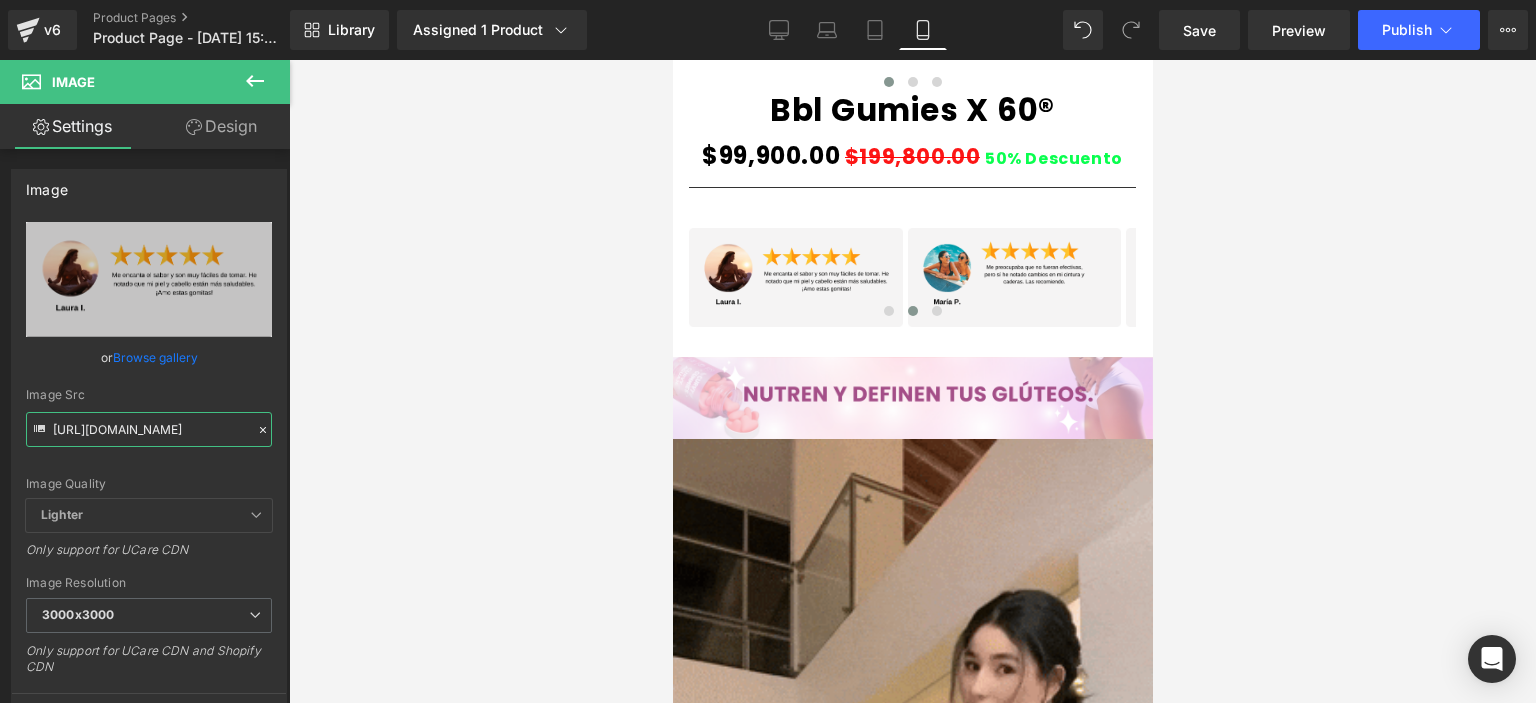type on "[URL][DOMAIN_NAME]" 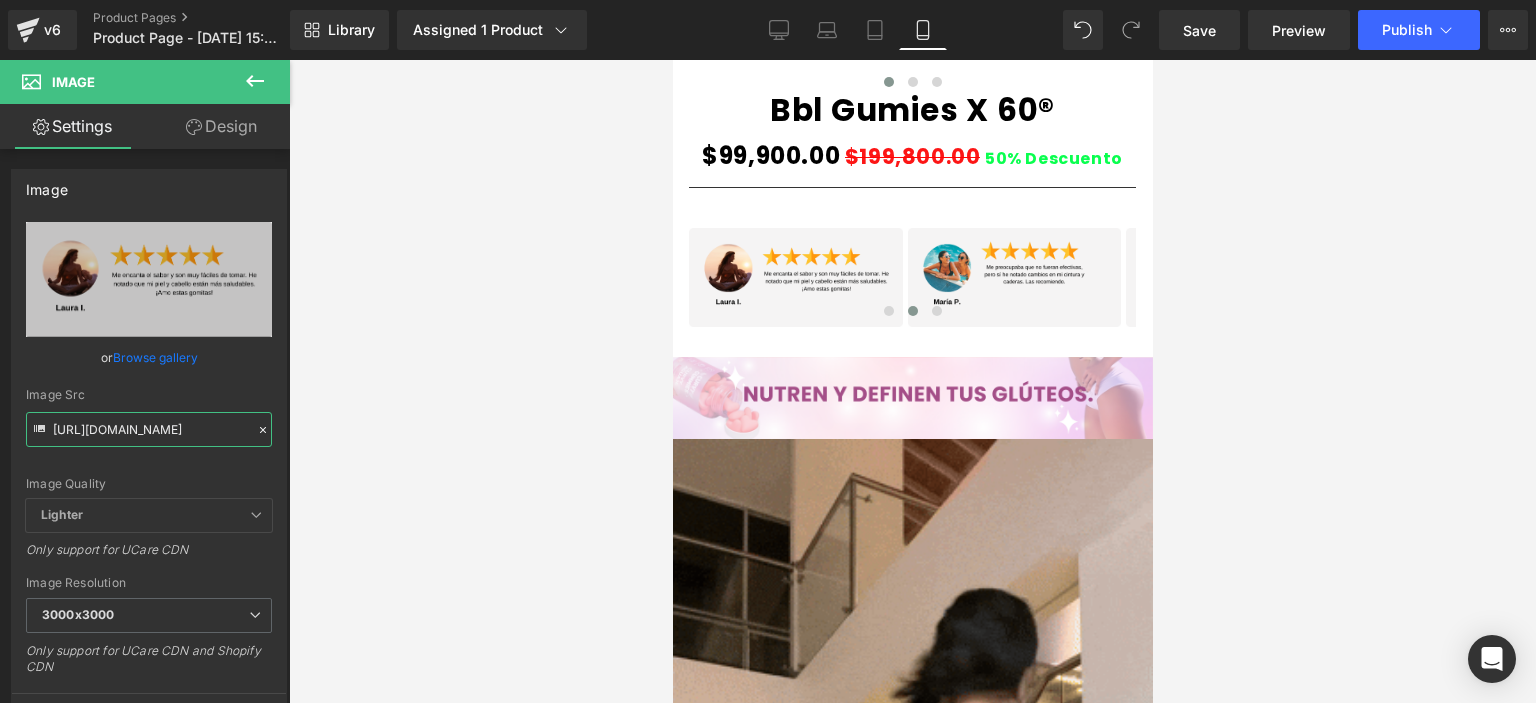 scroll, scrollTop: 0, scrollLeft: 0, axis: both 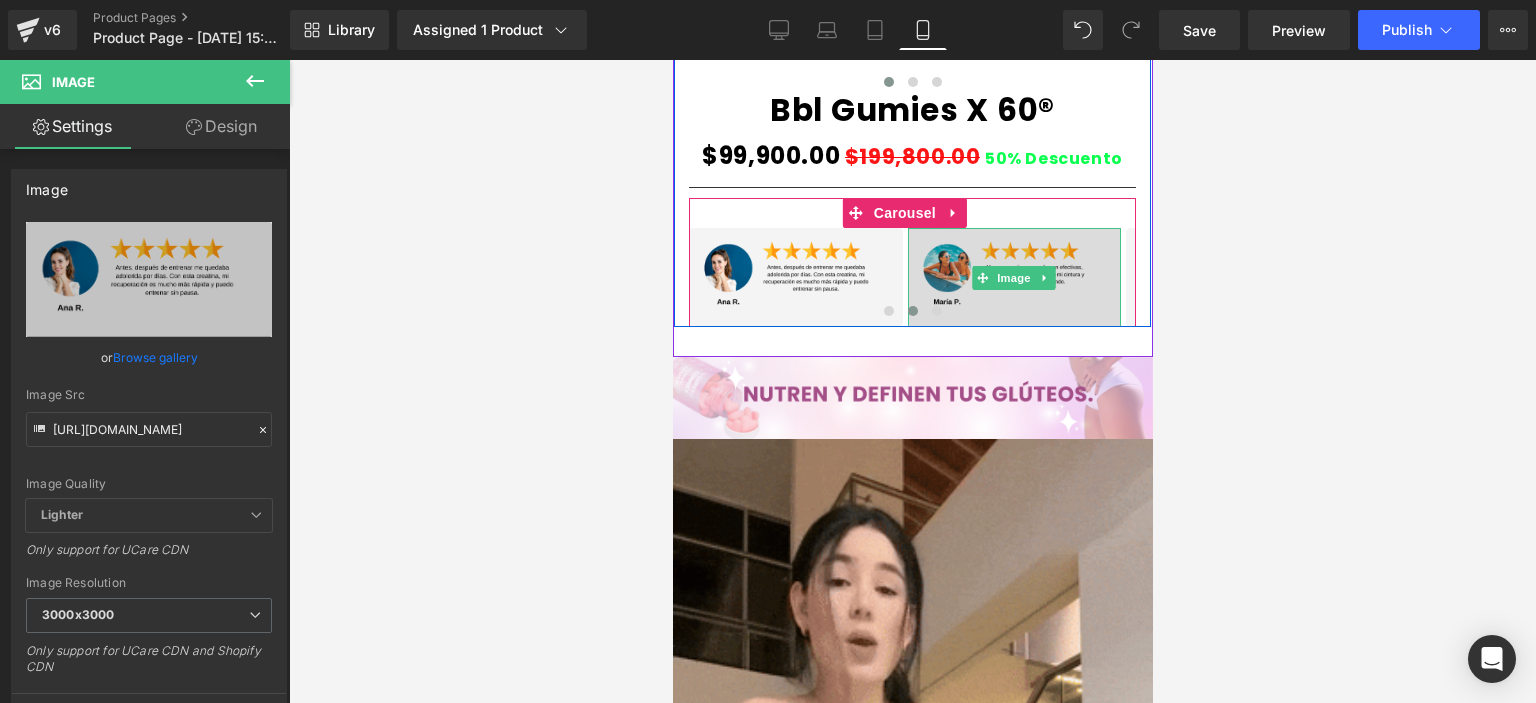 click at bounding box center [1014, 277] 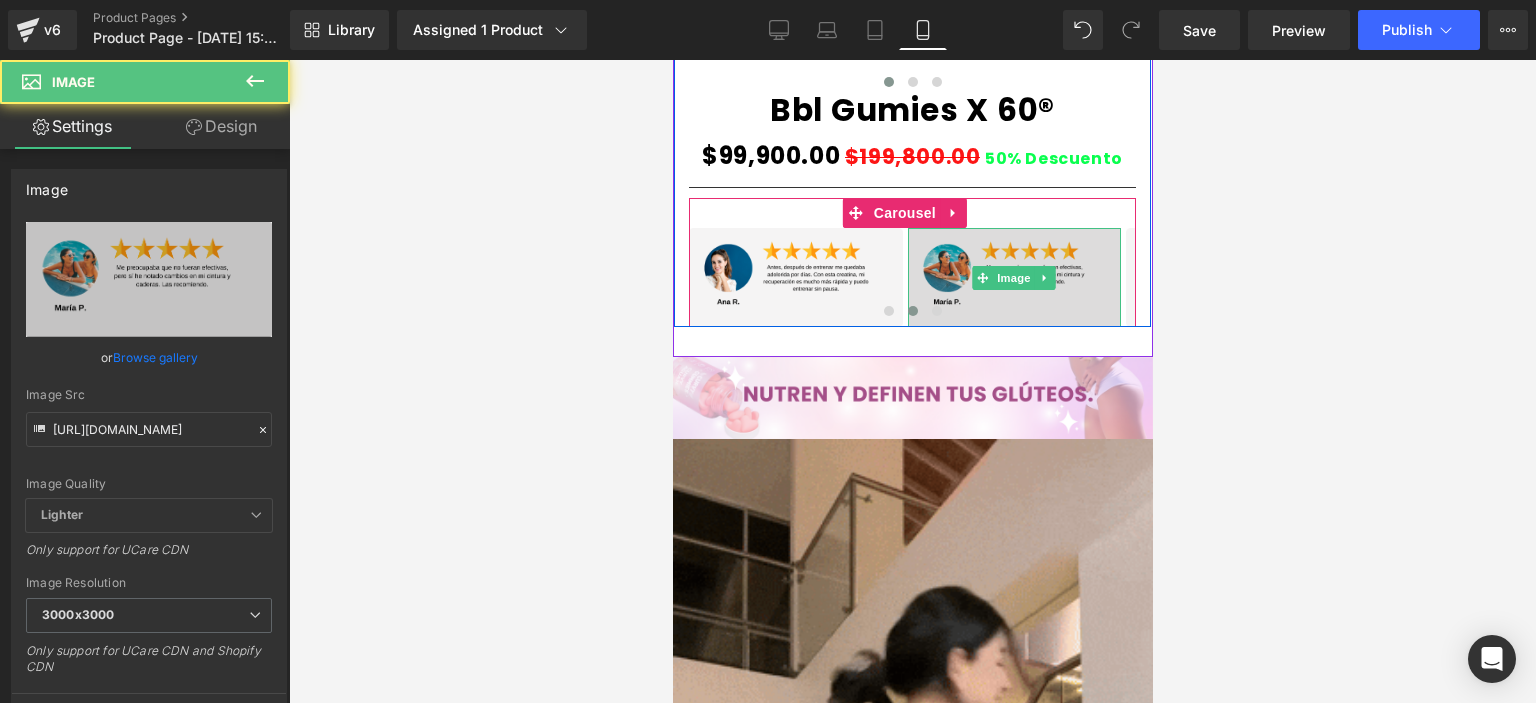 click at bounding box center [1014, 277] 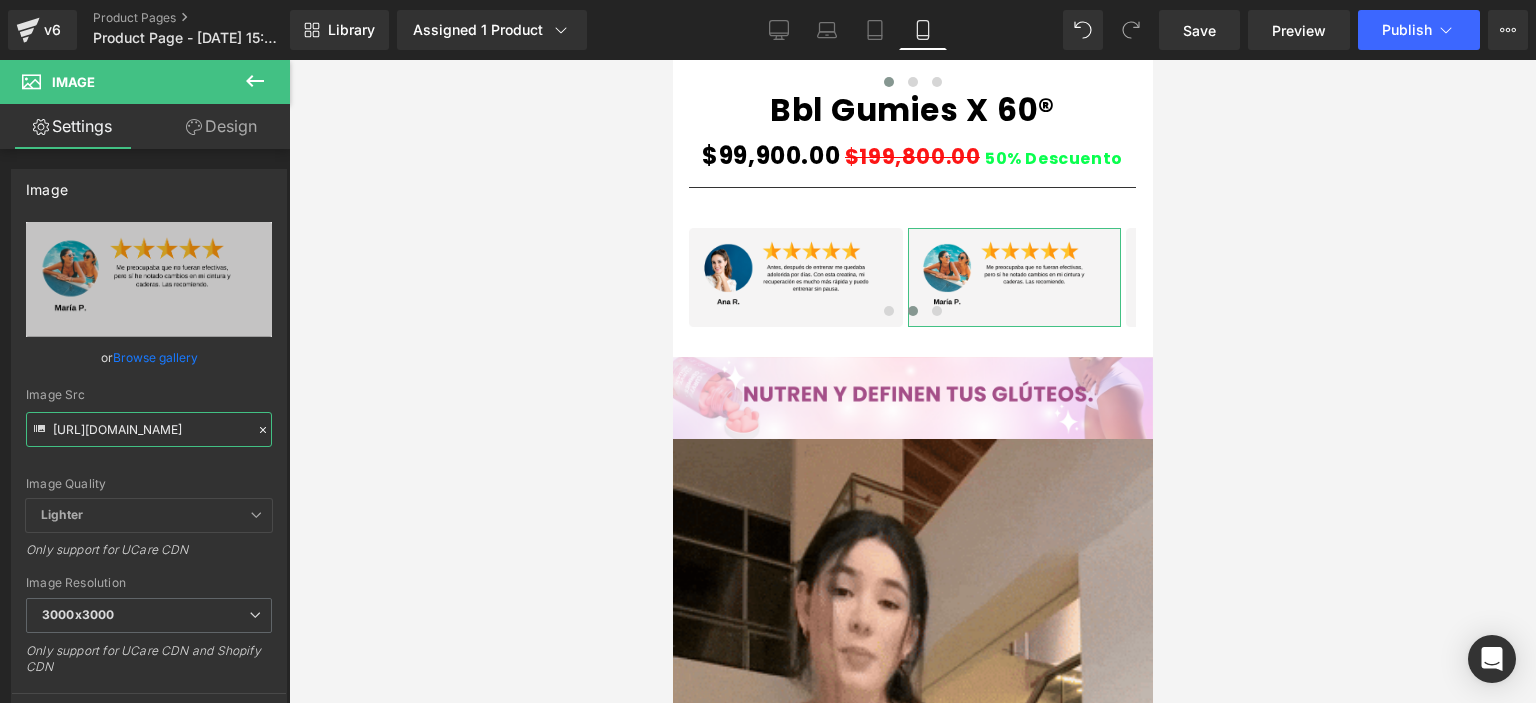 scroll, scrollTop: 0, scrollLeft: 10, axis: horizontal 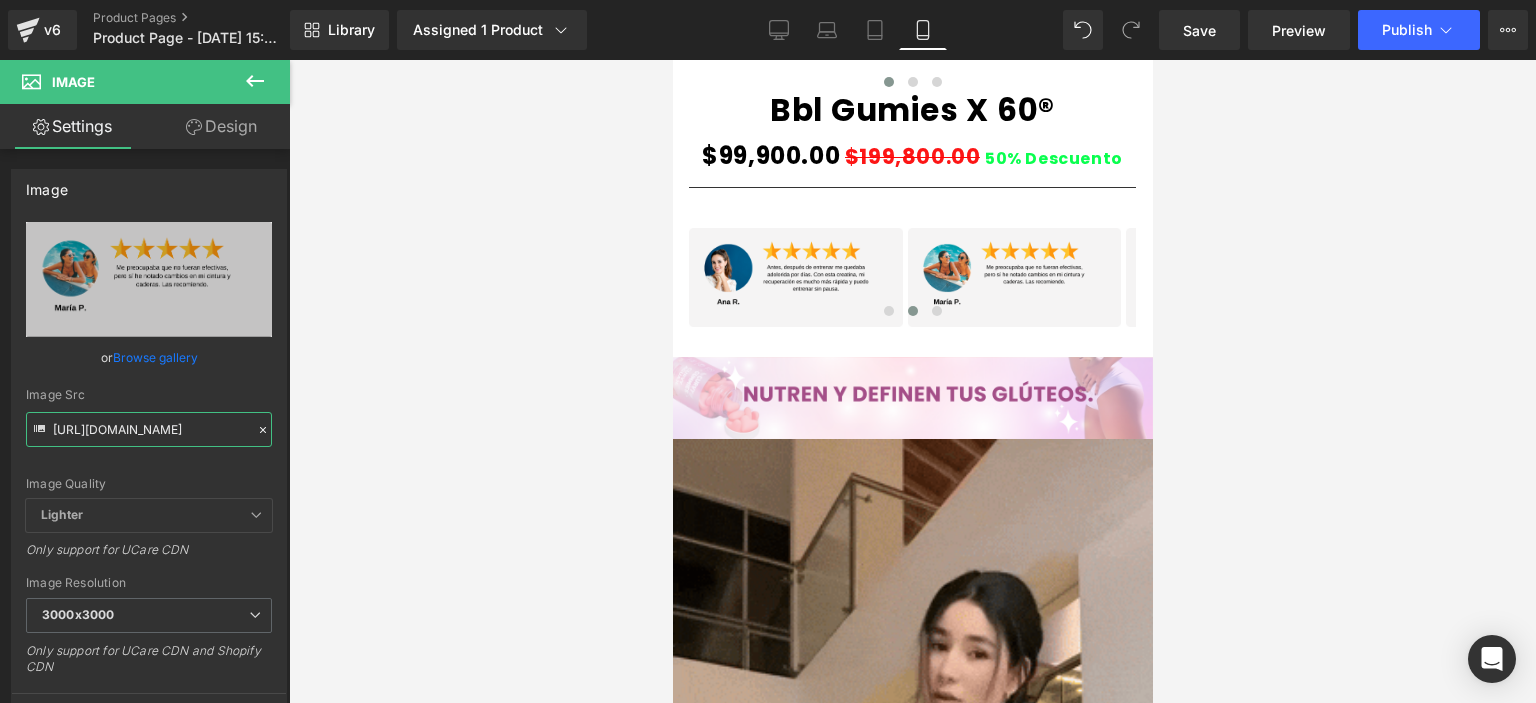 drag, startPoint x: 52, startPoint y: 424, endPoint x: 304, endPoint y: 430, distance: 252.07141 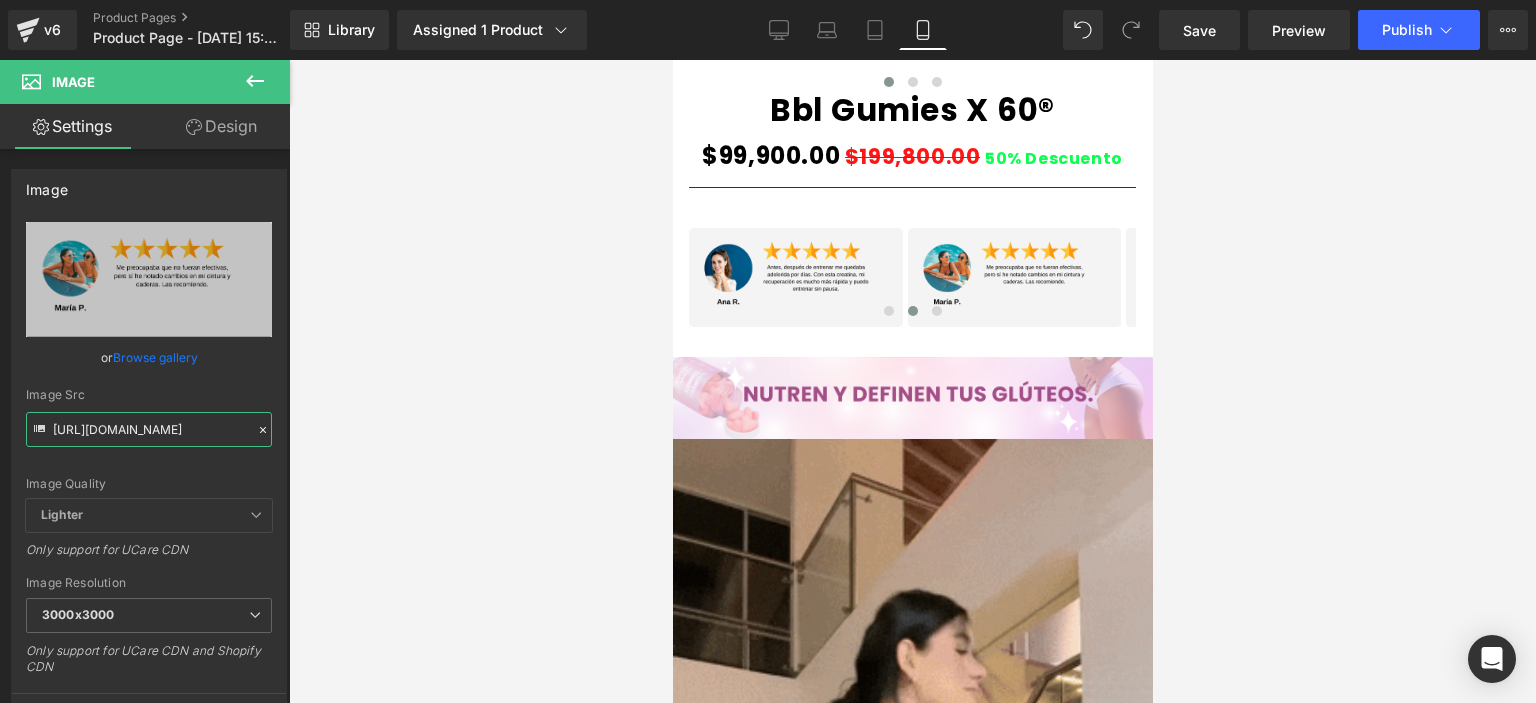 click on "Image  You are previewing how the   will restyle your page. You can not edit Elements in Preset Preview Mode.  v6 Product Pages Product Page - [DATE] 15:05:24 Library Assigned 1 Product  Product Preview
Bbl Gumies X 60® Manage assigned products Mobile Desktop Laptop Tablet Mobile Save Preview Publish Scheduled Upgrade Plan View Live Page View with current Template Save Template to Library Schedule Publish  Optimize  Publish Settings Shortcuts  Your page can’t be published   You've reached the maximum number of published pages on your plan  (0/1).  You need to upgrade your plan or unpublish all your pages to get 1 publish slot.   Unpublish pages   Upgrade plan  Elements Global Style Base Row  rows, columns, layouts, div Heading  headings, titles, h1,h2,h3,h4,h5,h6 Text Block  texts, paragraphs, contents, blocks Image  images, photos, alts, uploads Icon  icons, symbols Button  button, call to action, cta Separator  separators, dividers, horizontal lines Liquid  Banner Parallax  Hero Banner  List" at bounding box center (768, 368) 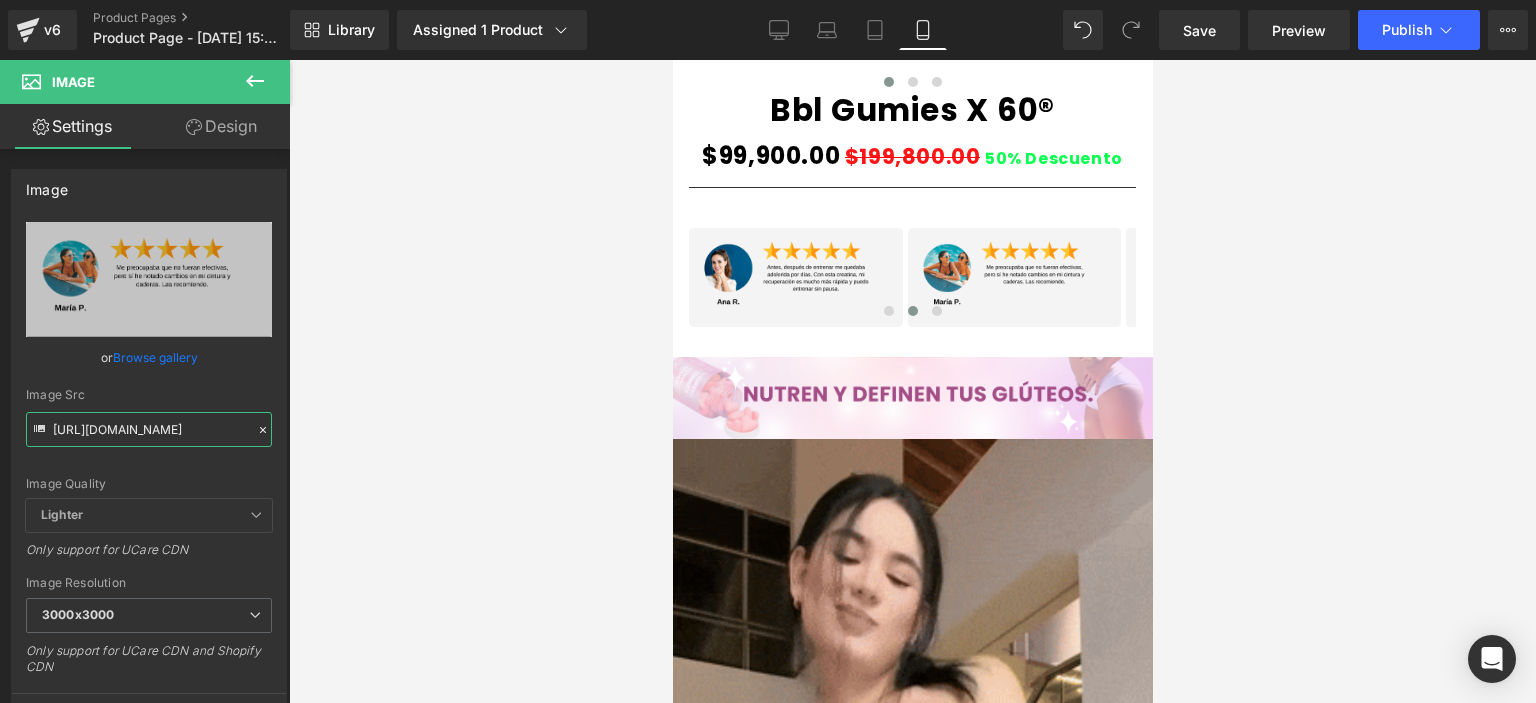 paste on "WW5RgMXb/" 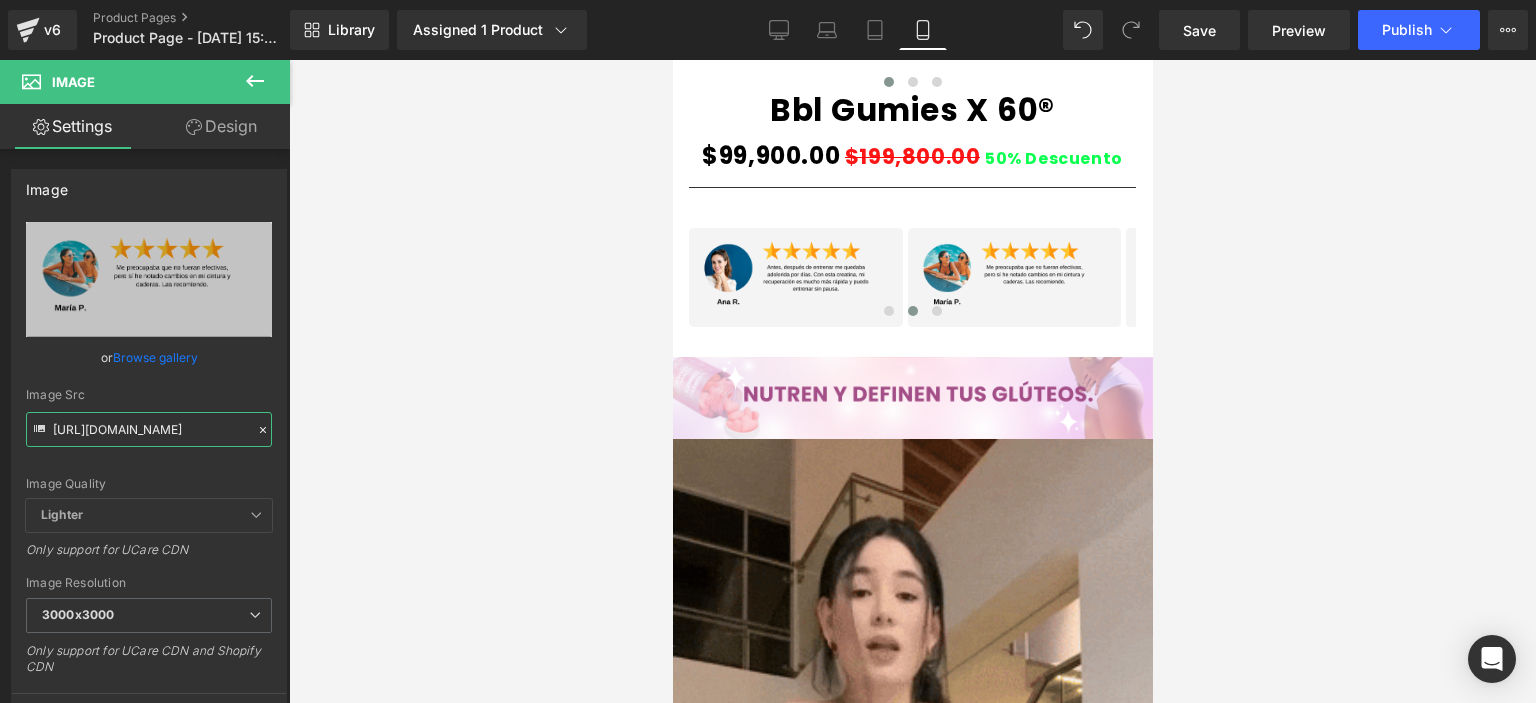 type on "[URL][DOMAIN_NAME]" 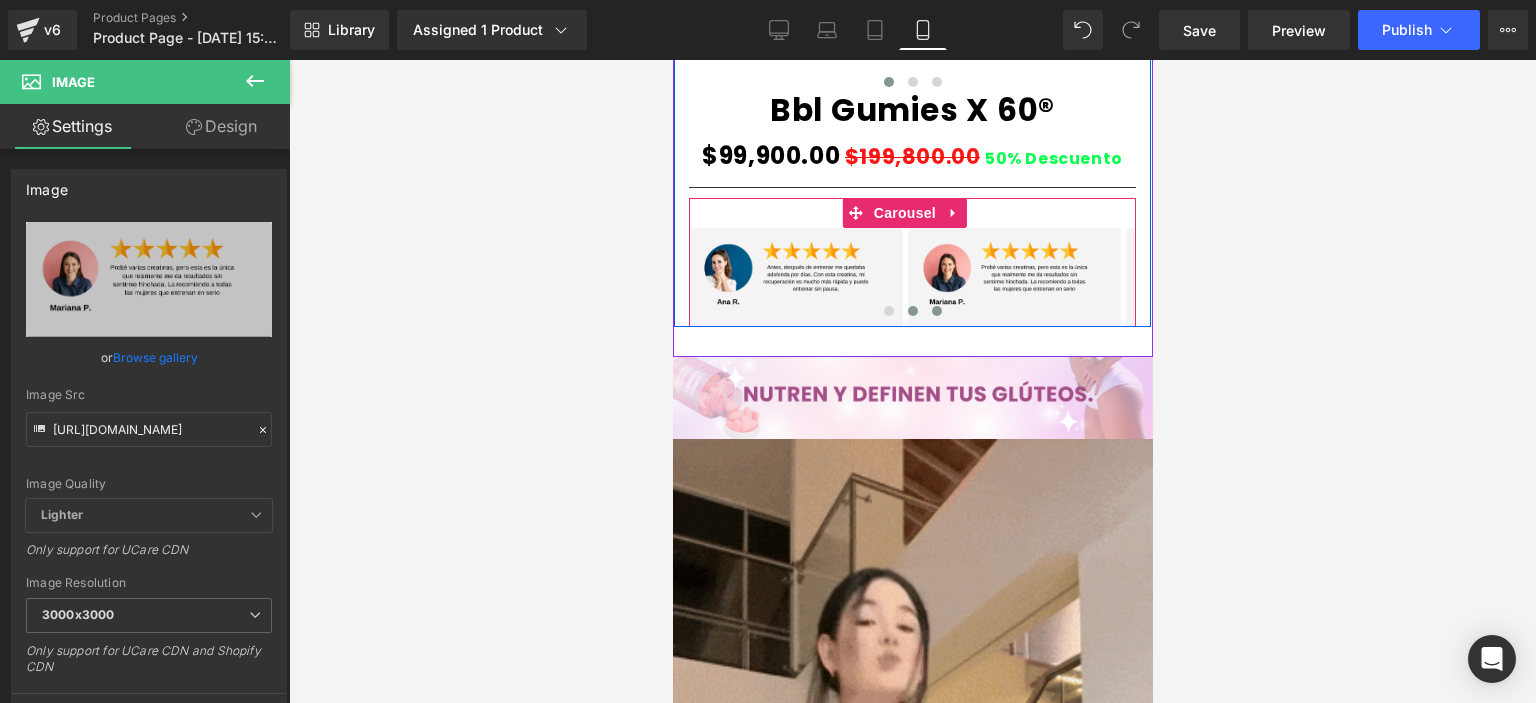 click at bounding box center [936, 311] 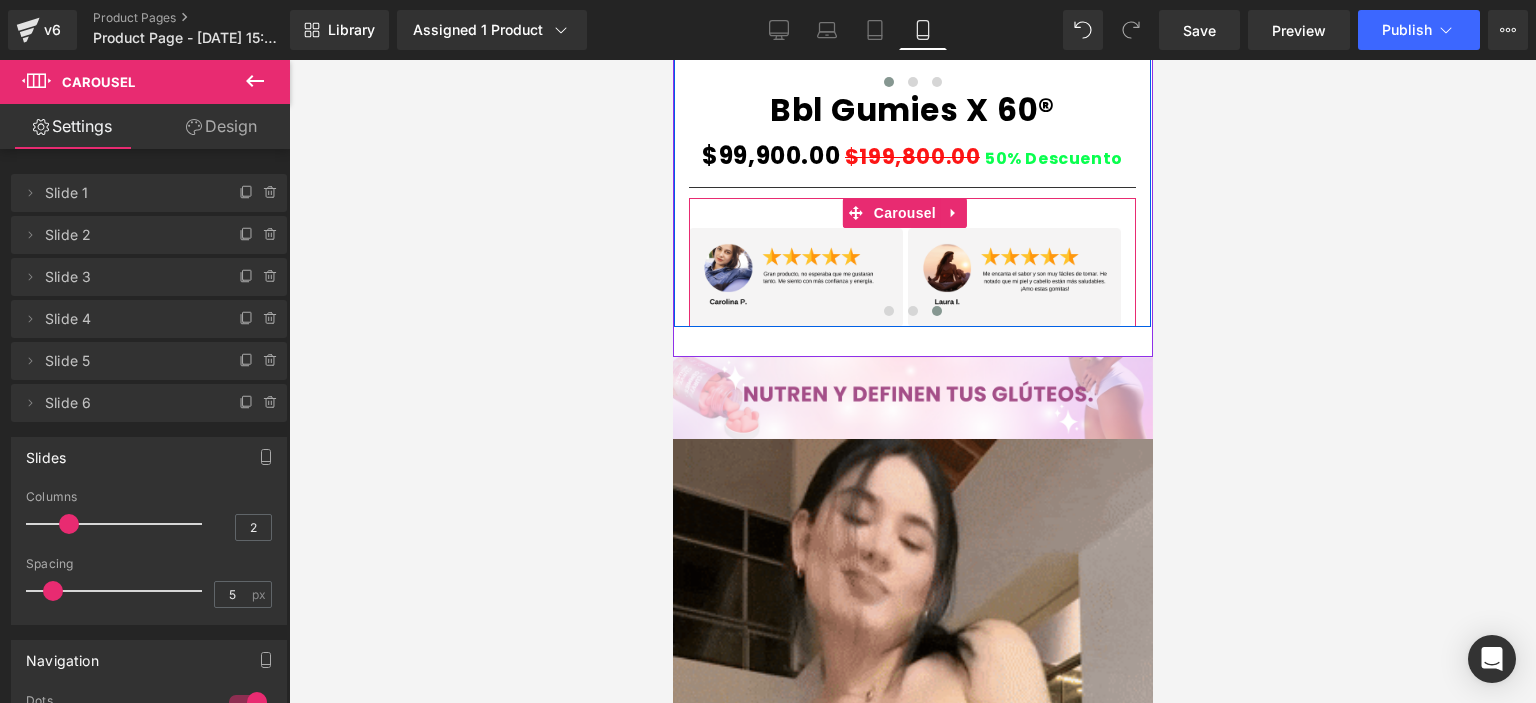 type 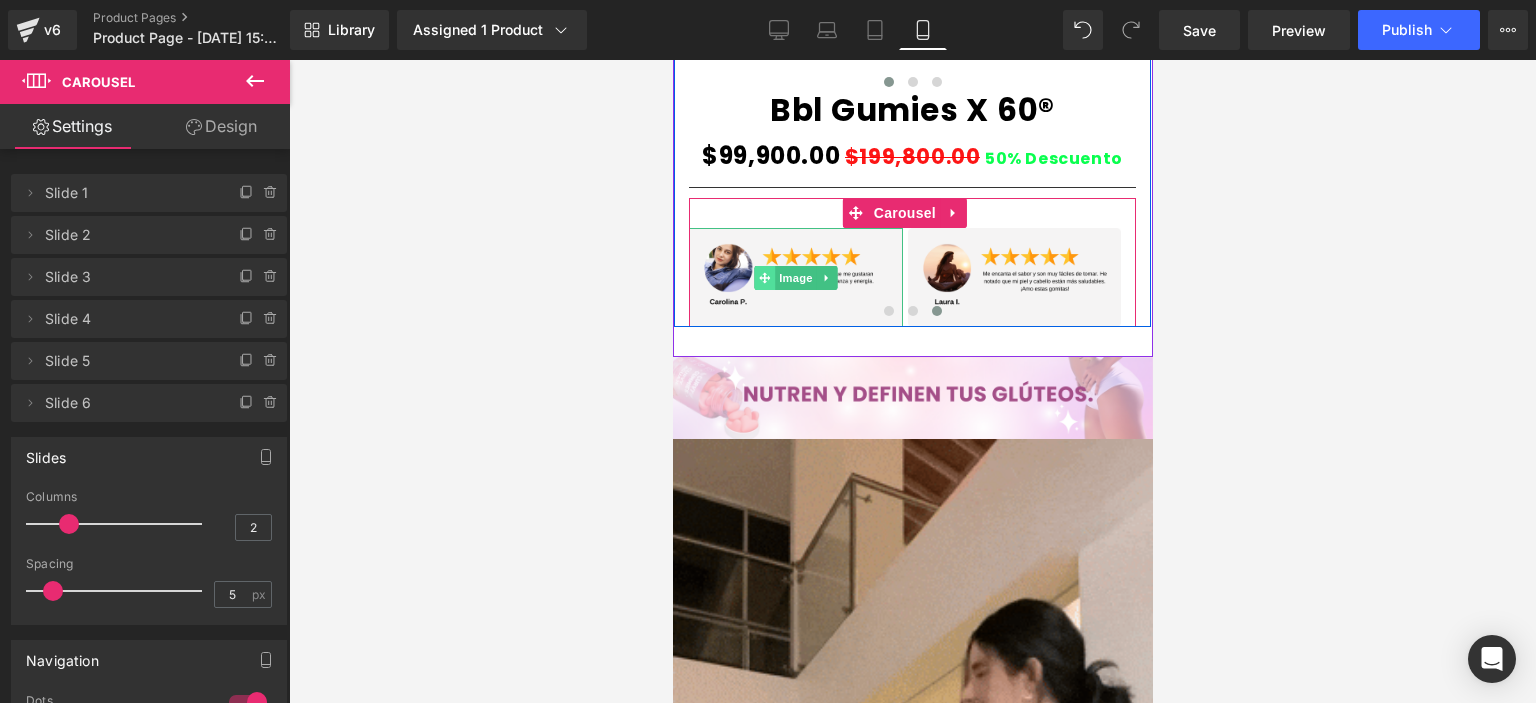 click at bounding box center [795, 277] 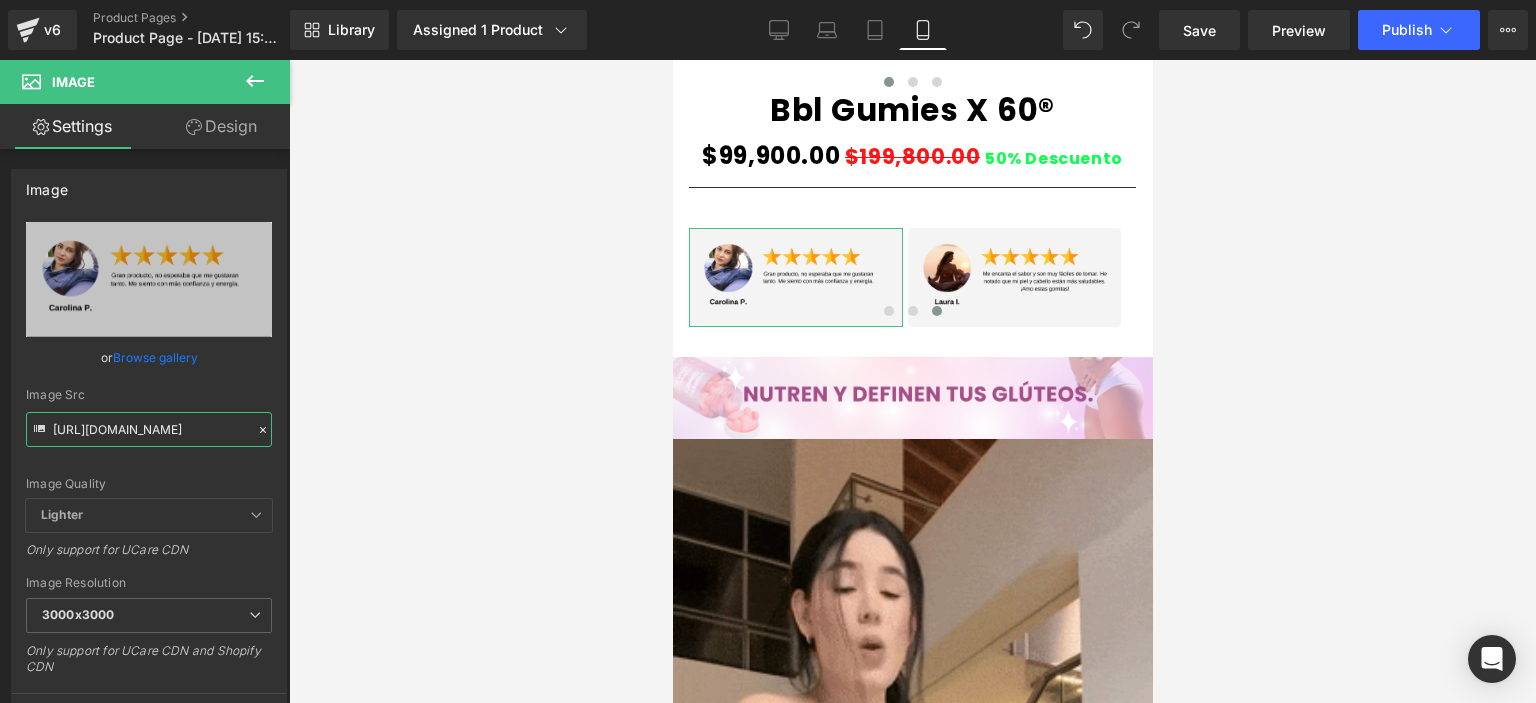 scroll, scrollTop: 0, scrollLeft: 21, axis: horizontal 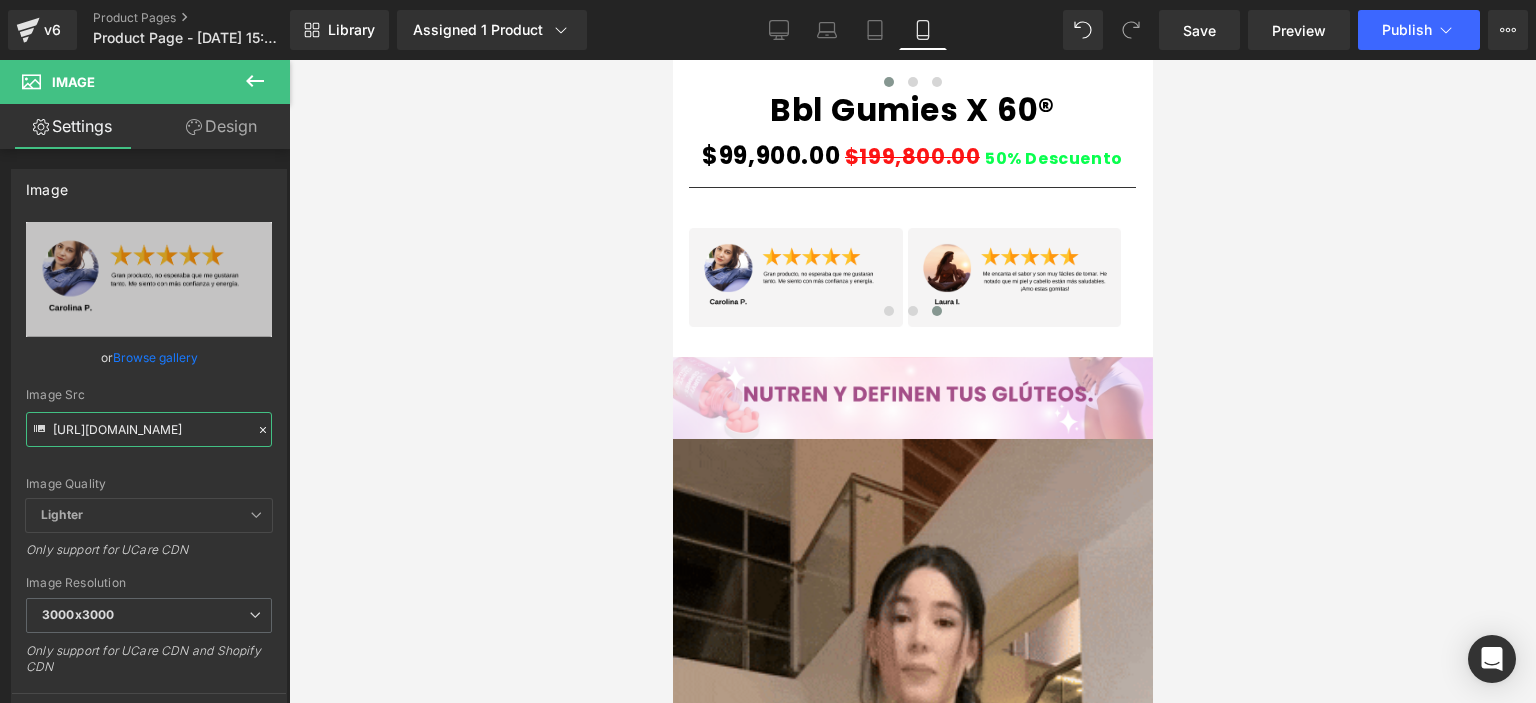 drag, startPoint x: 54, startPoint y: 428, endPoint x: 321, endPoint y: 428, distance: 267 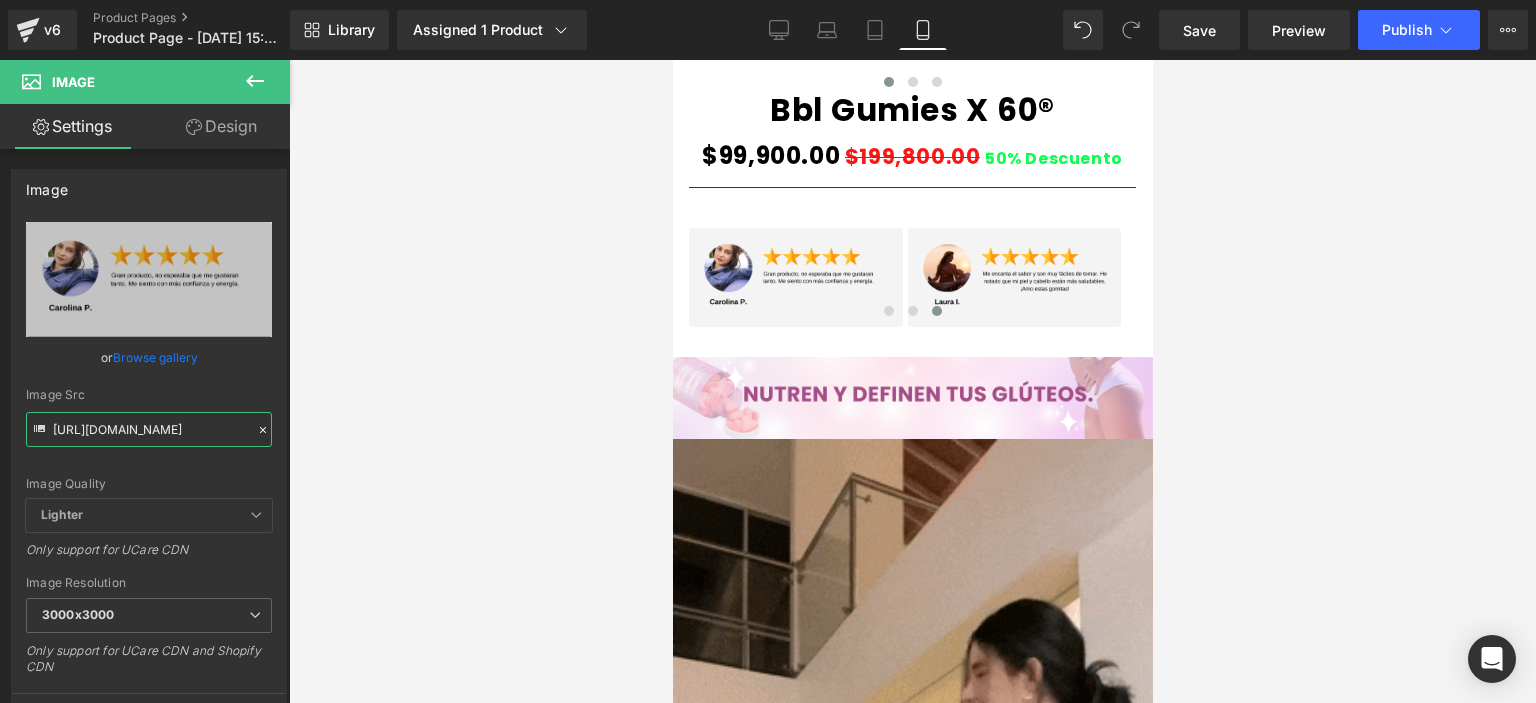 click on "Image  You are previewing how the   will restyle your page. You can not edit Elements in Preset Preview Mode.  v6 Product Pages Product Page - [DATE] 15:05:24 Library Assigned 1 Product  Product Preview
Bbl Gumies X 60® Manage assigned products Mobile Desktop Laptop Tablet Mobile Save Preview Publish Scheduled Upgrade Plan View Live Page View with current Template Save Template to Library Schedule Publish  Optimize  Publish Settings Shortcuts  Your page can’t be published   You've reached the maximum number of published pages on your plan  (0/1).  You need to upgrade your plan or unpublish all your pages to get 1 publish slot.   Unpublish pages   Upgrade plan  Elements Global Style Base Row  rows, columns, layouts, div Heading  headings, titles, h1,h2,h3,h4,h5,h6 Text Block  texts, paragraphs, contents, blocks Image  images, photos, alts, uploads Icon  icons, symbols Button  button, call to action, cta Separator  separators, dividers, horizontal lines Liquid  Banner Parallax  Hero Banner  List" at bounding box center (768, 368) 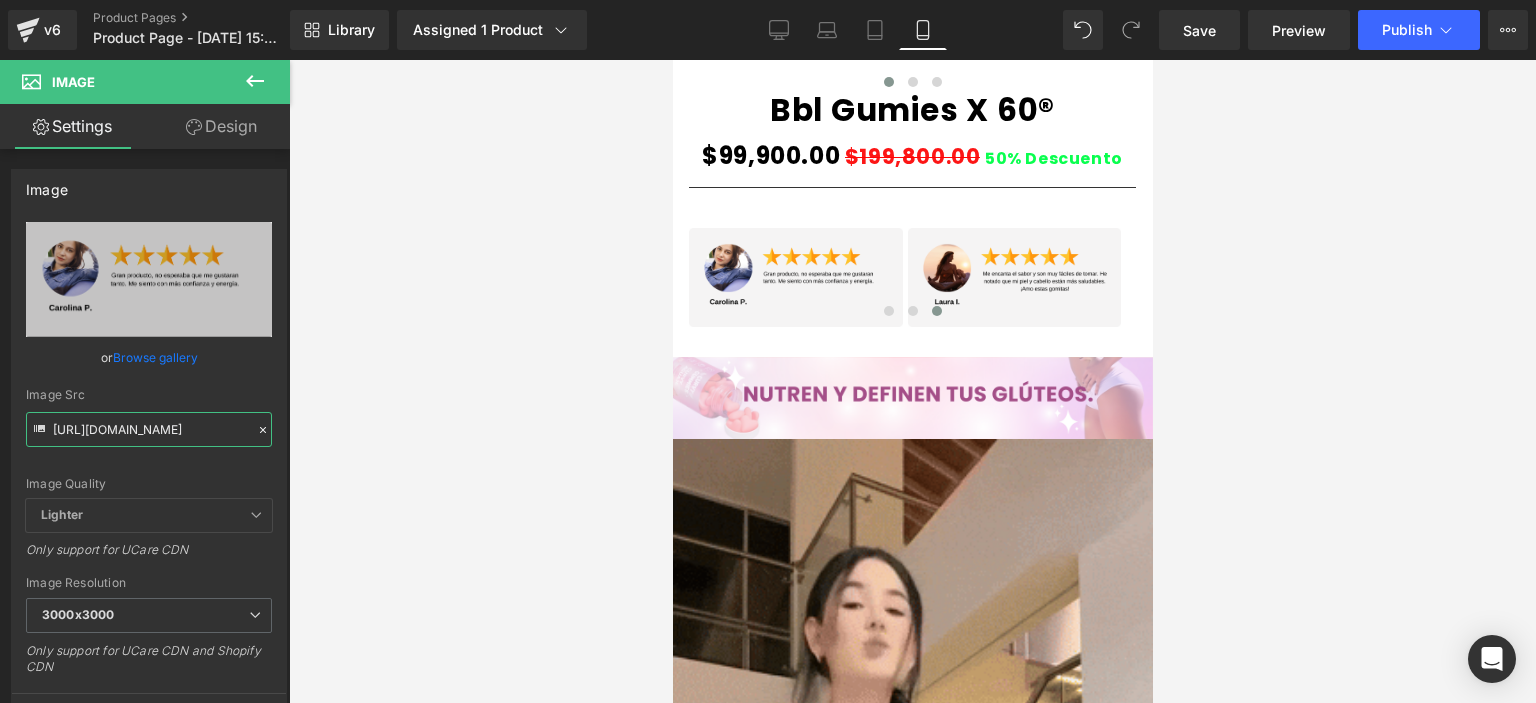 paste on "1tsk17NJ/" 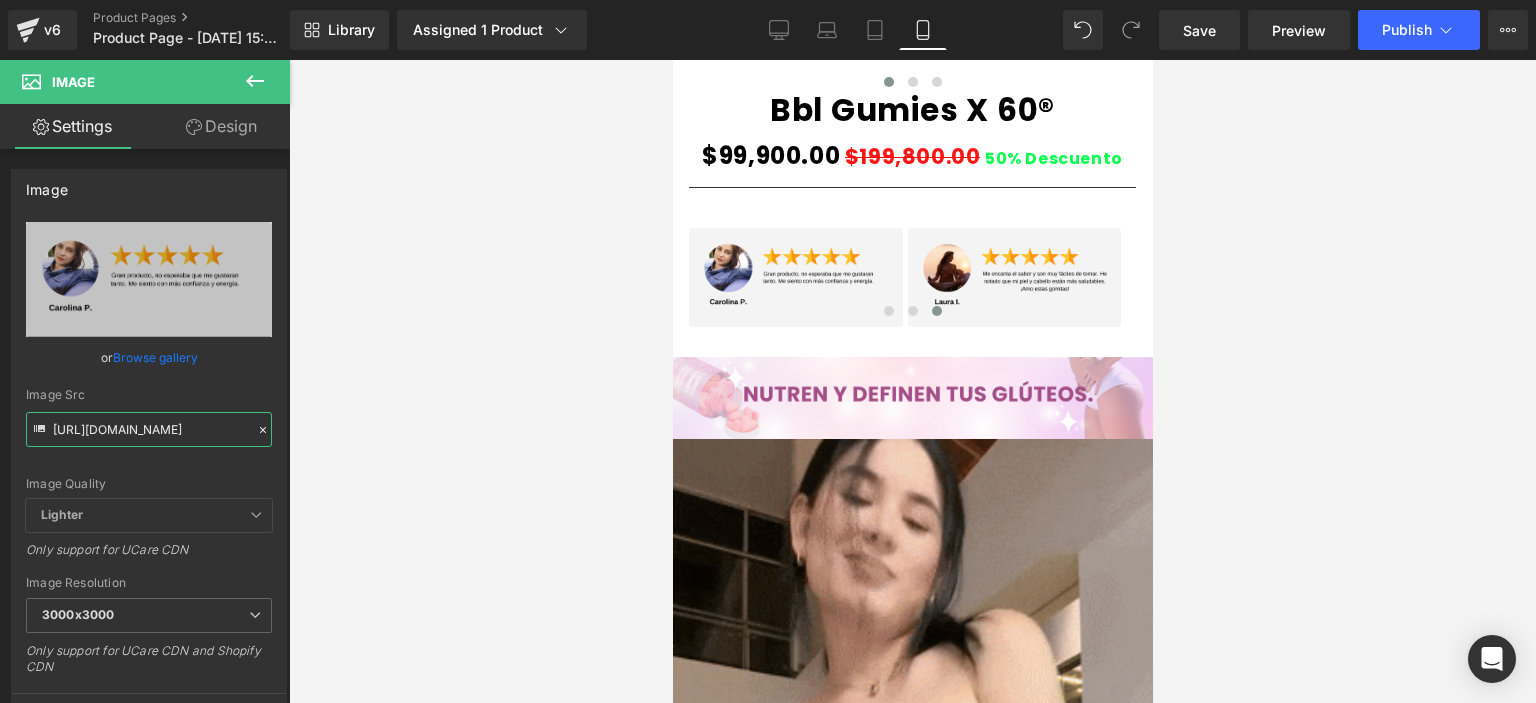 type on "[URL][DOMAIN_NAME]" 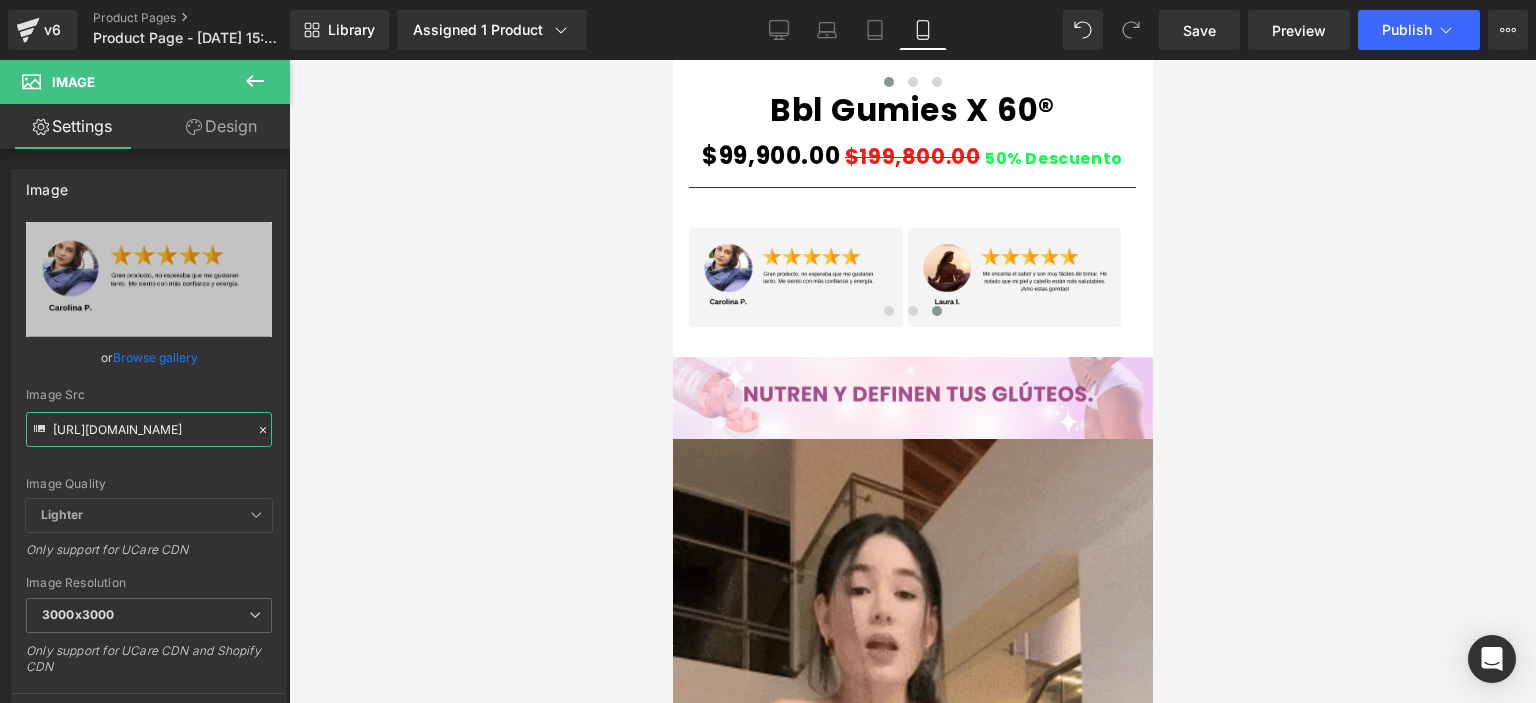 scroll, scrollTop: 0, scrollLeft: 0, axis: both 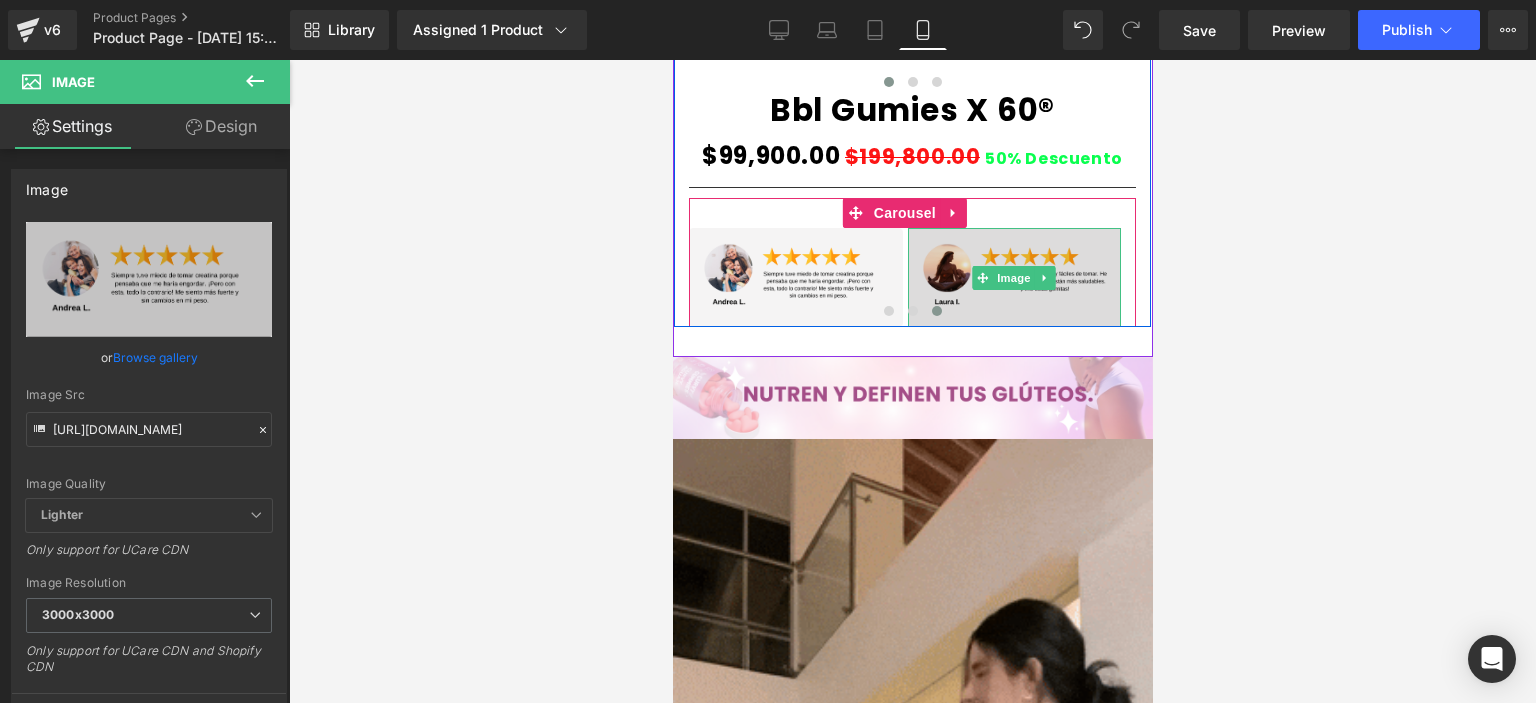 click at bounding box center [1014, 277] 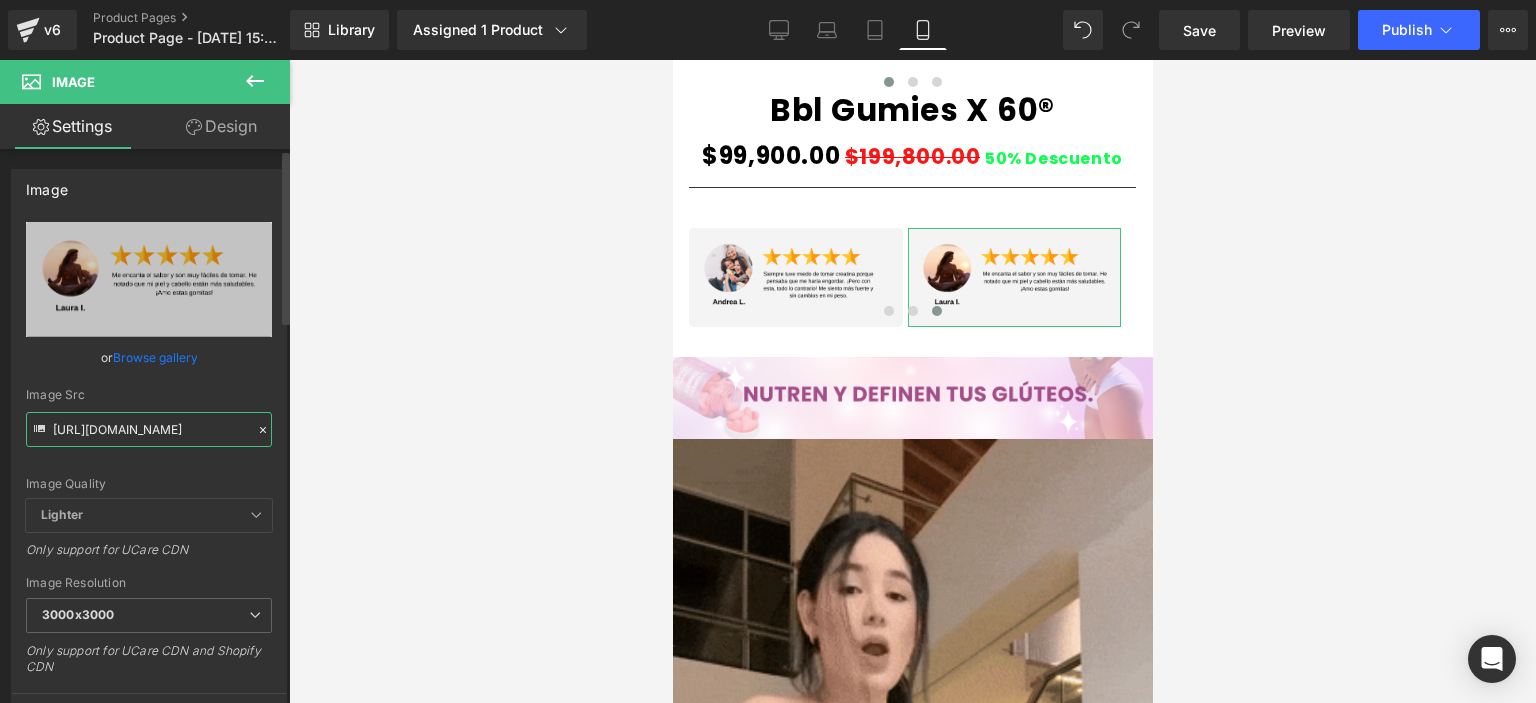 scroll, scrollTop: 0, scrollLeft: 3, axis: horizontal 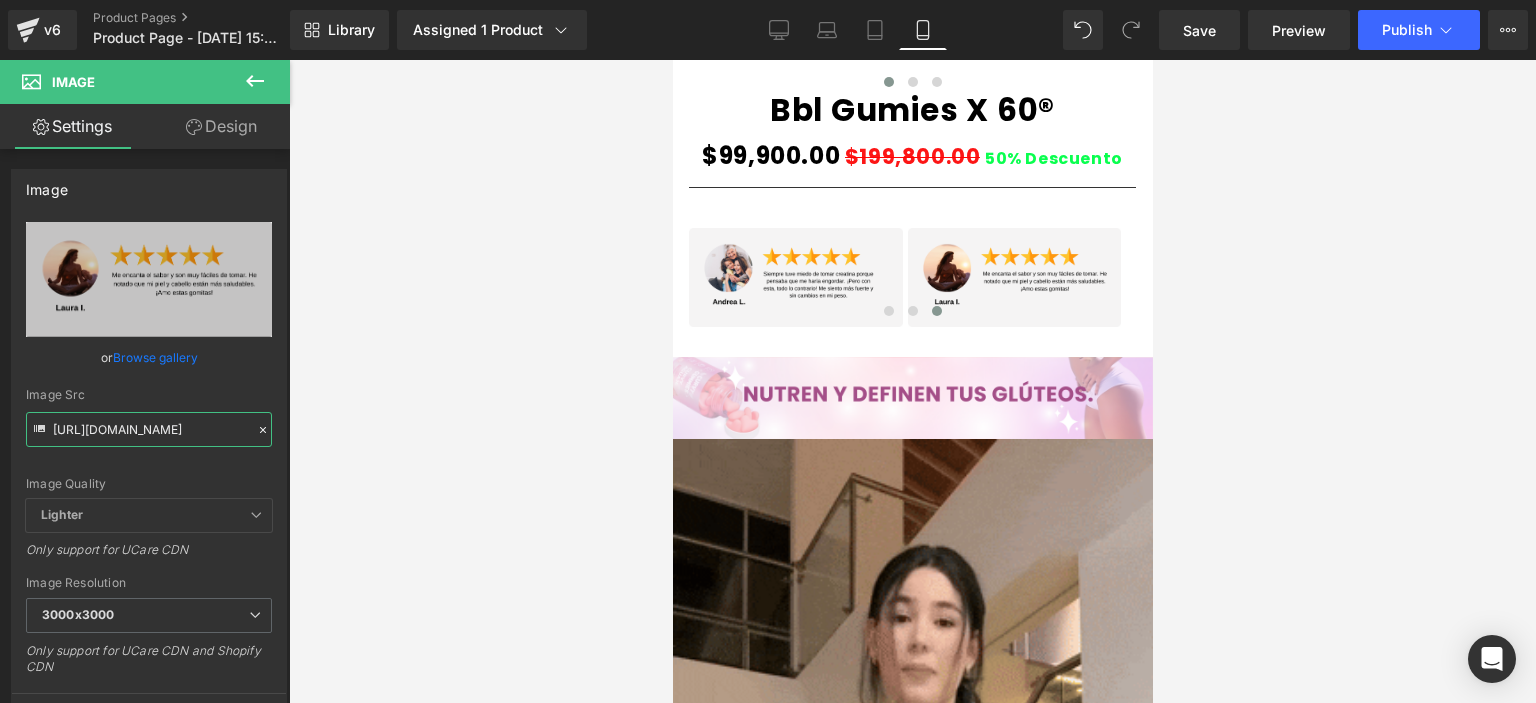 drag, startPoint x: 53, startPoint y: 427, endPoint x: 294, endPoint y: 429, distance: 241.0083 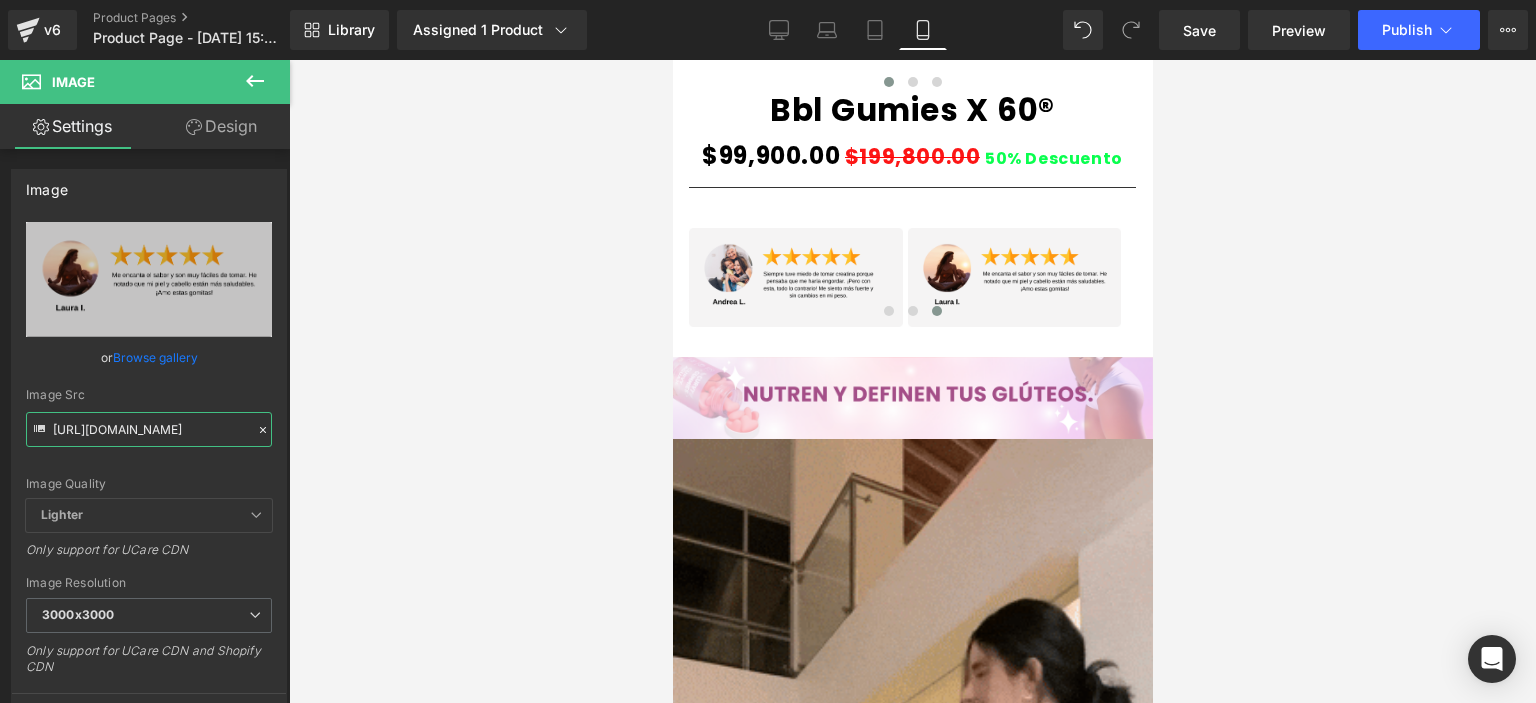 click on "Image  You are previewing how the   will restyle your page. You can not edit Elements in Preset Preview Mode.  v6 Product Pages Product Page - [DATE] 15:05:24 Library Assigned 1 Product  Product Preview
Bbl Gumies X 60® Manage assigned products Mobile Desktop Laptop Tablet Mobile Save Preview Publish Scheduled Upgrade Plan View Live Page View with current Template Save Template to Library Schedule Publish  Optimize  Publish Settings Shortcuts  Your page can’t be published   You've reached the maximum number of published pages on your plan  (0/1).  You need to upgrade your plan or unpublish all your pages to get 1 publish slot.   Unpublish pages   Upgrade plan  Elements Global Style Base Row  rows, columns, layouts, div Heading  headings, titles, h1,h2,h3,h4,h5,h6 Text Block  texts, paragraphs, contents, blocks Image  images, photos, alts, uploads Icon  icons, symbols Button  button, call to action, cta Separator  separators, dividers, horizontal lines Liquid  Banner Parallax  Hero Banner  List" at bounding box center (768, 368) 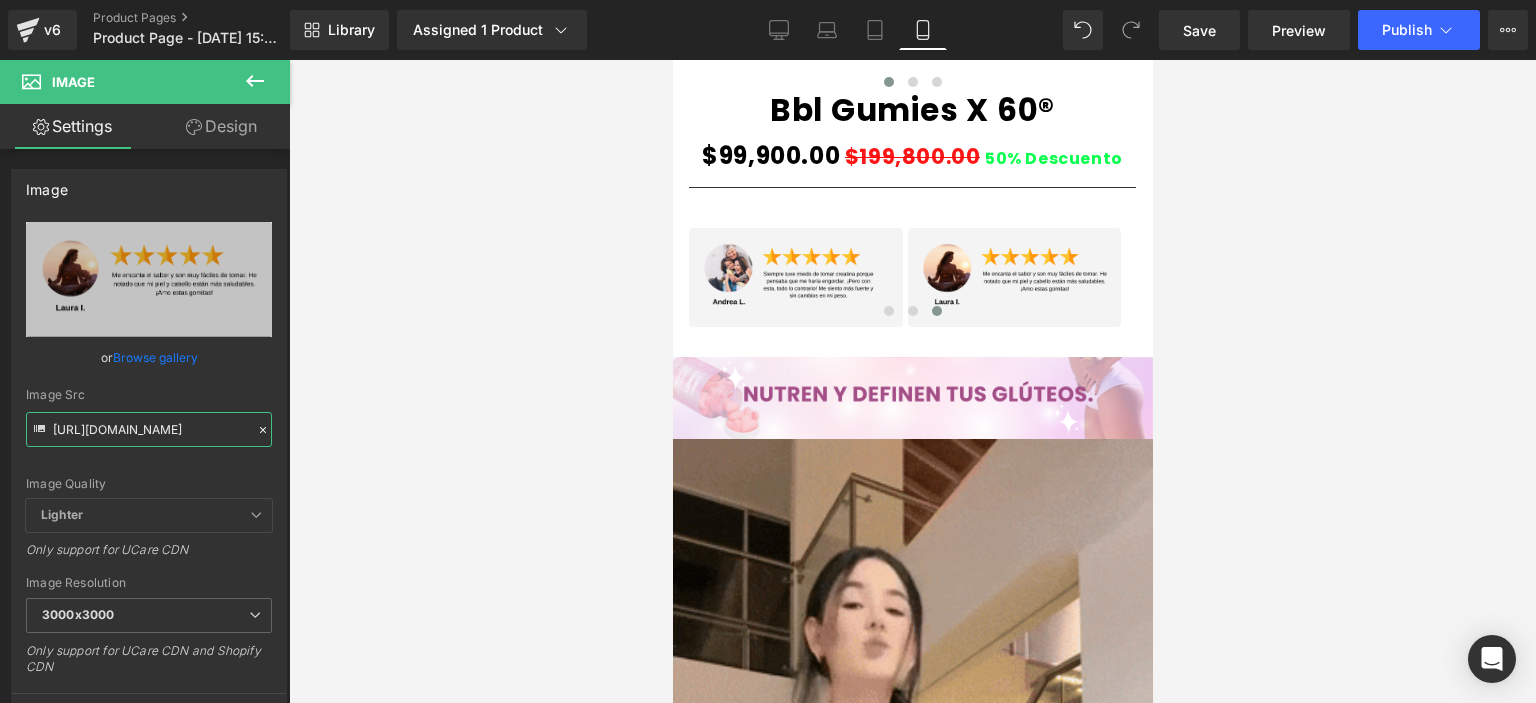 paste on "dsNpmcss/" 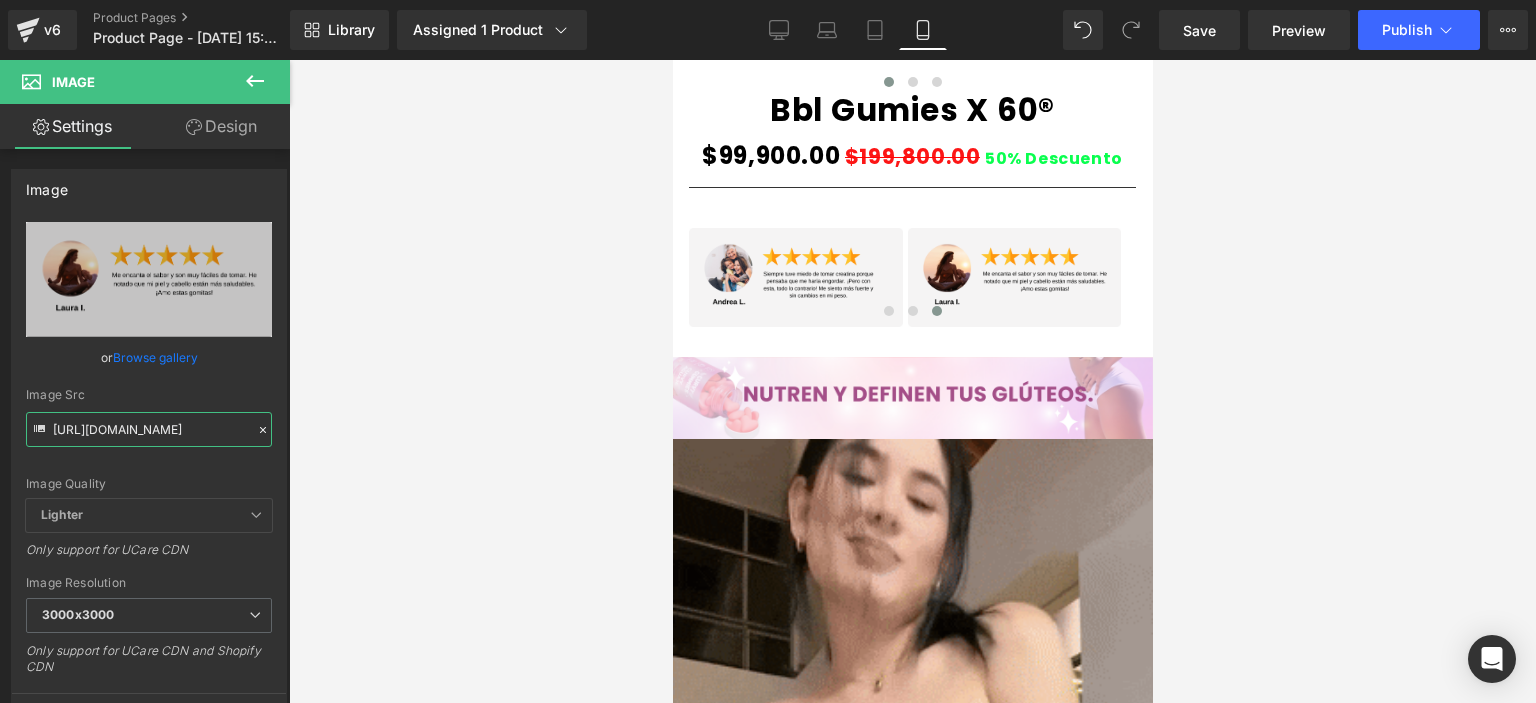 type on "[URL][DOMAIN_NAME]" 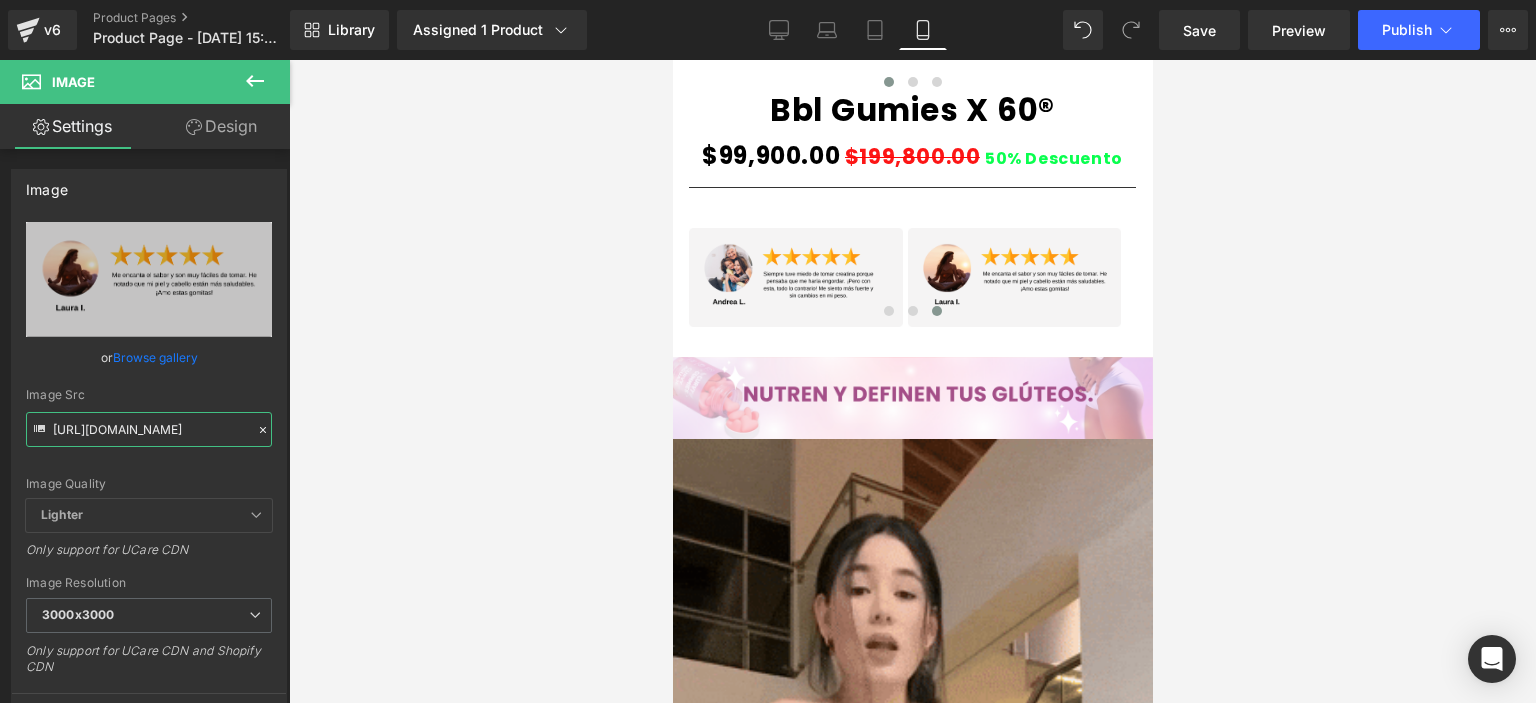 scroll, scrollTop: 0, scrollLeft: 0, axis: both 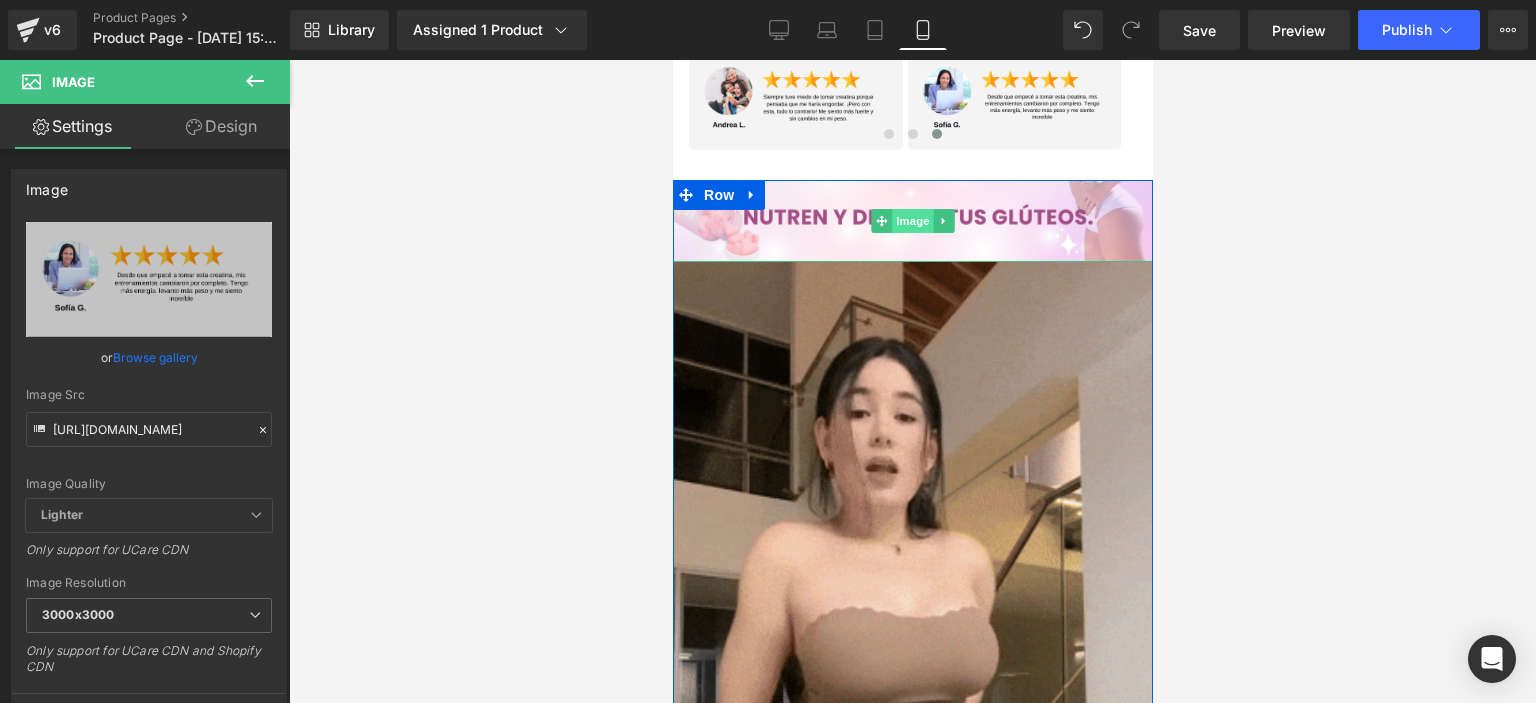 click on "Image" at bounding box center [912, 221] 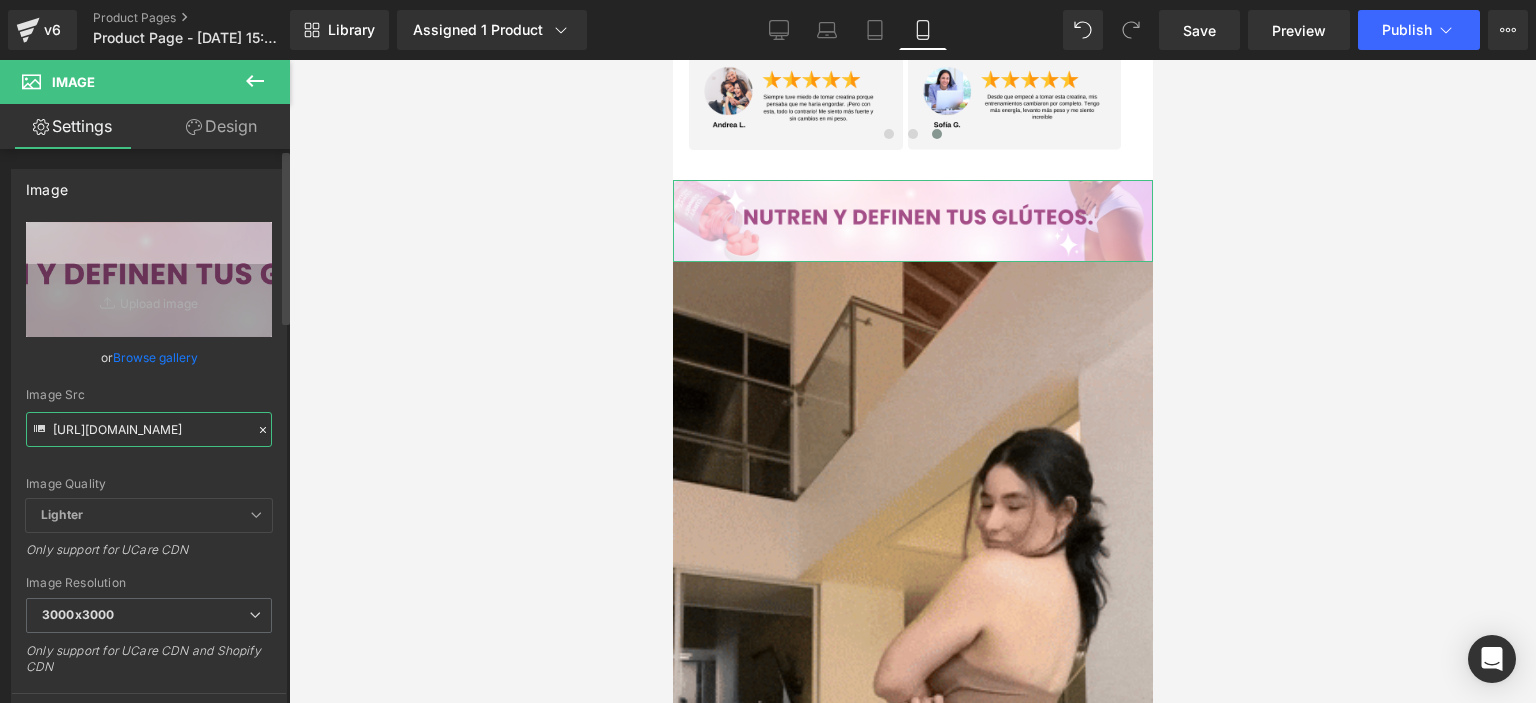 scroll, scrollTop: 0, scrollLeft: 27, axis: horizontal 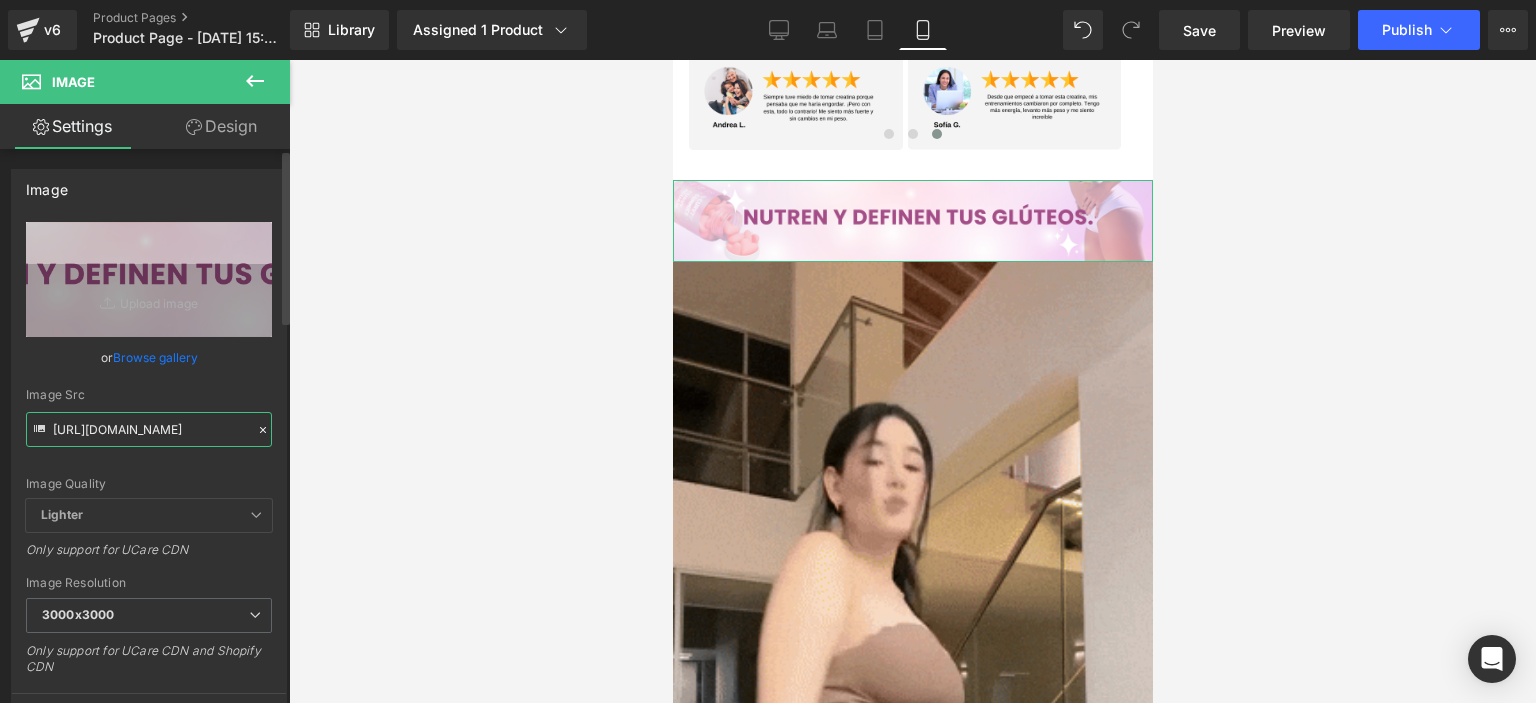 drag, startPoint x: 51, startPoint y: 426, endPoint x: 270, endPoint y: 423, distance: 219.02055 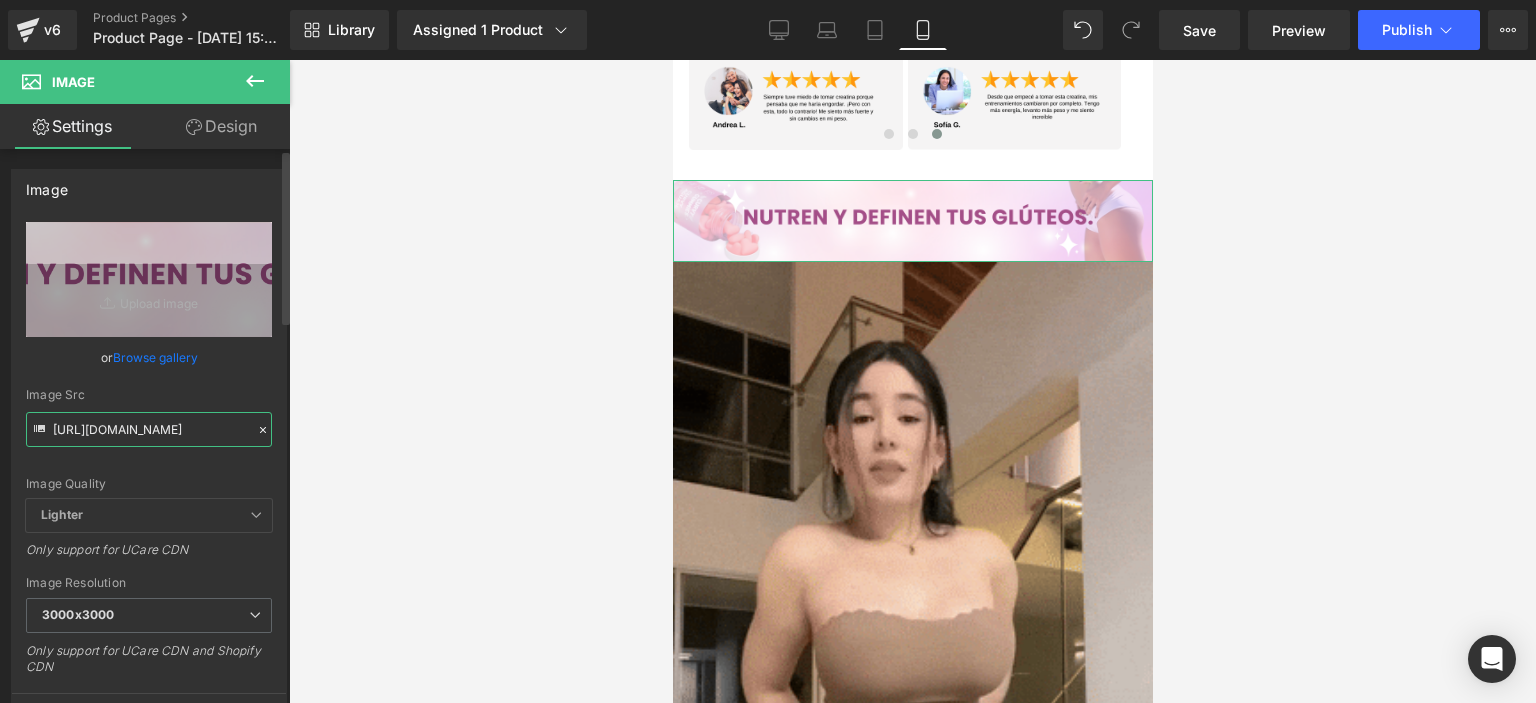 click on "[URL][DOMAIN_NAME]  Replace Image  Upload image or  Browse gallery Image Src [URL][DOMAIN_NAME] Image Quality Lighter Lightest
Lighter
Lighter Lightest Only support for UCare CDN 100x100 240x240 480x480 576x576 640x640 768x768 800x800 960x960 1024x1024 1280x1280 1440x1440 1600x1600 1920x1920 2560x2560 3000x3000 Image Resolution
3000x3000
100x100 240x240 480x480 576x576 640x640 768x768 800x800 960x960 1024x1024 1280x1280 1440x1440 1600x1600 1920x1920 2560x2560 3000x3000 Only support for UCare CDN and Shopify CDN More settings" at bounding box center [149, 481] 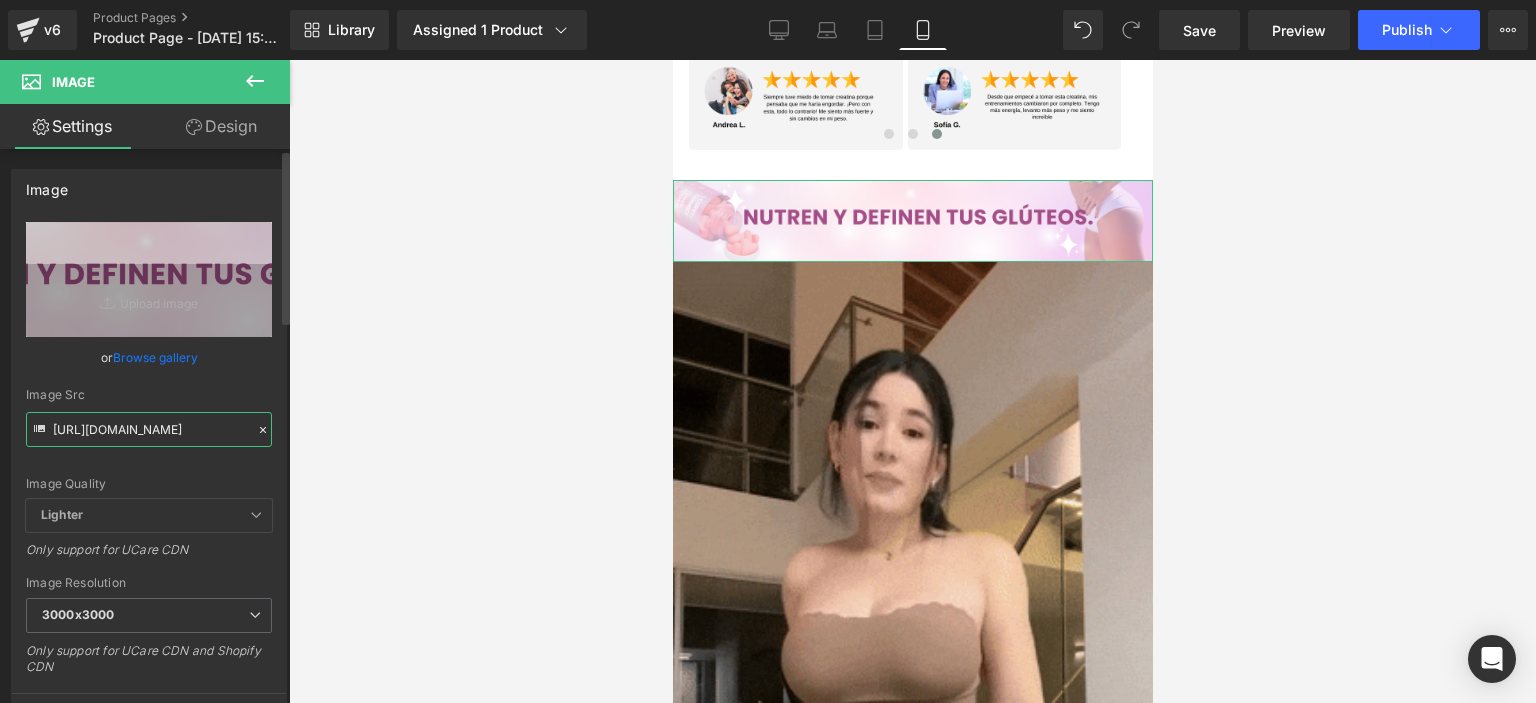 paste on "gZqjLWRr/[DOMAIN_NAME]" 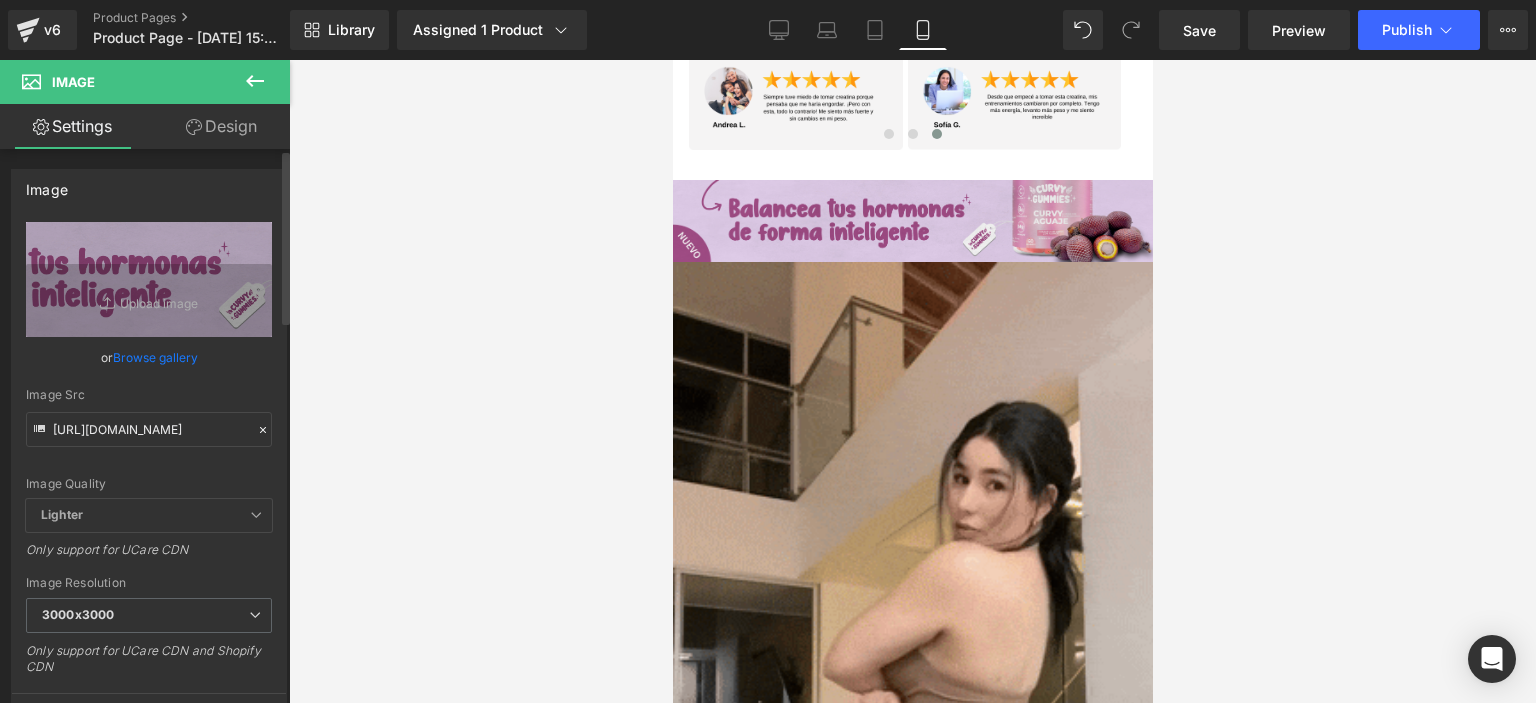 scroll, scrollTop: 0, scrollLeft: 0, axis: both 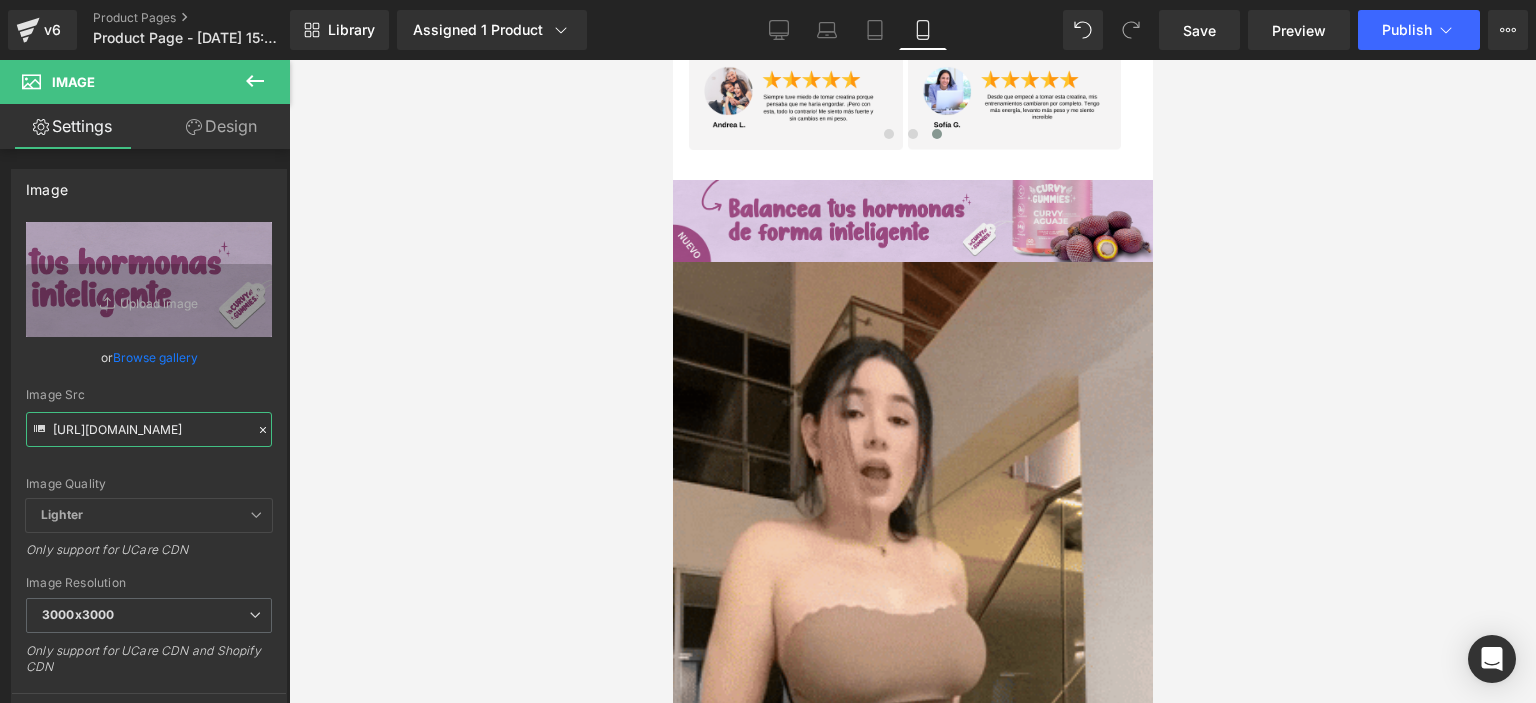 drag, startPoint x: 51, startPoint y: 426, endPoint x: 338, endPoint y: 426, distance: 287 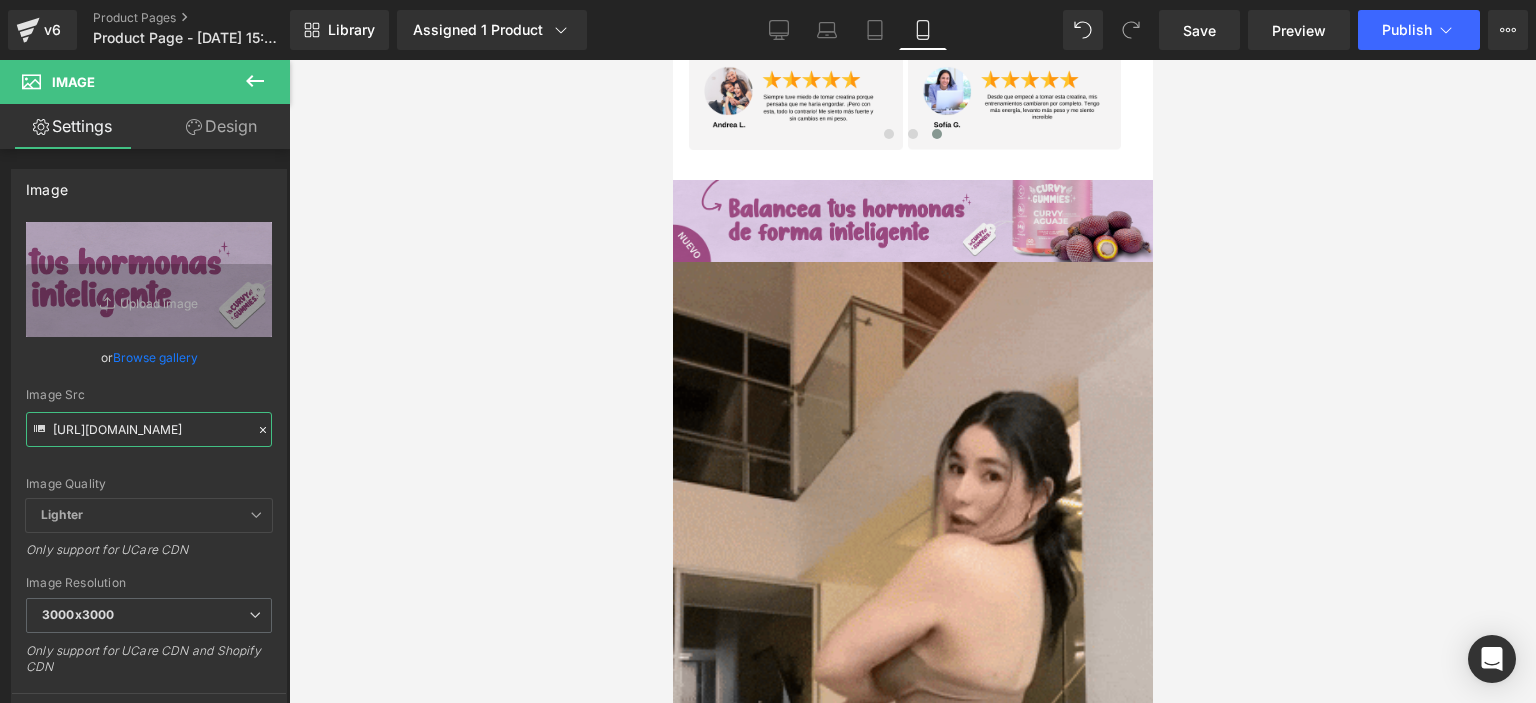click on "Image  You are previewing how the   will restyle your page. You can not edit Elements in Preset Preview Mode.  v6 Product Pages Product Page - [DATE] 15:05:24 Library Assigned 1 Product  Product Preview
Bbl Gumies X 60® Manage assigned products Mobile Desktop Laptop Tablet Mobile Save Preview Publish Scheduled Upgrade Plan View Live Page View with current Template Save Template to Library Schedule Publish  Optimize  Publish Settings Shortcuts  Your page can’t be published   You've reached the maximum number of published pages on your plan  (0/1).  You need to upgrade your plan or unpublish all your pages to get 1 publish slot.   Unpublish pages   Upgrade plan  Elements Global Style Base Row  rows, columns, layouts, div Heading  headings, titles, h1,h2,h3,h4,h5,h6 Text Block  texts, paragraphs, contents, blocks Image  images, photos, alts, uploads Icon  icons, symbols Button  button, call to action, cta Separator  separators, dividers, horizontal lines Liquid  Banner Parallax  Hero Banner  List" at bounding box center [768, 368] 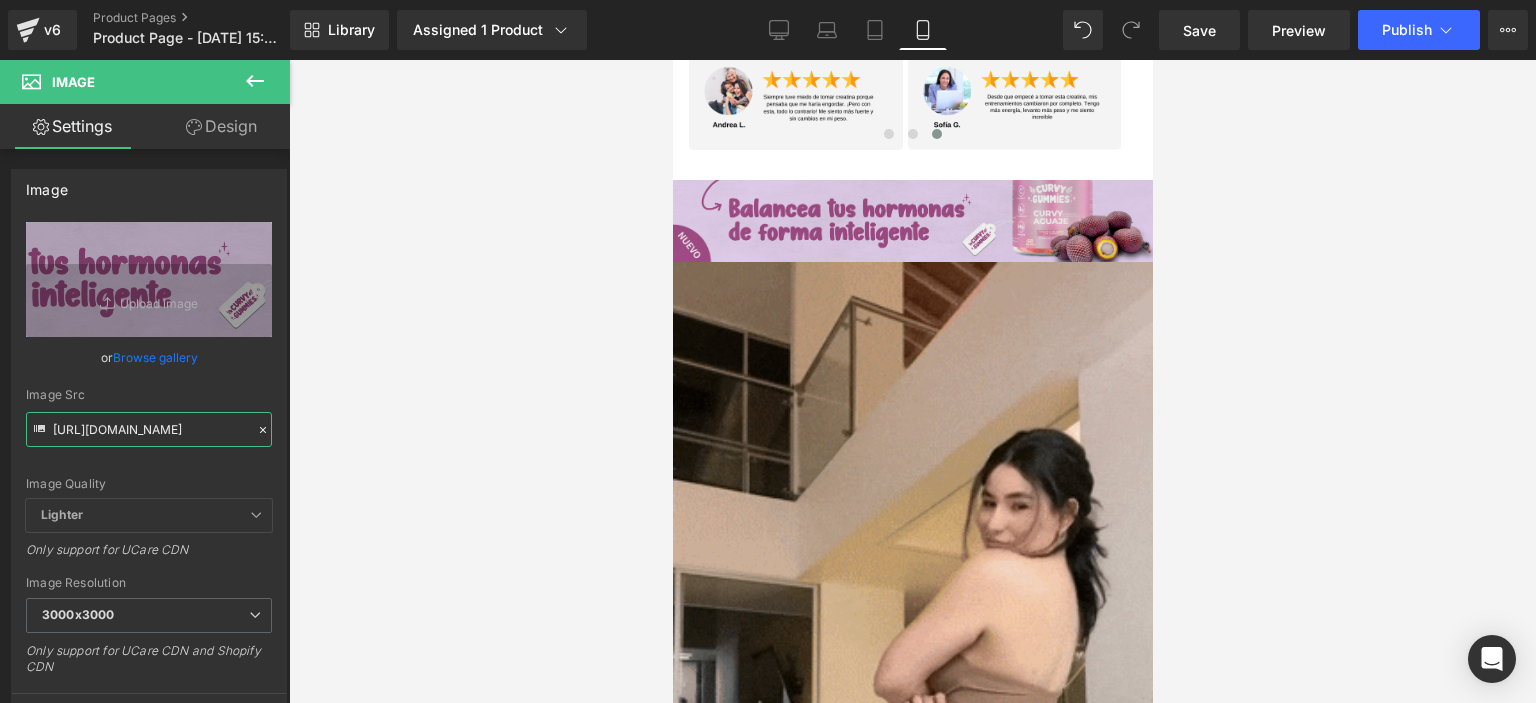 paste on "[DOMAIN_NAME][URL]" 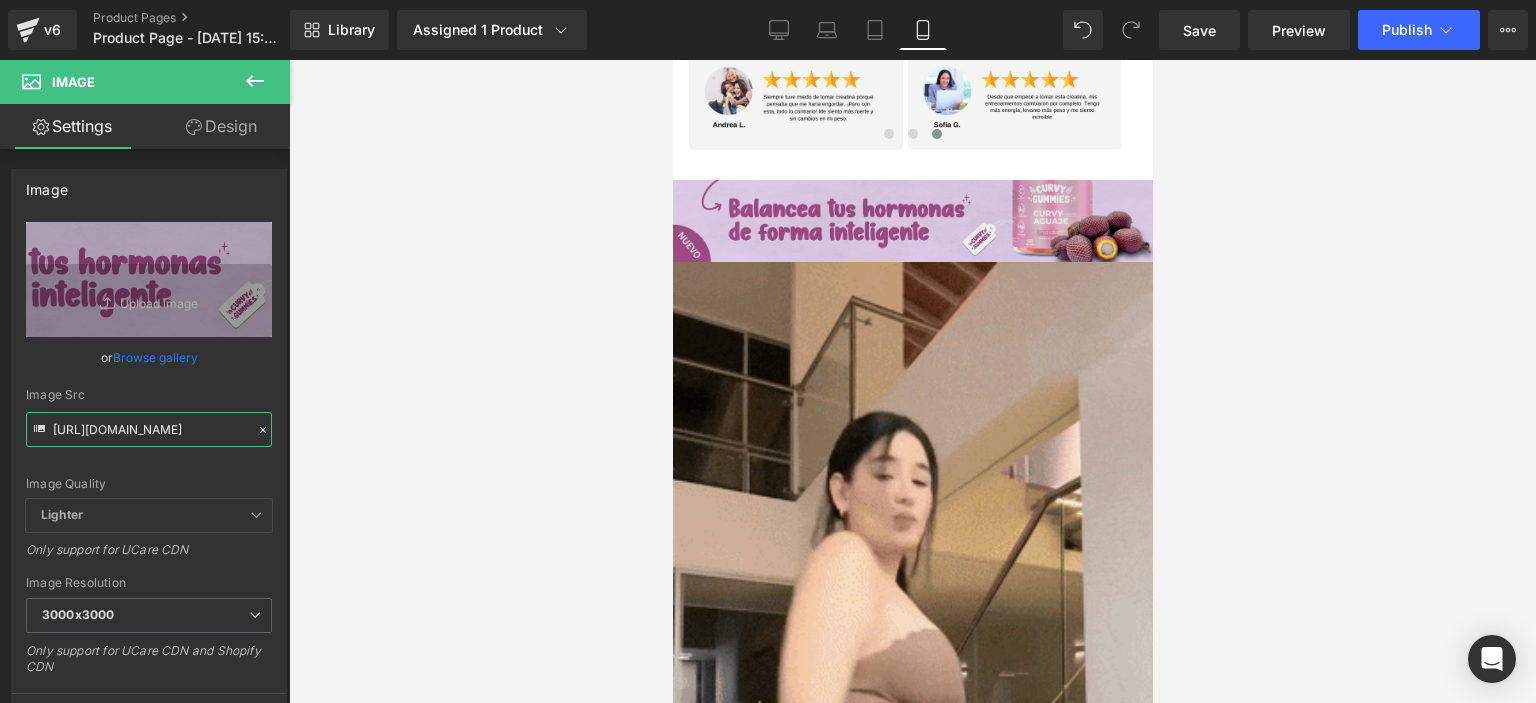 scroll, scrollTop: 0, scrollLeft: 1020, axis: horizontal 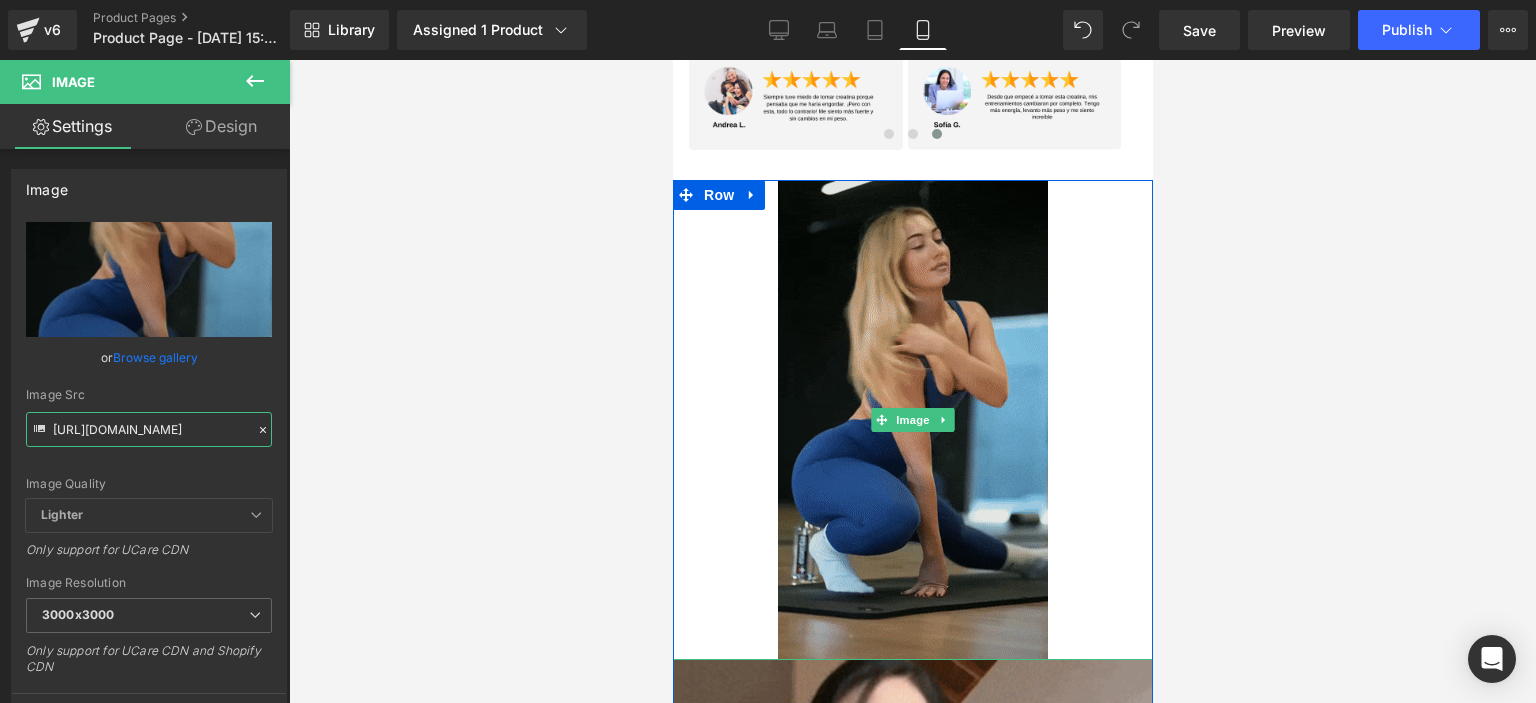 type on "[URL][DOMAIN_NAME]" 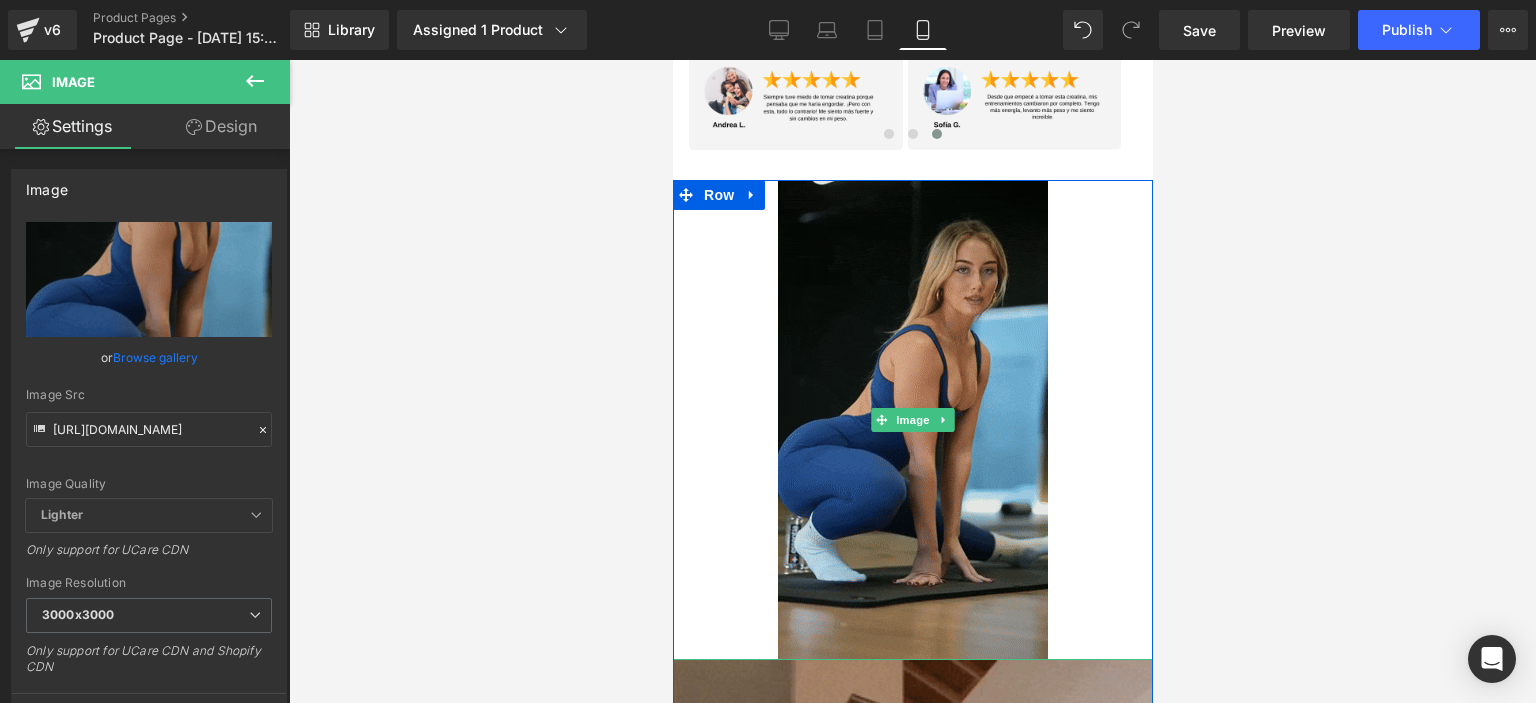 scroll, scrollTop: 0, scrollLeft: 0, axis: both 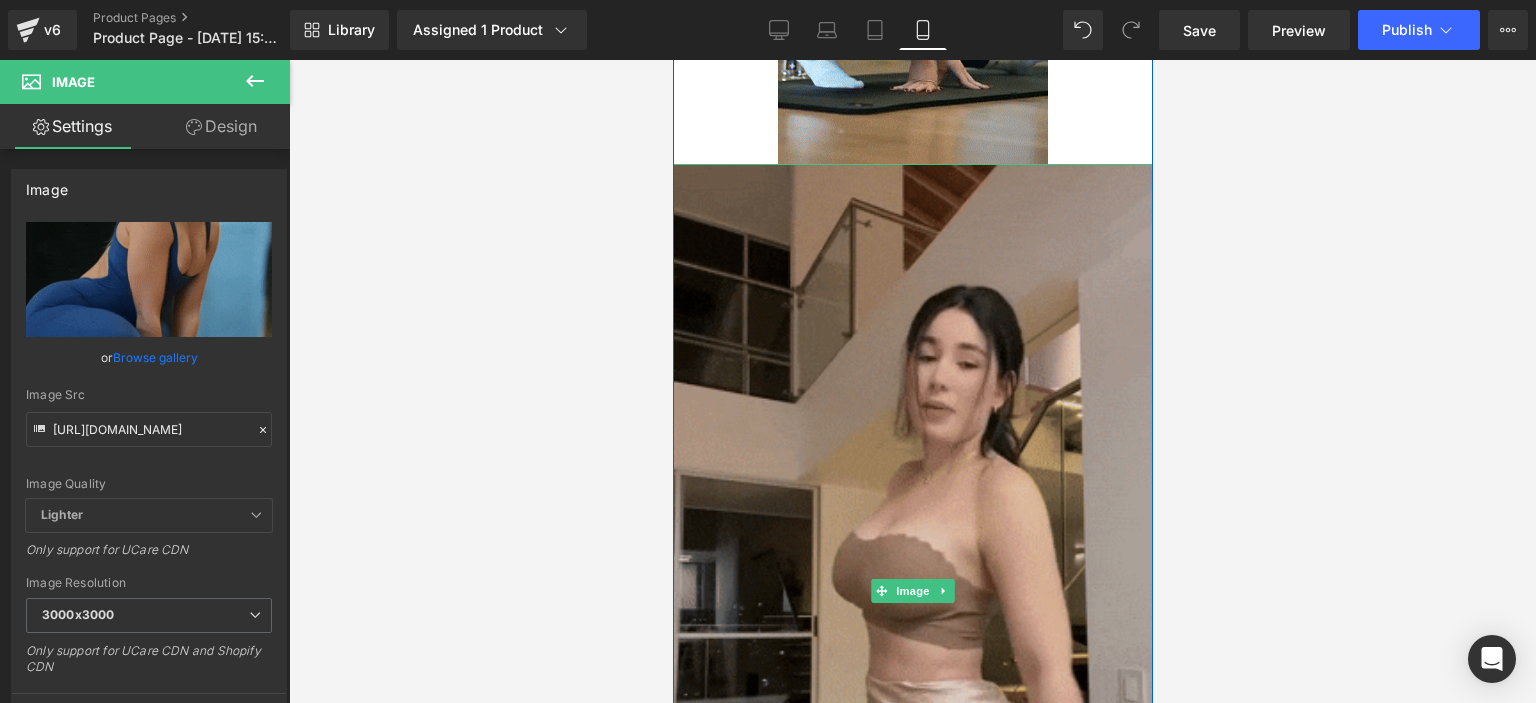 click at bounding box center [912, 590] 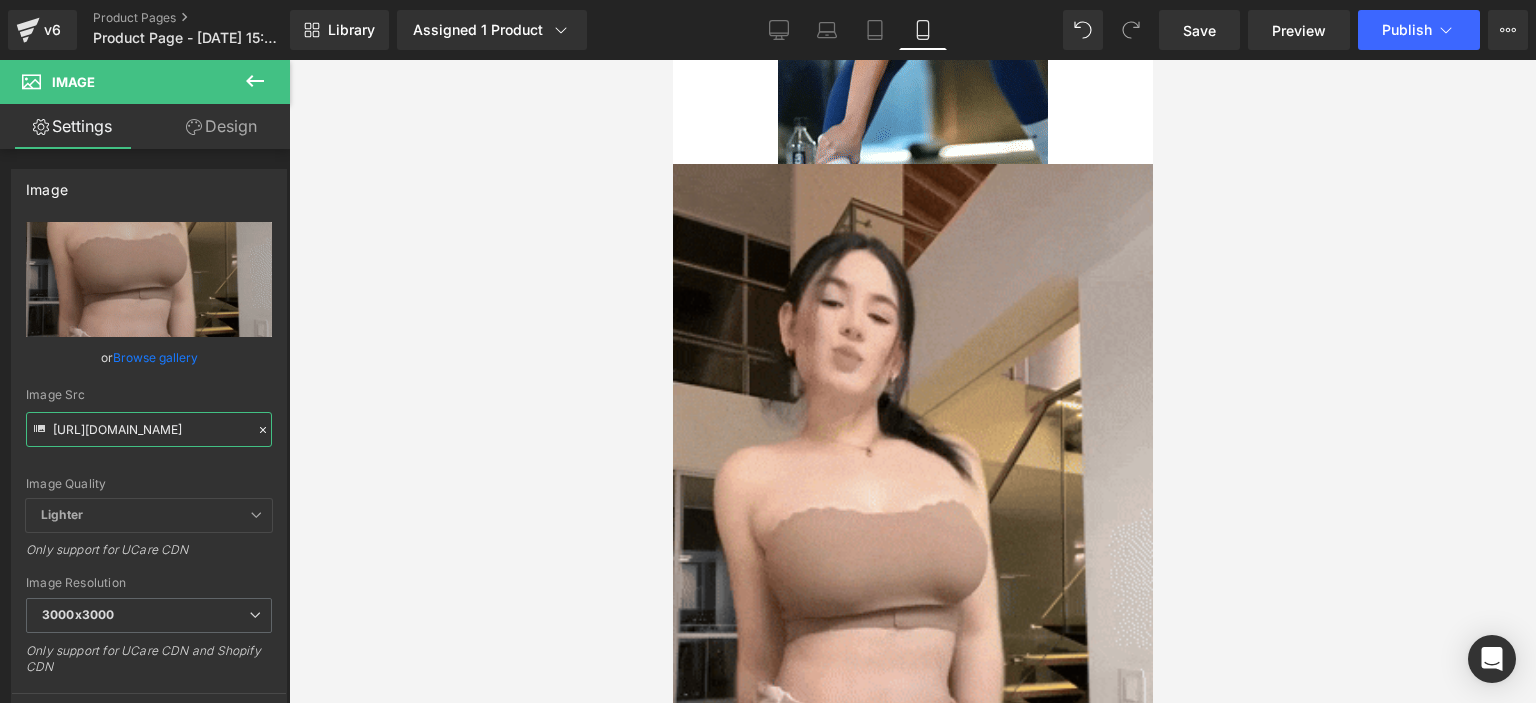 scroll, scrollTop: 0, scrollLeft: 1018, axis: horizontal 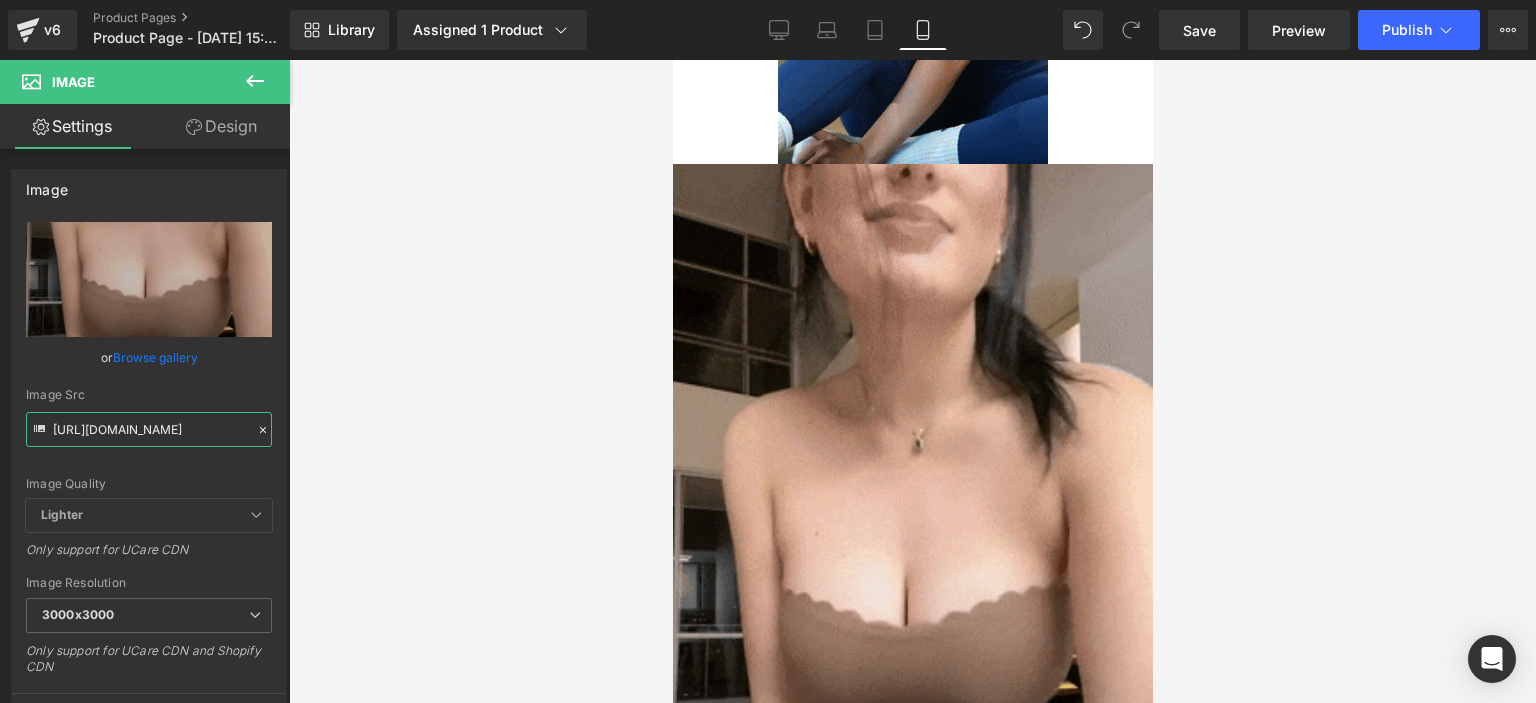 drag, startPoint x: 52, startPoint y: 427, endPoint x: 347, endPoint y: 427, distance: 295 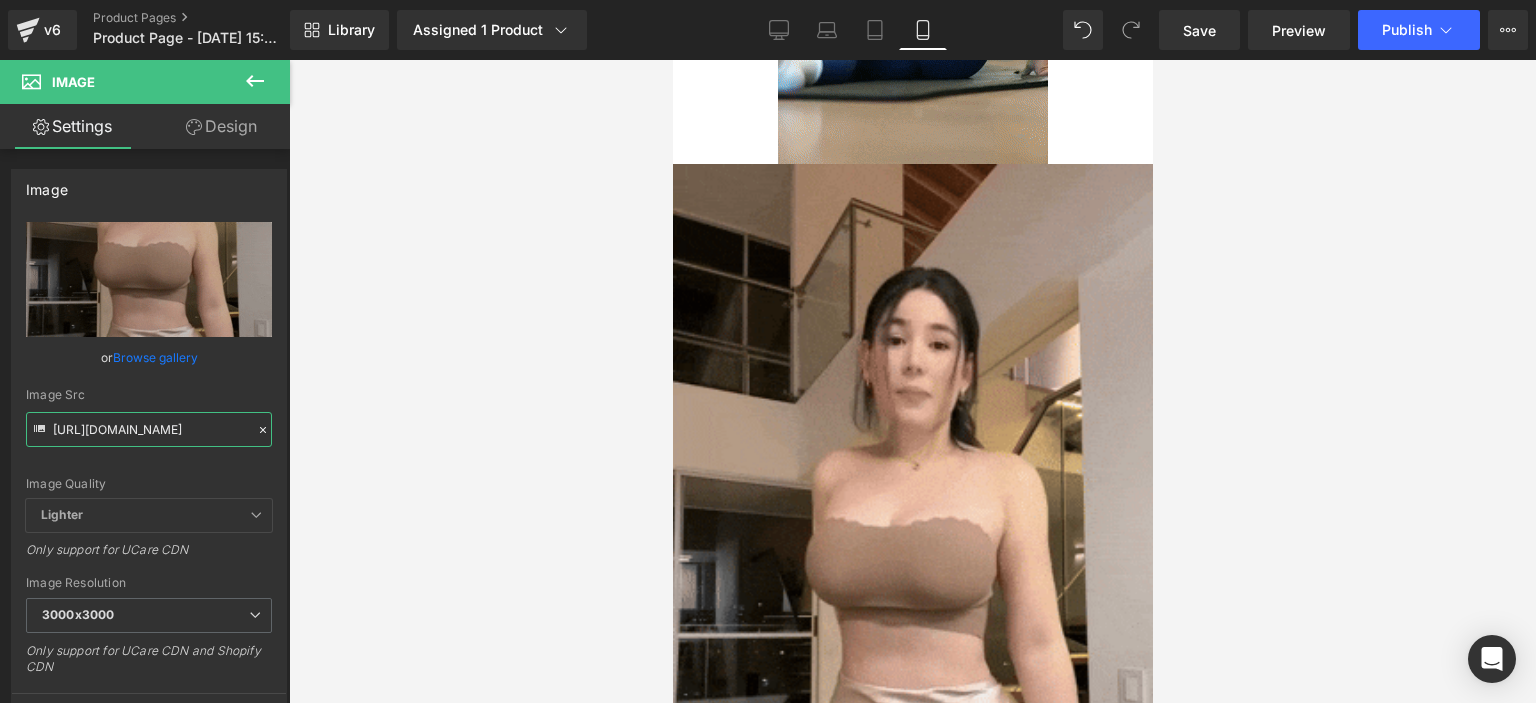 click on "Image  You are previewing how the   will restyle your page. You can not edit Elements in Preset Preview Mode.  v6 Product Pages Product Page - [DATE] 15:05:24 Library Assigned 1 Product  Product Preview
Bbl Gumies X 60® Manage assigned products Mobile Desktop Laptop Tablet Mobile Save Preview Publish Scheduled Upgrade Plan View Live Page View with current Template Save Template to Library Schedule Publish  Optimize  Publish Settings Shortcuts  Your page can’t be published   You've reached the maximum number of published pages on your plan  (0/1).  You need to upgrade your plan or unpublish all your pages to get 1 publish slot.   Unpublish pages   Upgrade plan  Elements Global Style Base Row  rows, columns, layouts, div Heading  headings, titles, h1,h2,h3,h4,h5,h6 Text Block  texts, paragraphs, contents, blocks Image  images, photos, alts, uploads Icon  icons, symbols Button  button, call to action, cta Separator  separators, dividers, horizontal lines Liquid  Banner Parallax  Hero Banner  List" at bounding box center (768, 368) 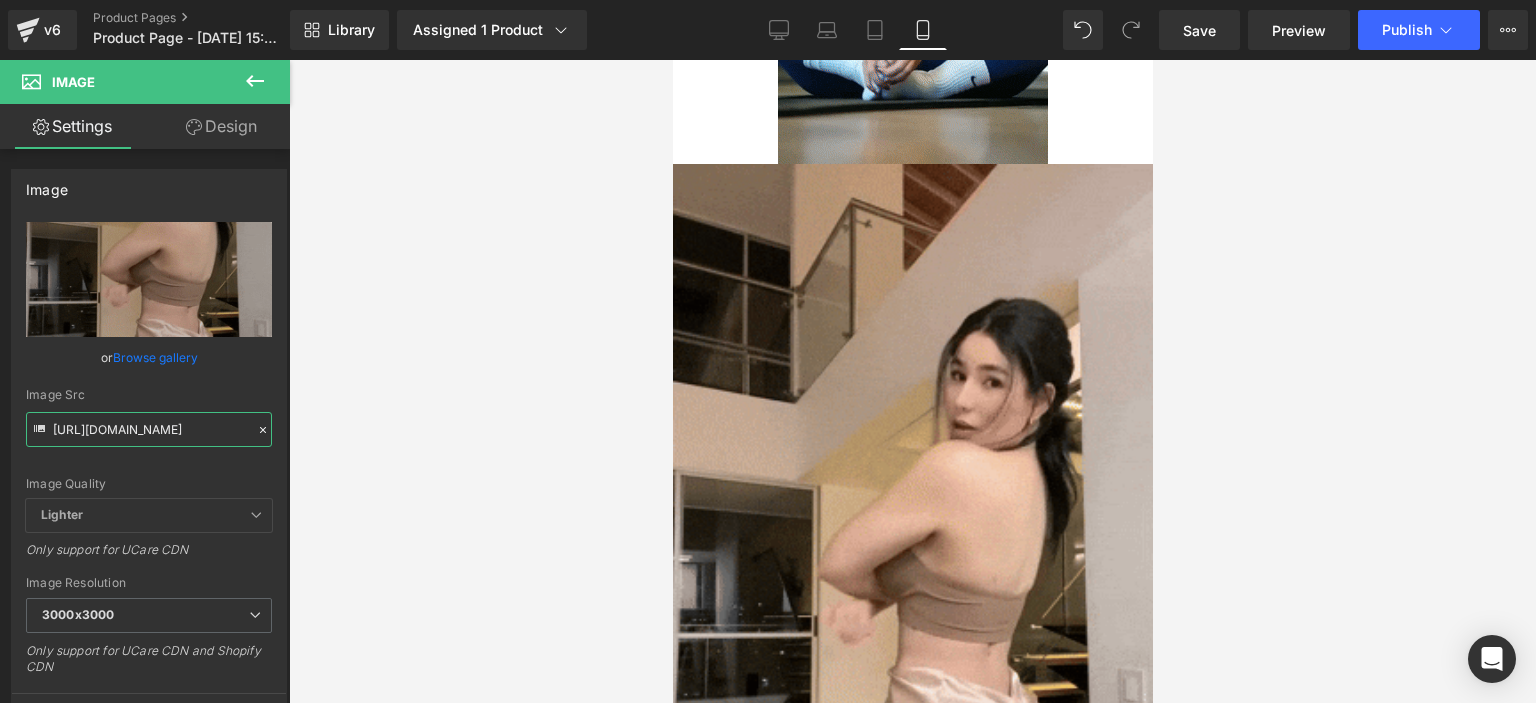 paste on "[DOMAIN_NAME][URL]" 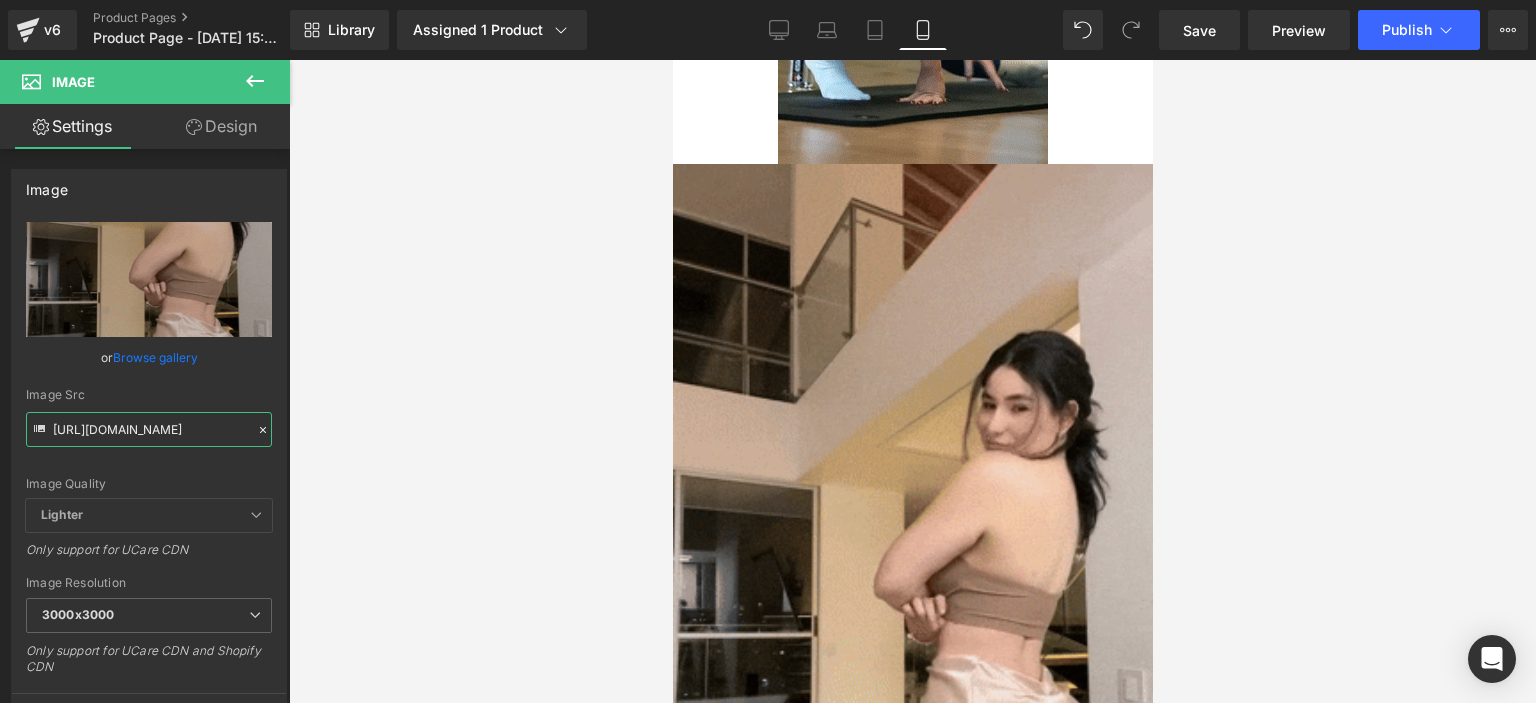 scroll, scrollTop: 0, scrollLeft: 229, axis: horizontal 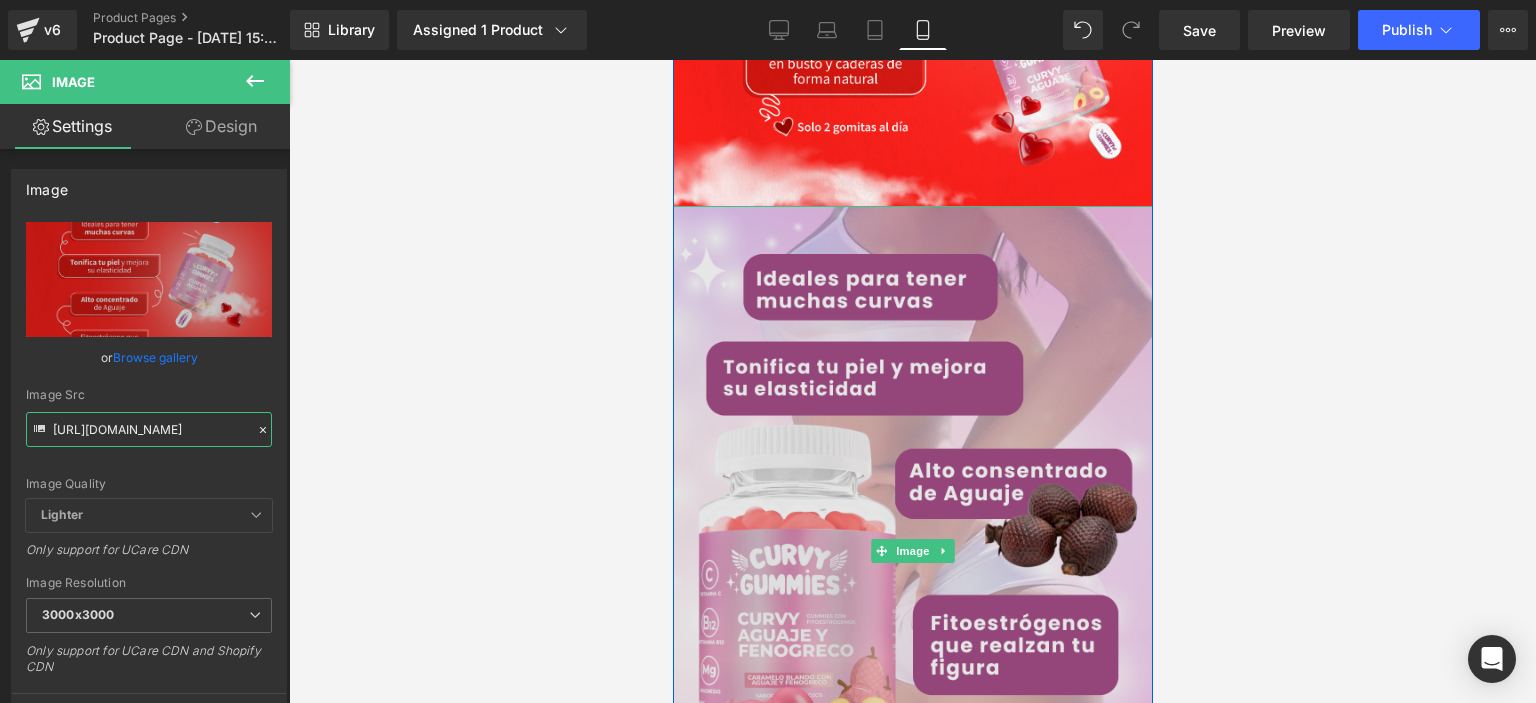 type on "[URL][DOMAIN_NAME]" 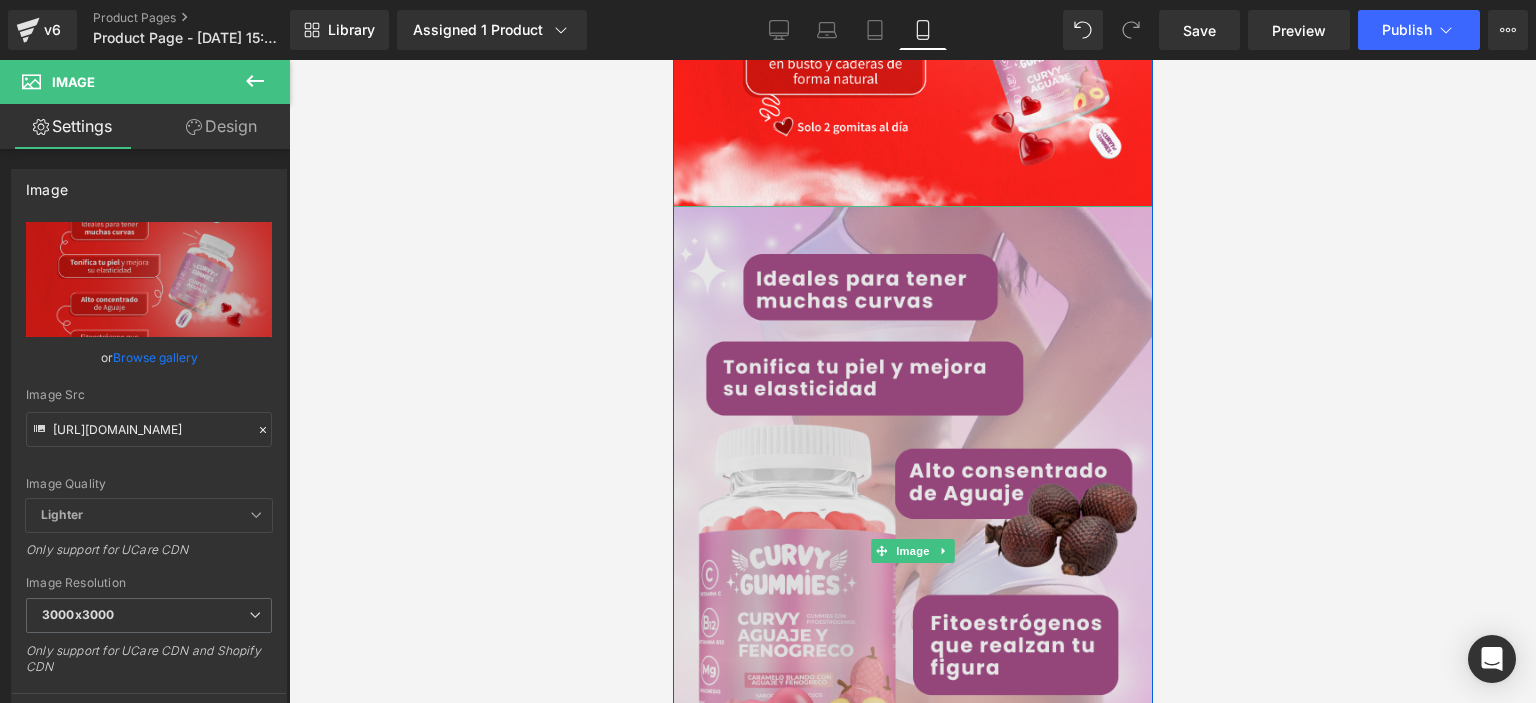 scroll, scrollTop: 0, scrollLeft: 0, axis: both 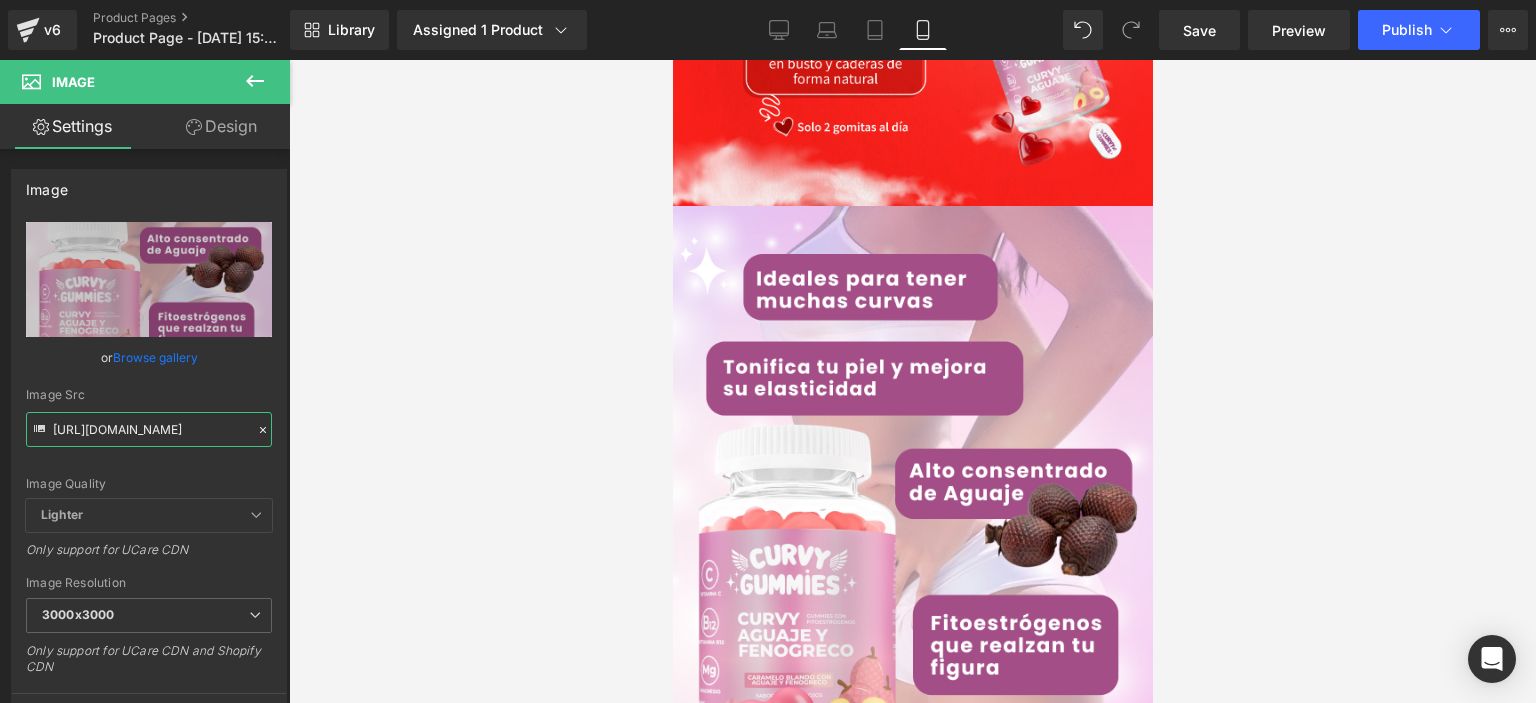 drag, startPoint x: 52, startPoint y: 425, endPoint x: 332, endPoint y: 427, distance: 280.00714 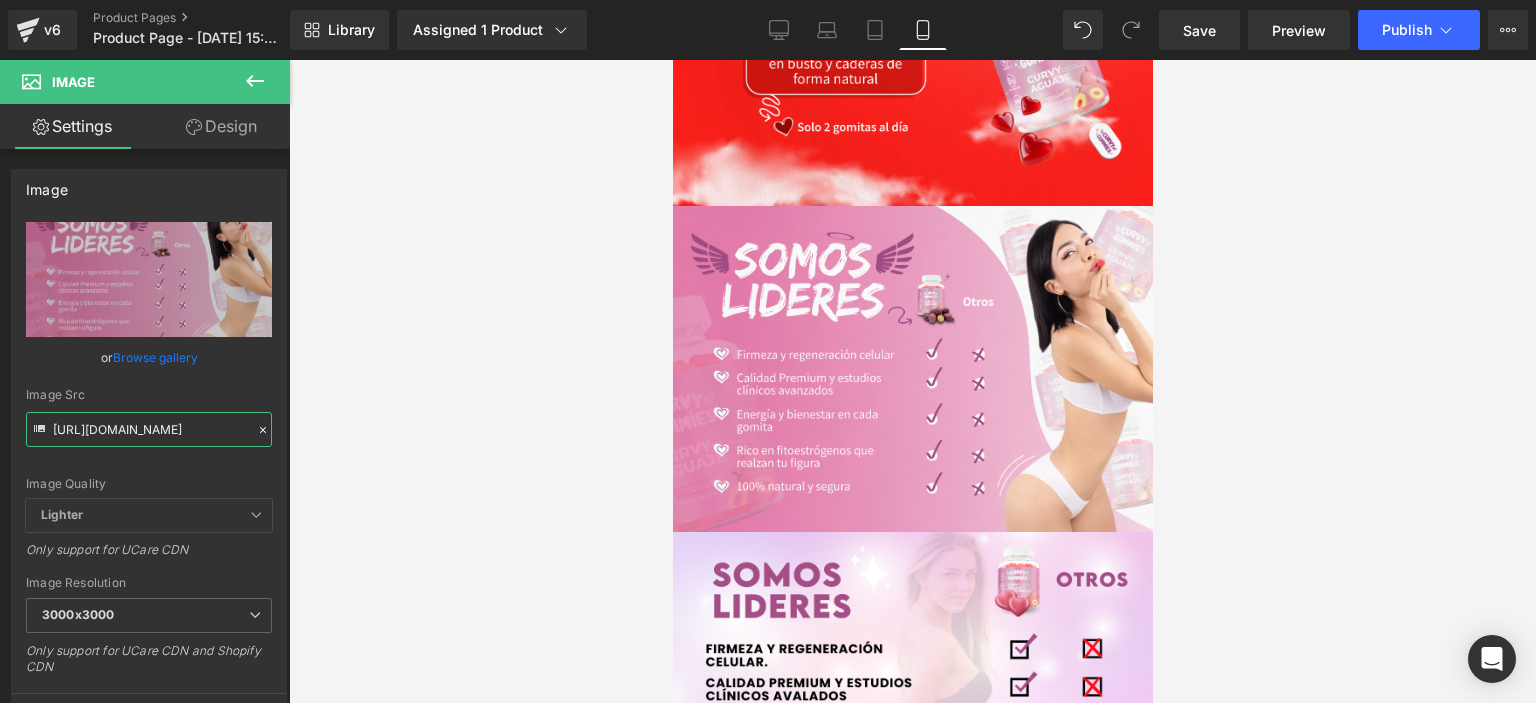 type on "[URL][DOMAIN_NAME]" 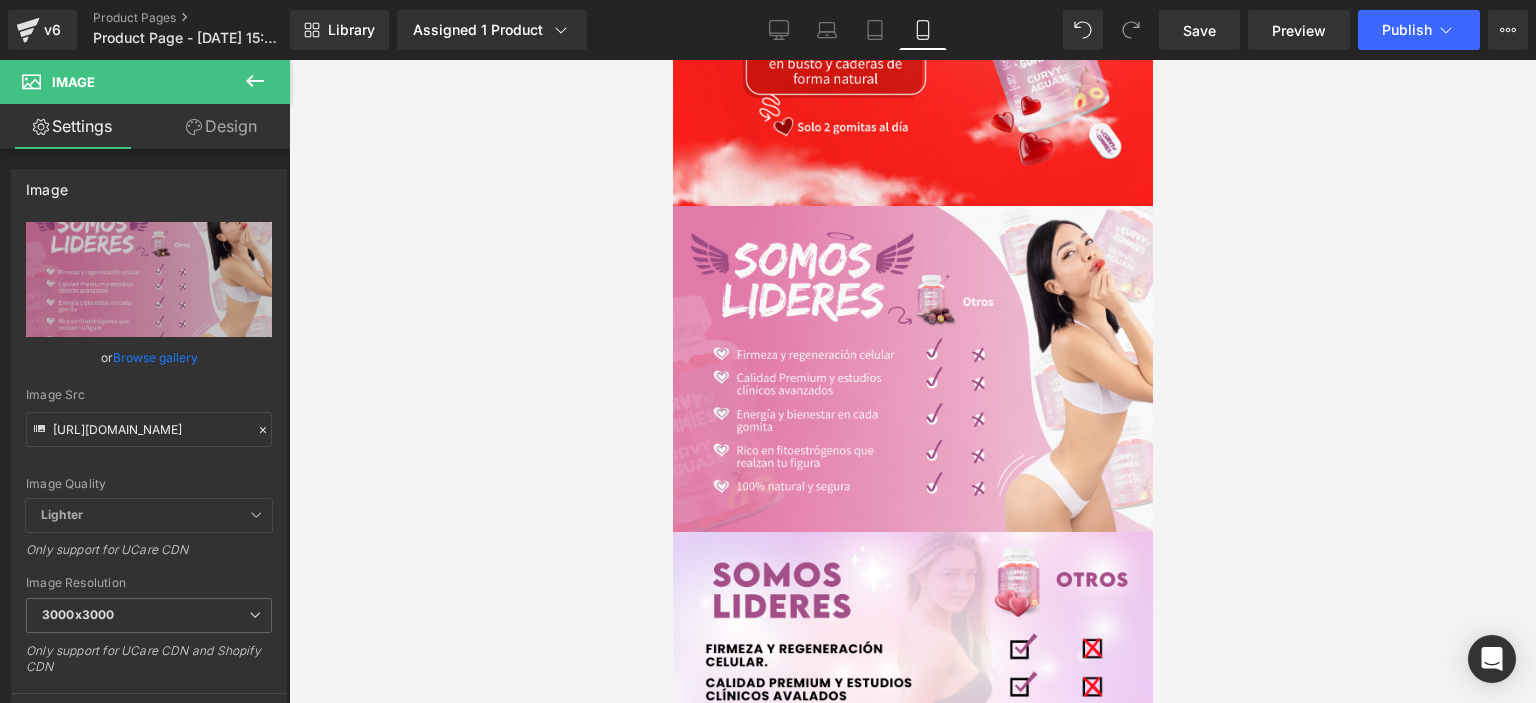scroll, scrollTop: 0, scrollLeft: 0, axis: both 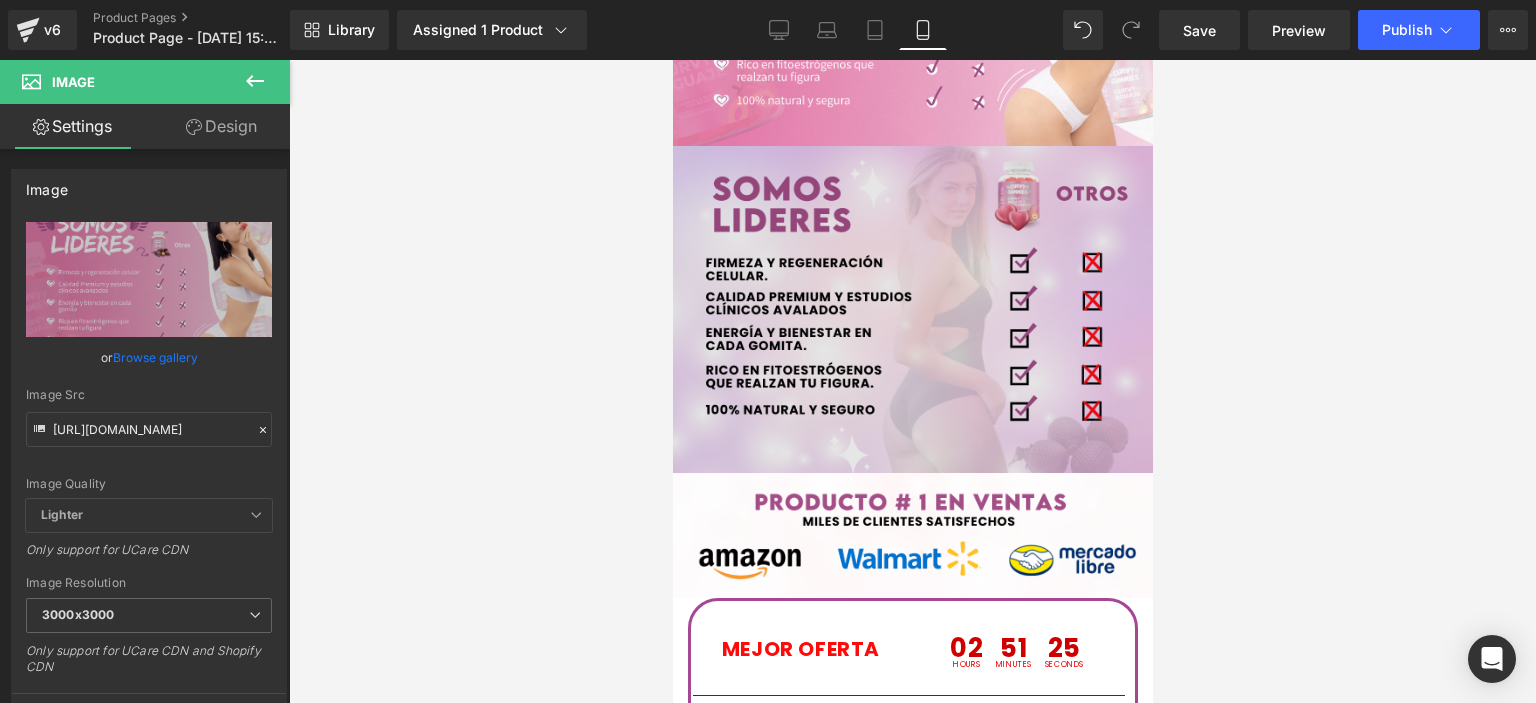 click at bounding box center (912, 309) 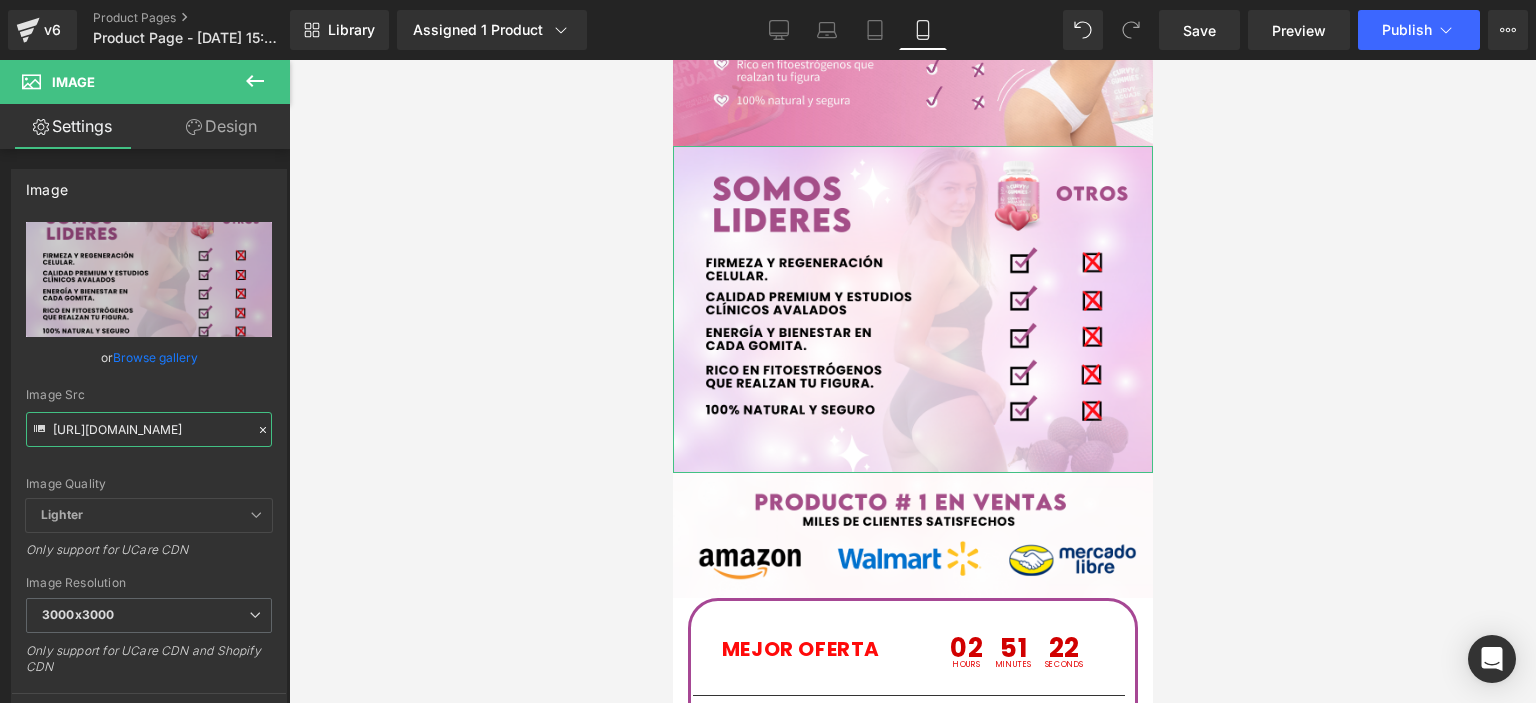 scroll, scrollTop: 0, scrollLeft: 37, axis: horizontal 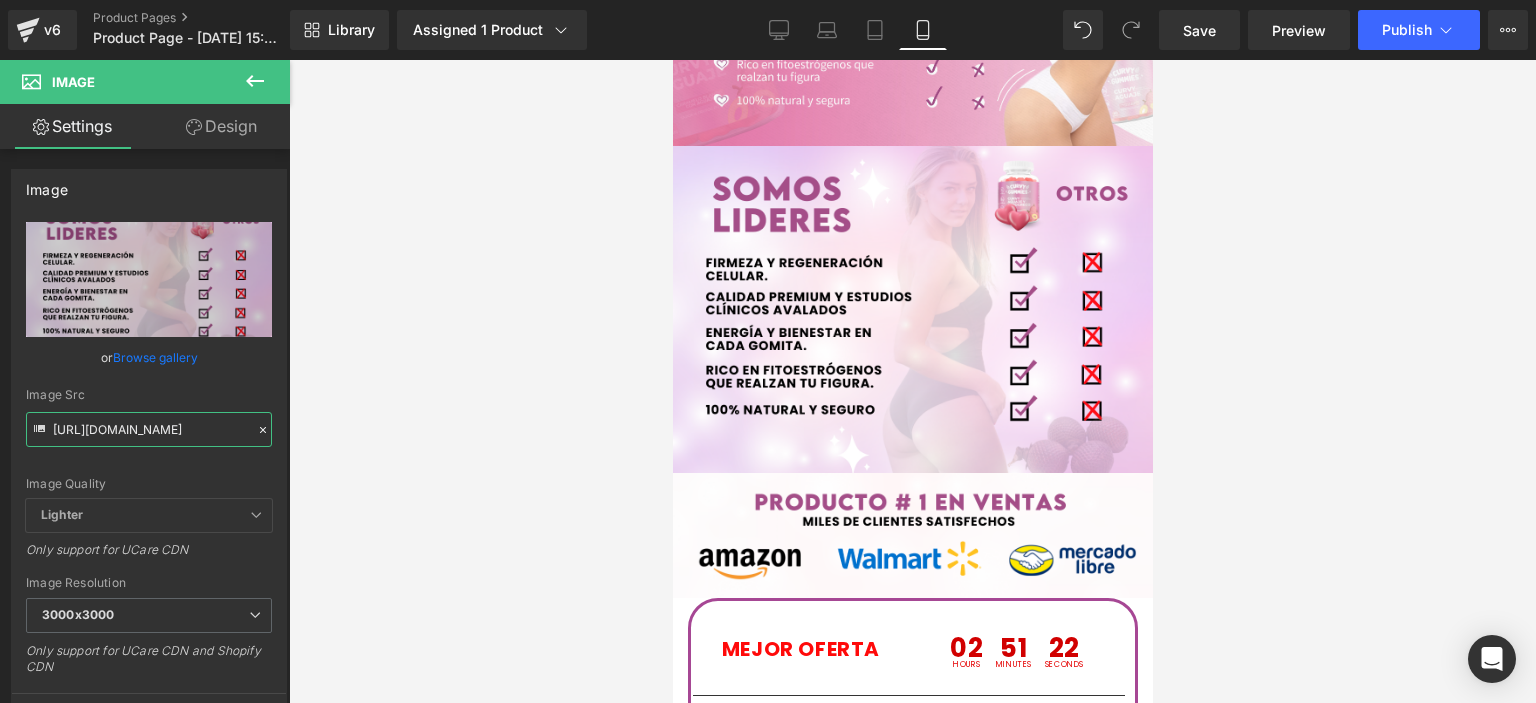 drag, startPoint x: 52, startPoint y: 425, endPoint x: 459, endPoint y: 439, distance: 407.24072 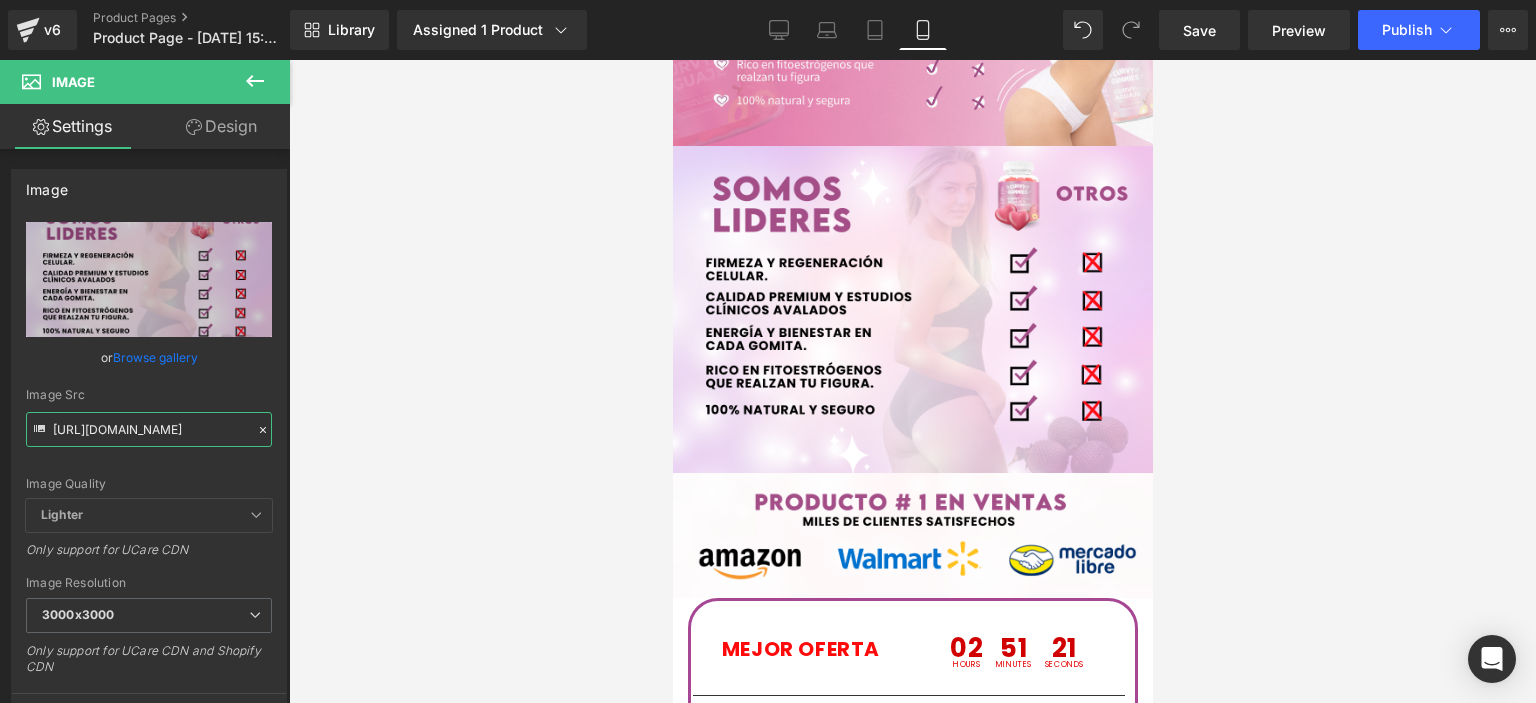 paste on "RkCkPS4Q/[DOMAIN_NAME]" 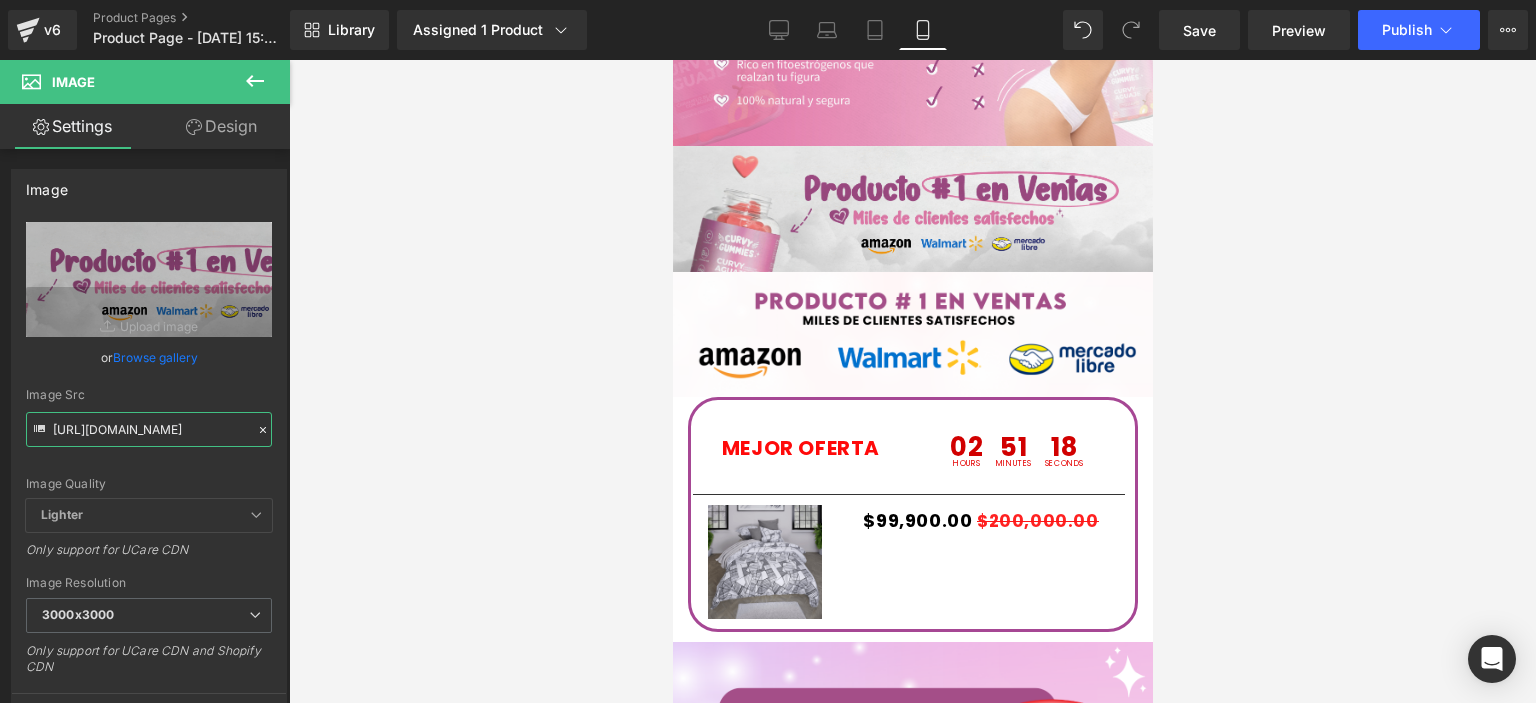 type on "[URL][DOMAIN_NAME]" 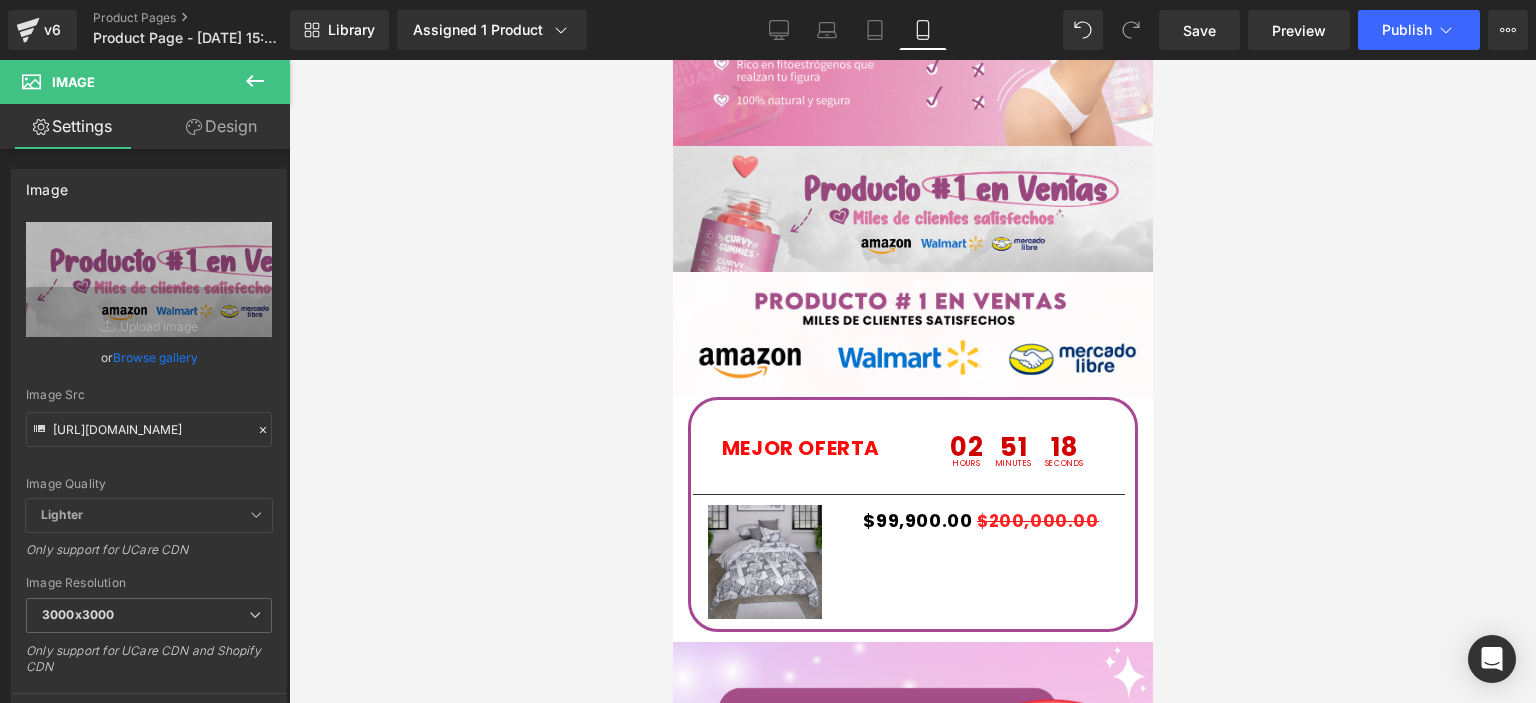scroll, scrollTop: 0, scrollLeft: 0, axis: both 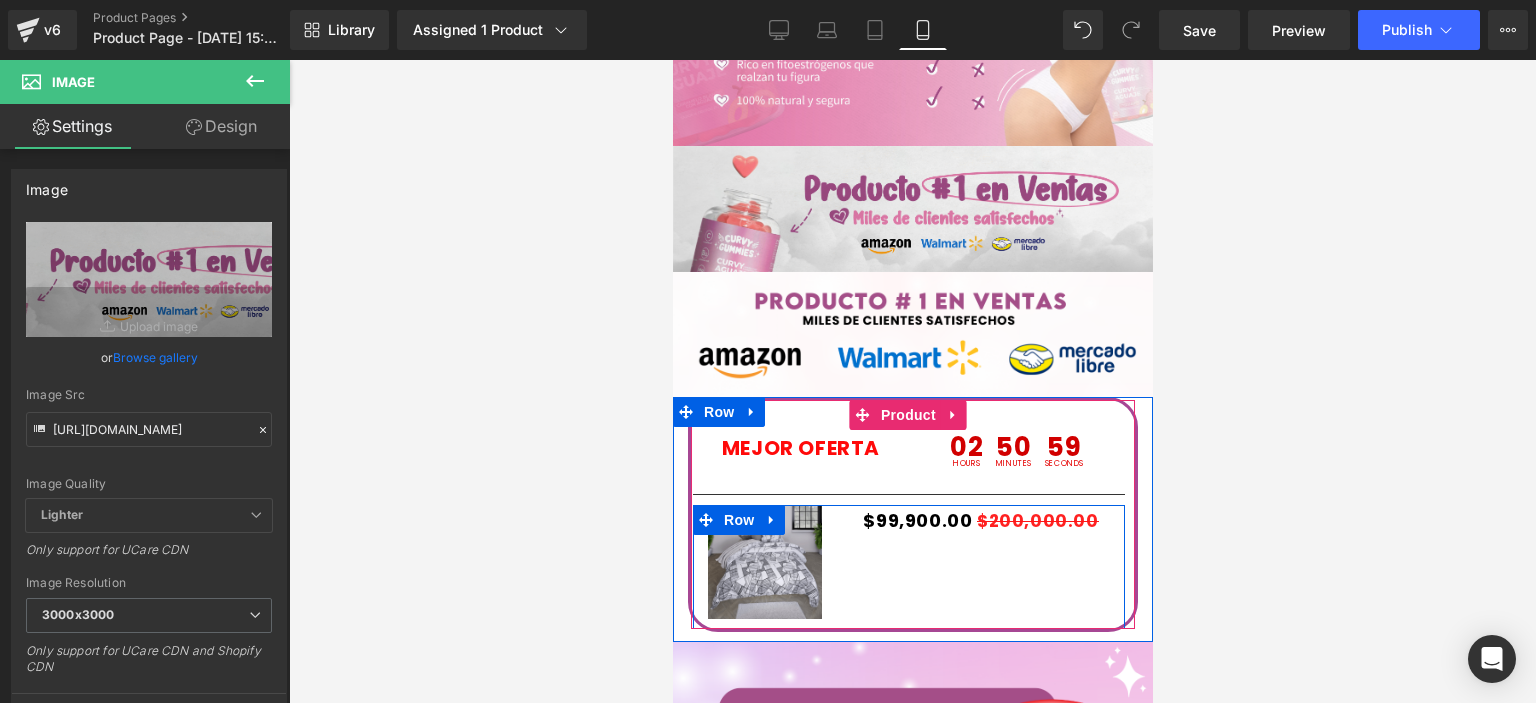 click on "Sale Off
(P) Image
$99,900.00
$200,000.00
(P) Price
Buy it now
(P) Dynamic Checkout Button
Row" at bounding box center (908, 567) 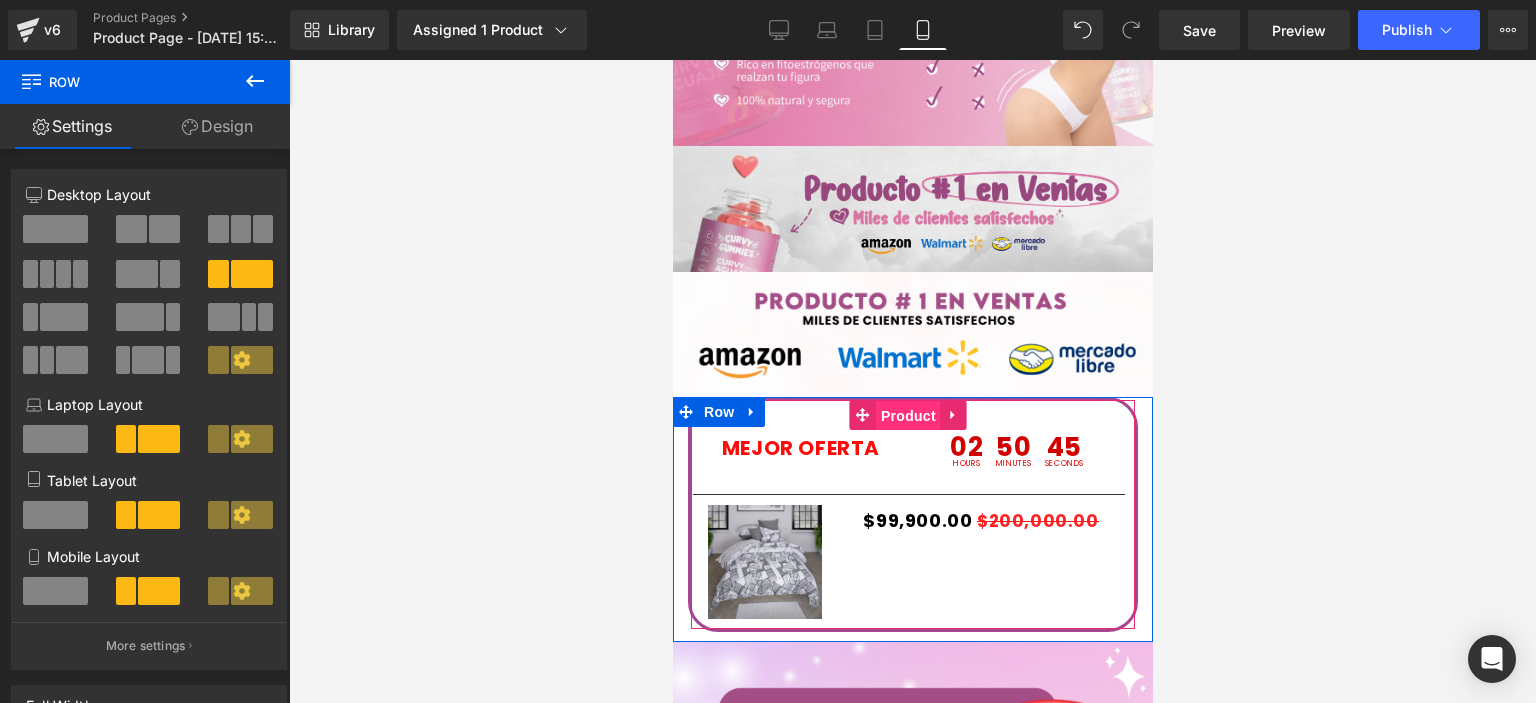click on "Product" at bounding box center (907, 416) 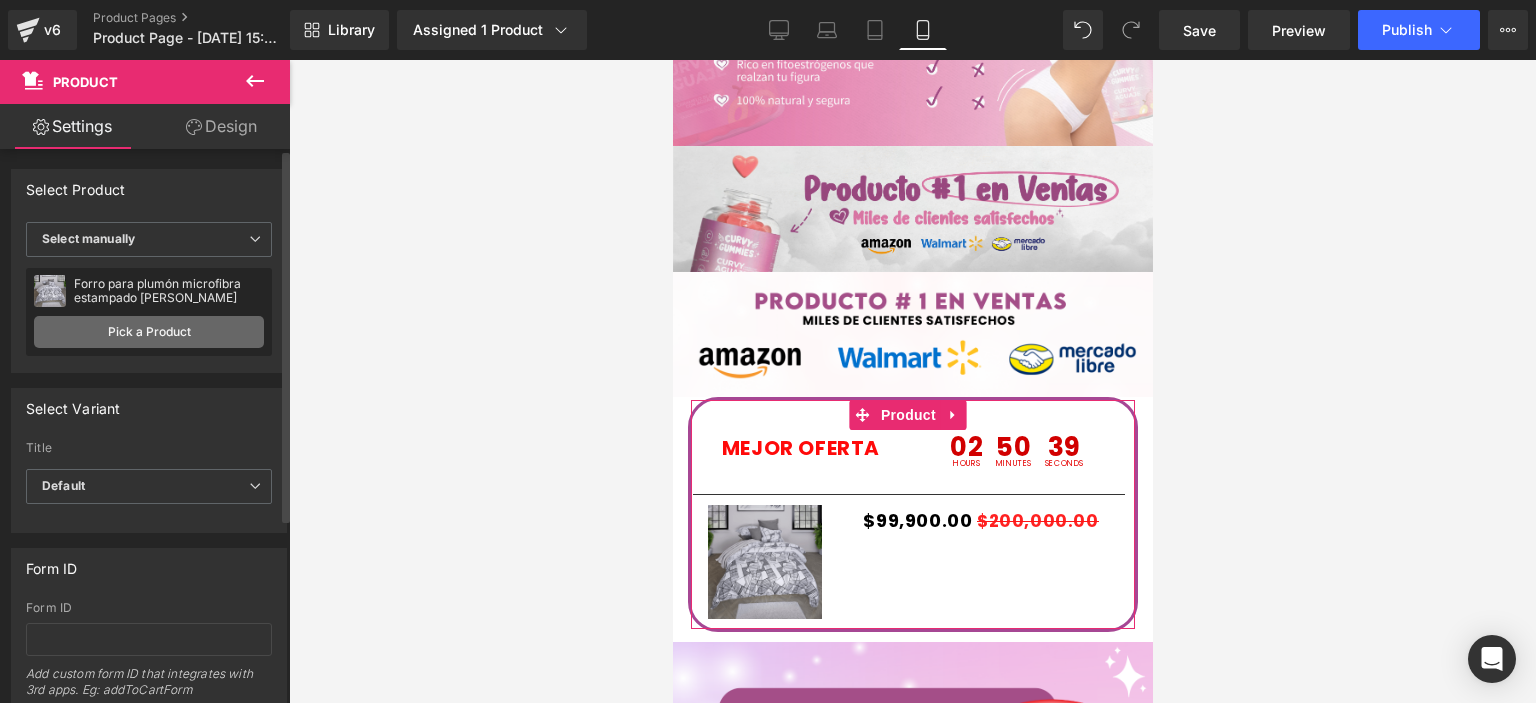 click on "Pick a Product" at bounding box center [149, 332] 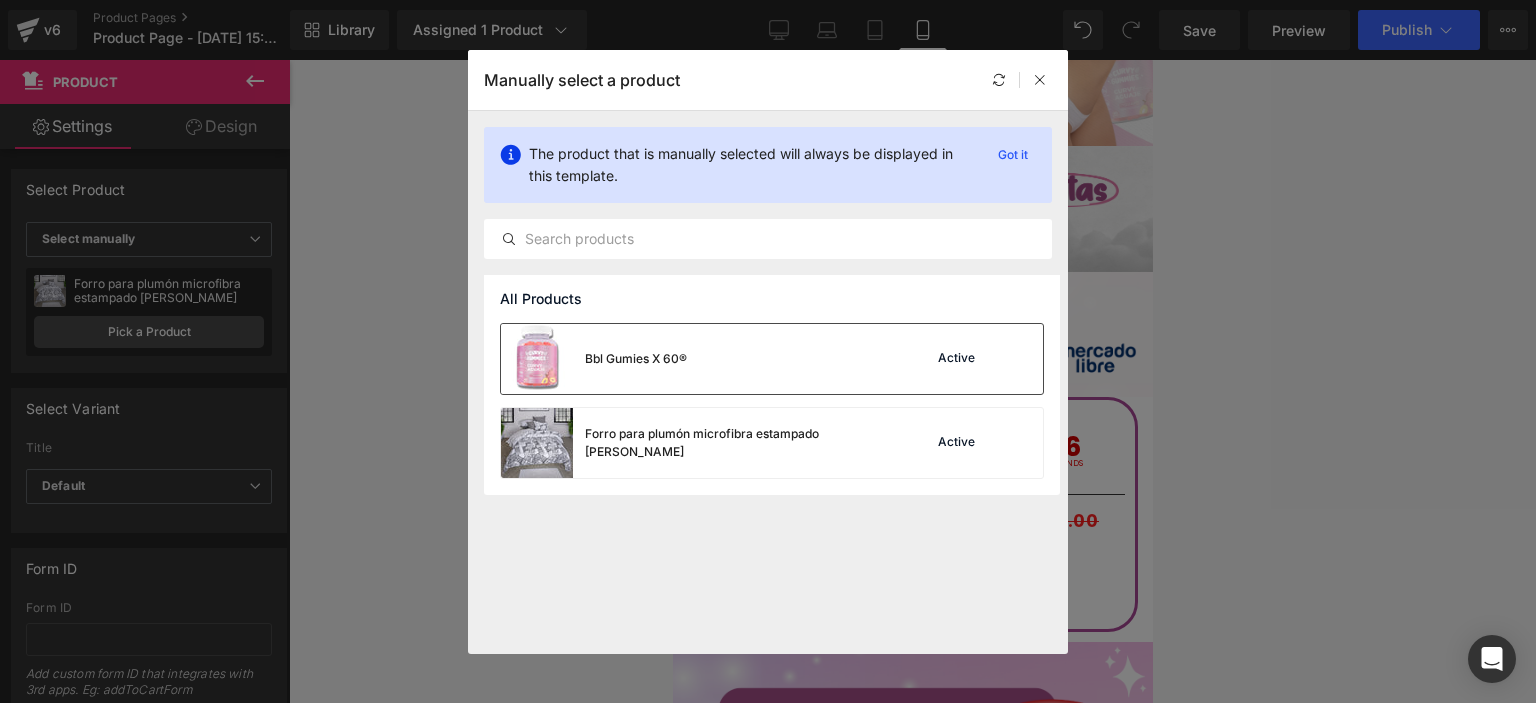 click on "Active" at bounding box center [956, 359] 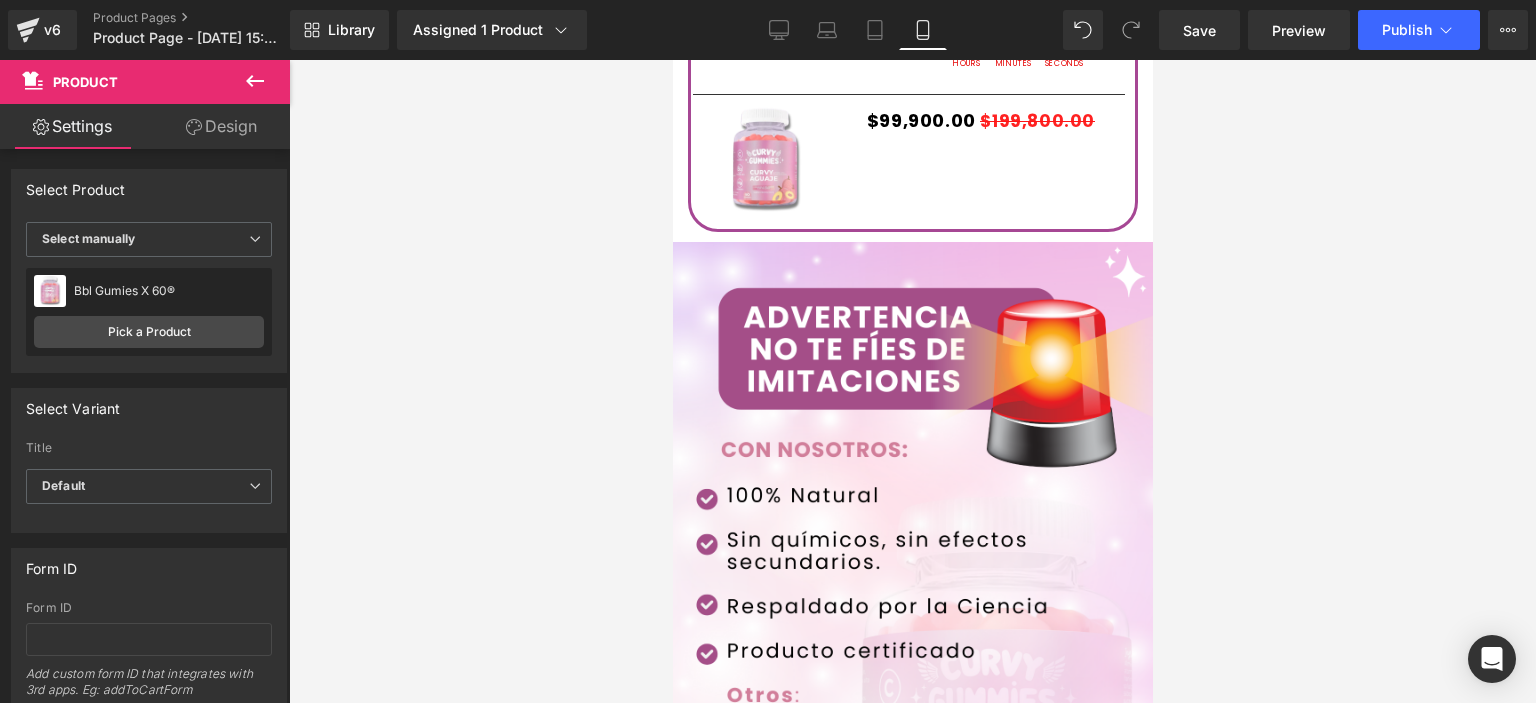scroll, scrollTop: 3651, scrollLeft: 0, axis: vertical 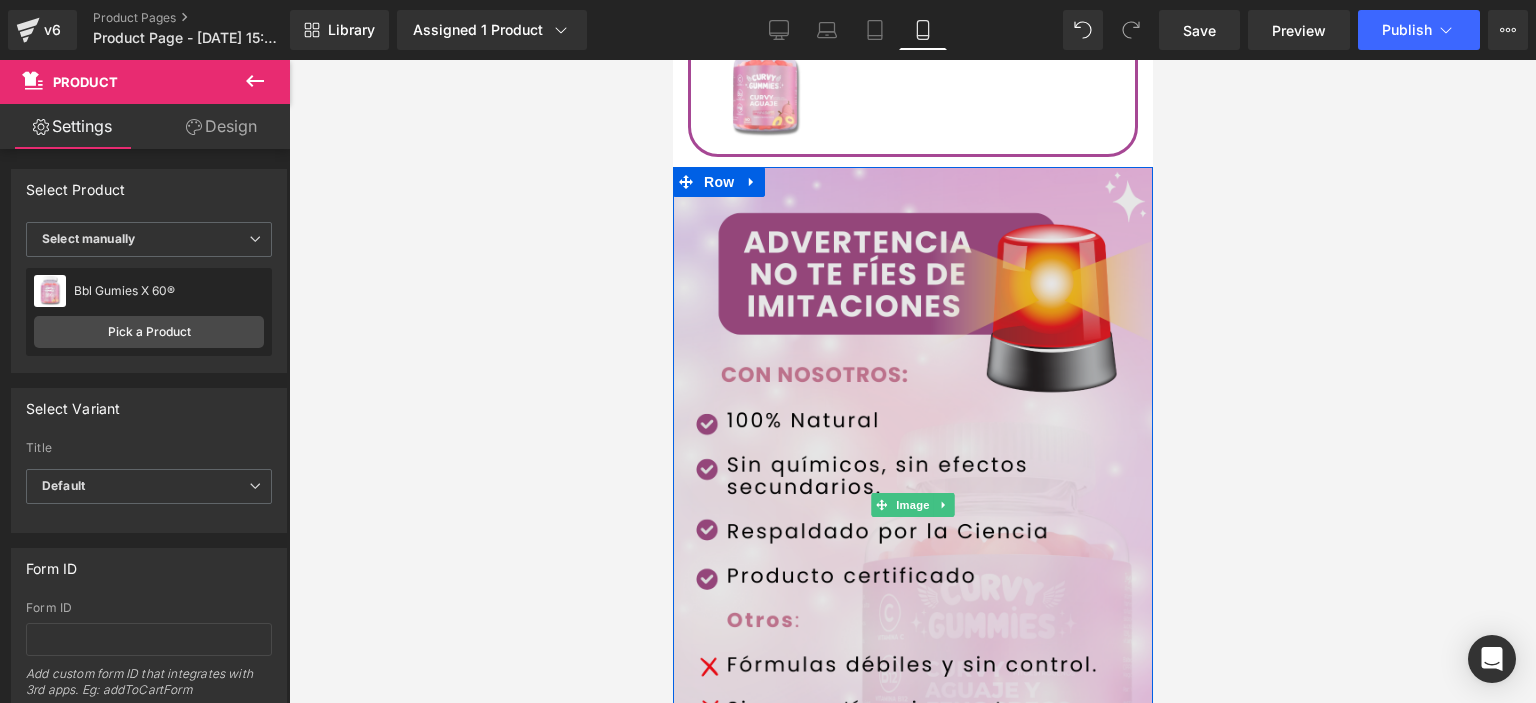 click at bounding box center [912, 505] 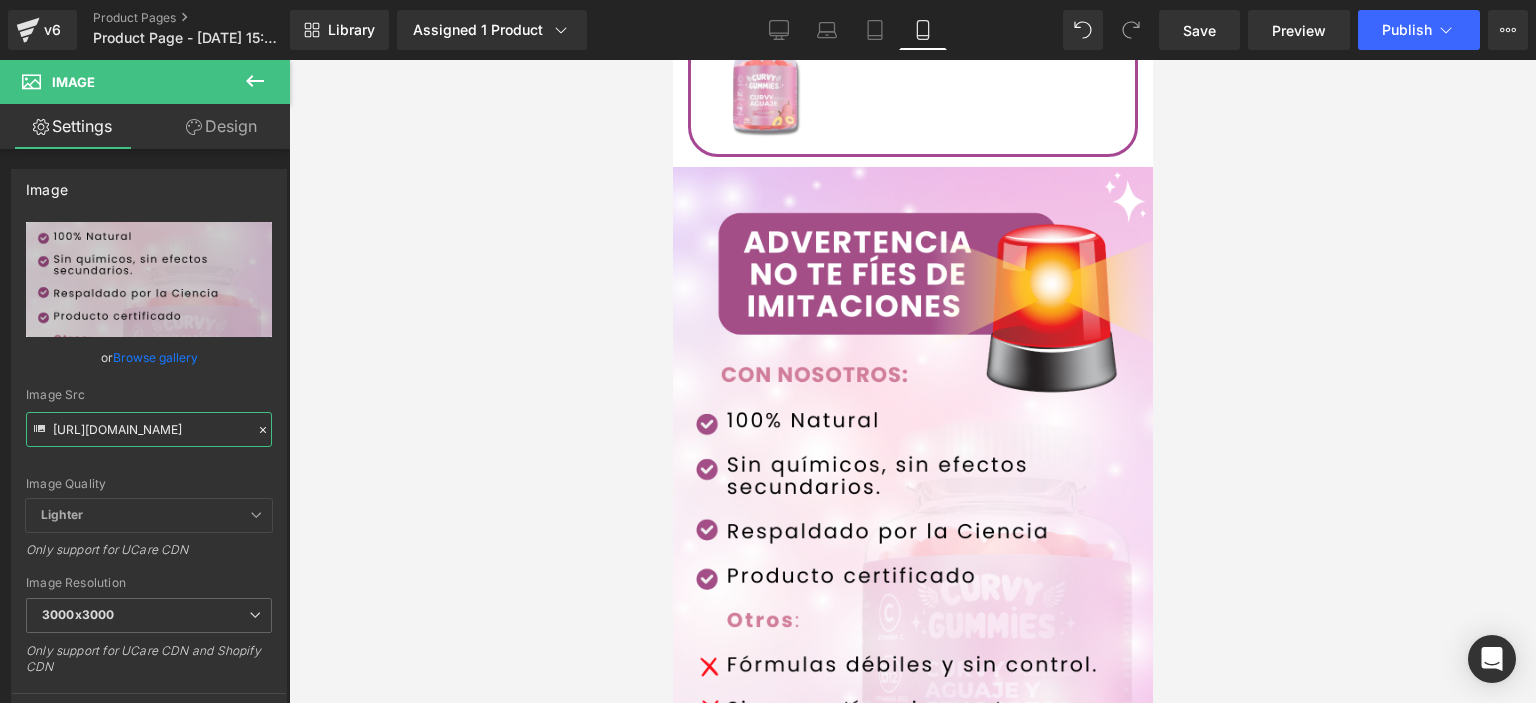 scroll, scrollTop: 0, scrollLeft: 45, axis: horizontal 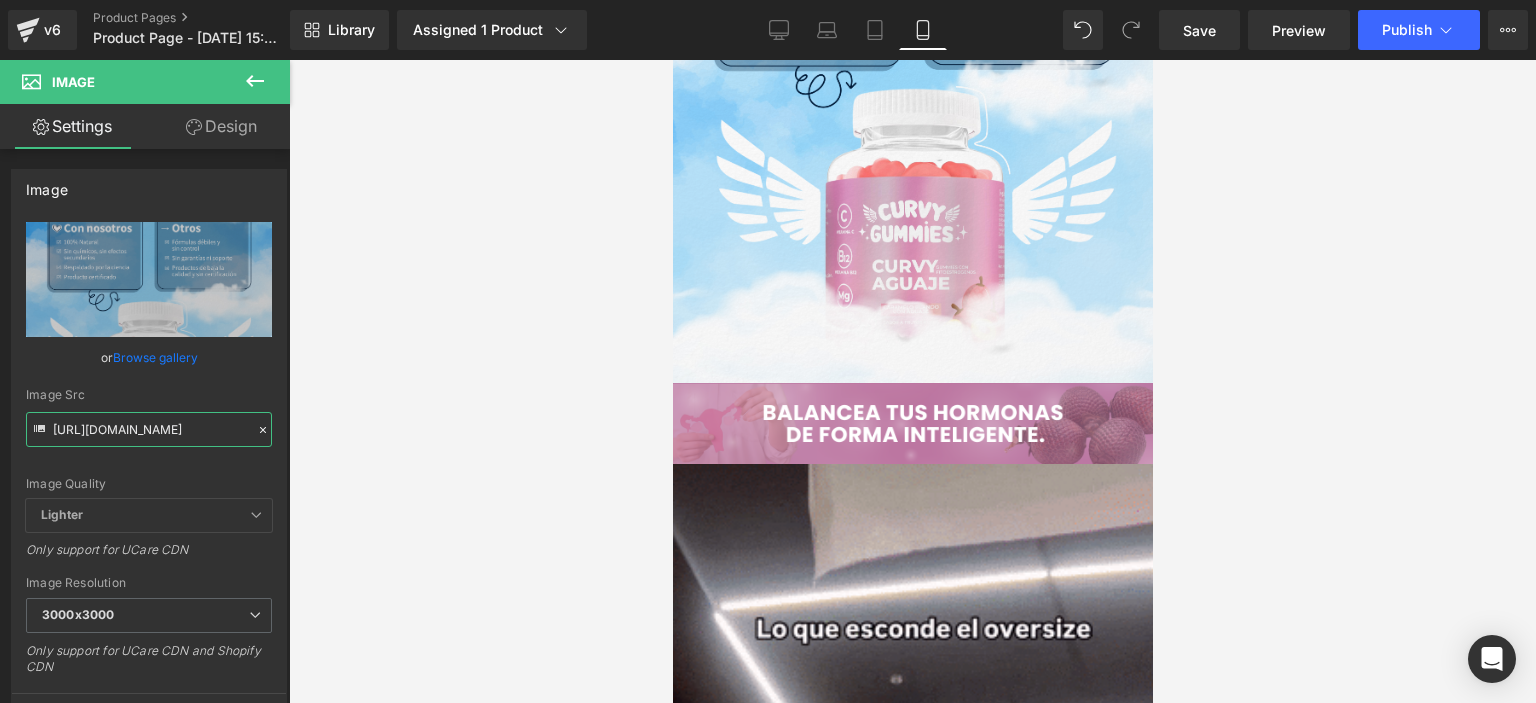 type on "[URL][DOMAIN_NAME]" 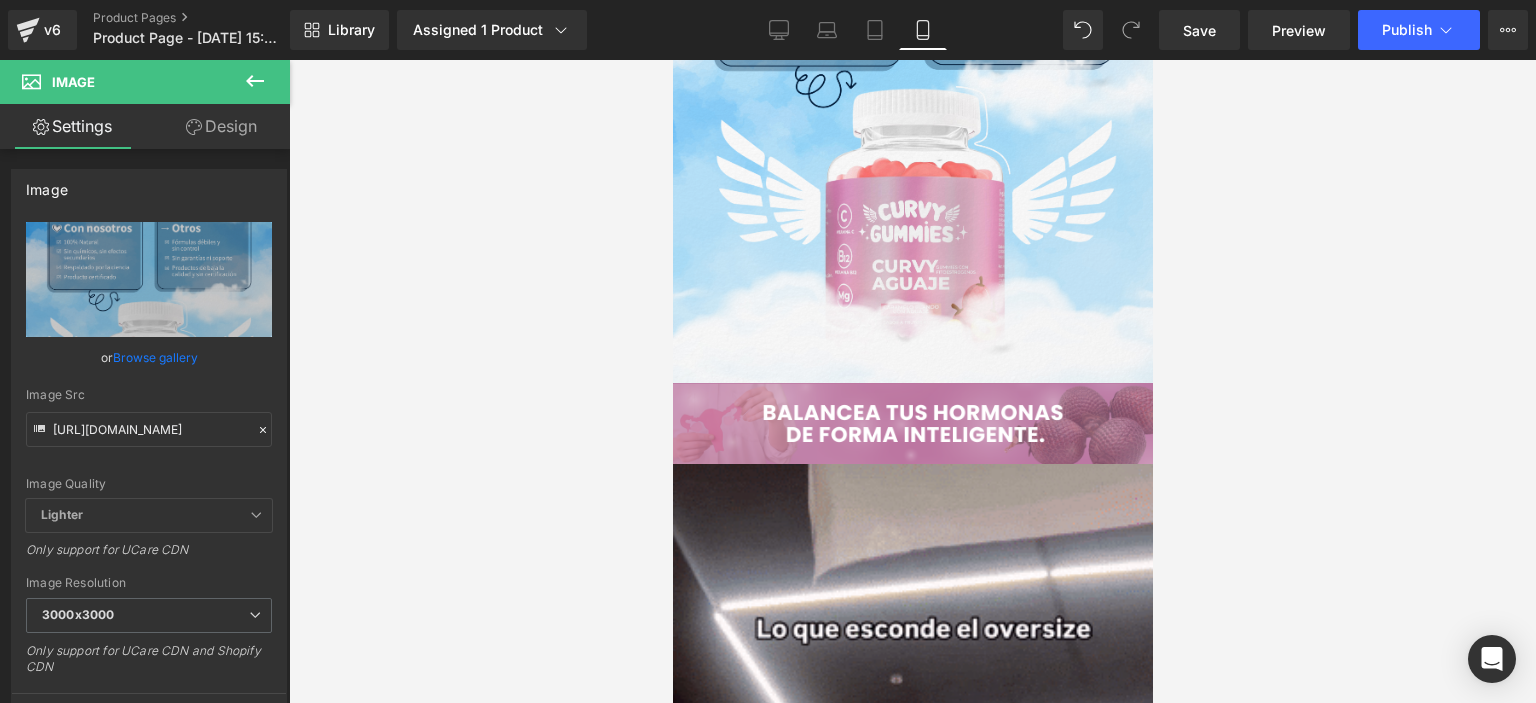 scroll, scrollTop: 0, scrollLeft: 0, axis: both 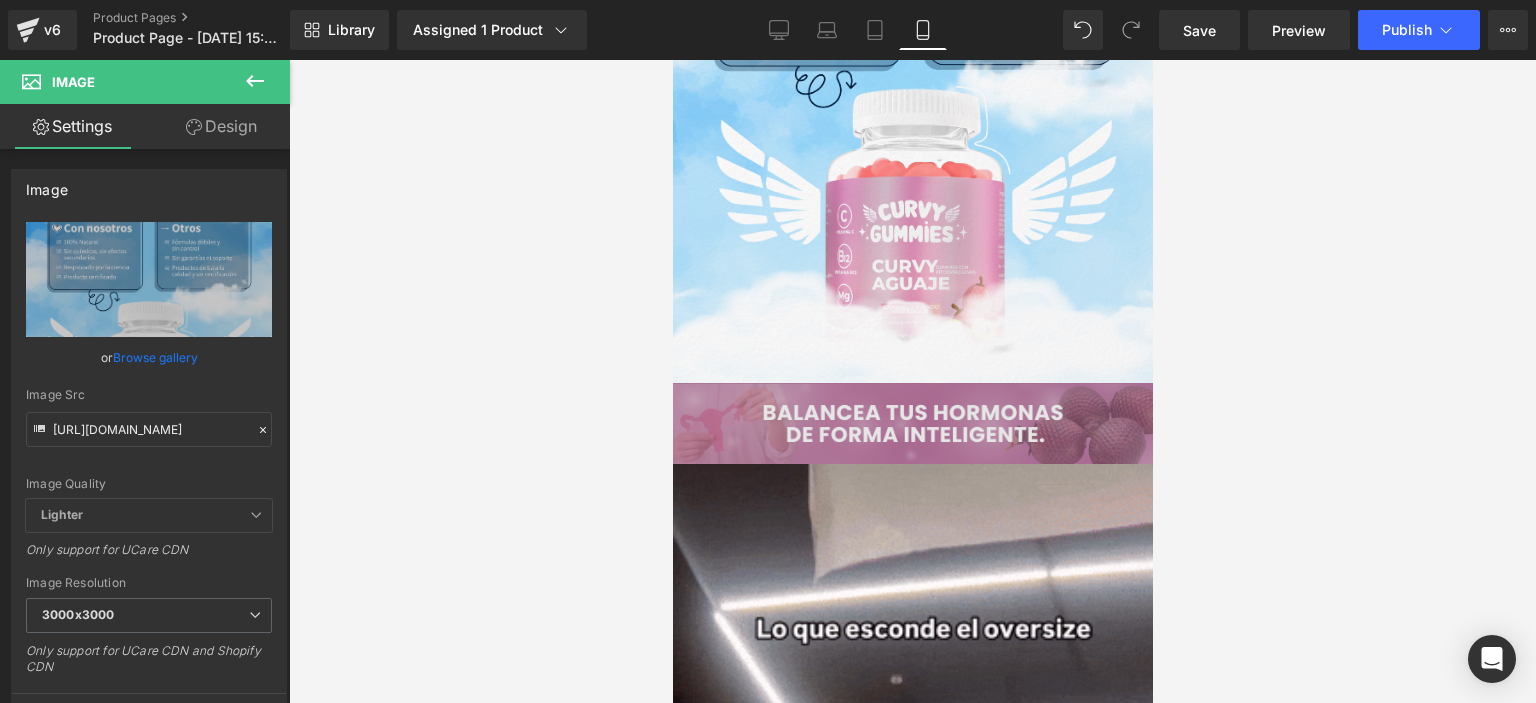 click at bounding box center (912, 424) 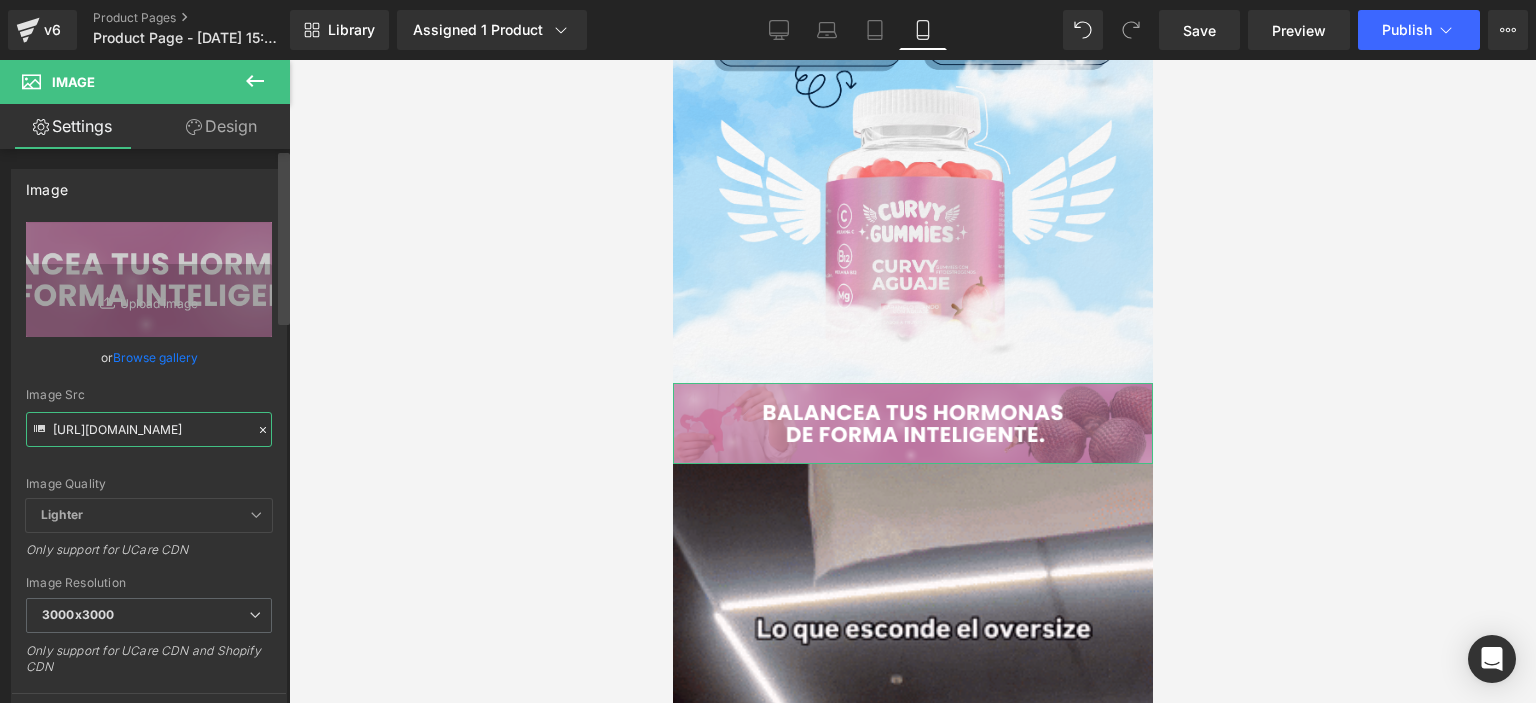 scroll, scrollTop: 0, scrollLeft: 25, axis: horizontal 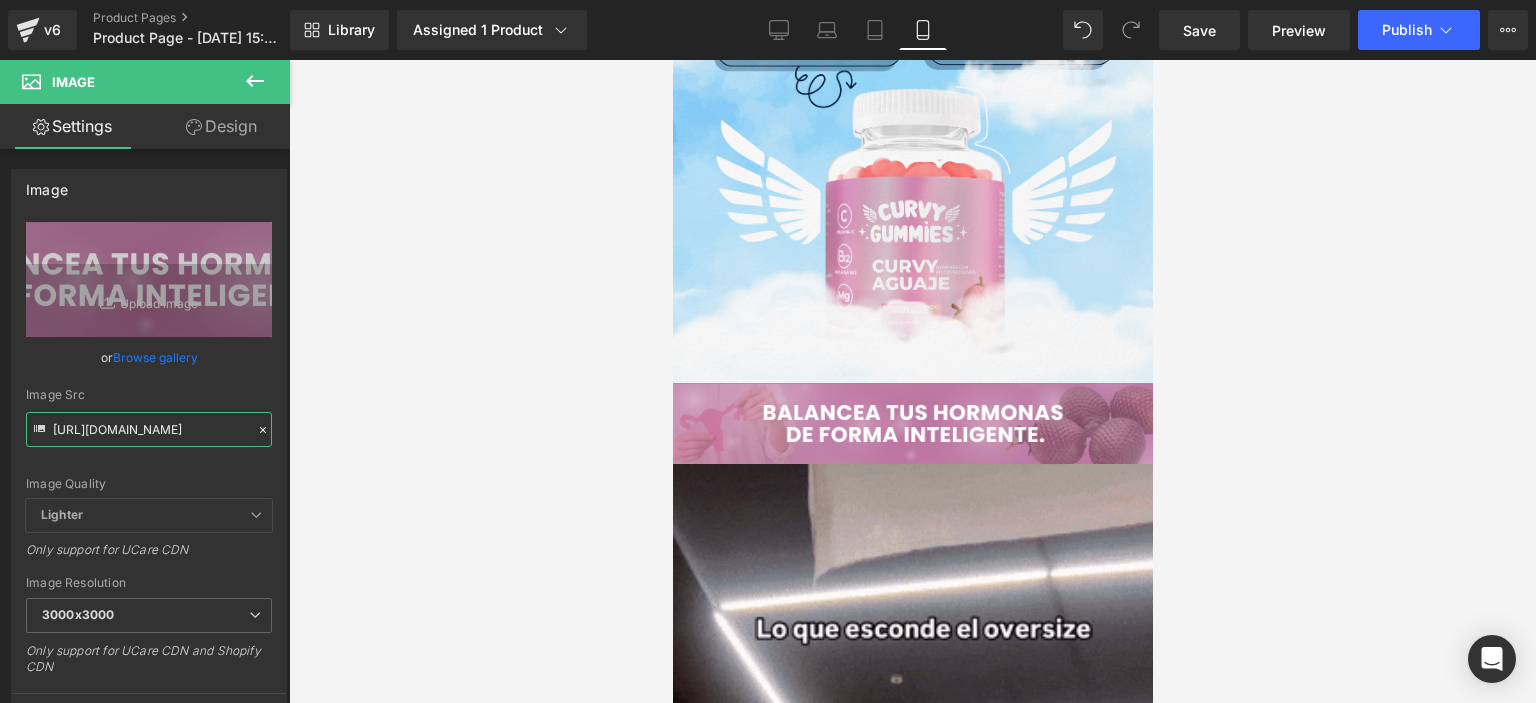 drag, startPoint x: 53, startPoint y: 427, endPoint x: 296, endPoint y: 422, distance: 243.05144 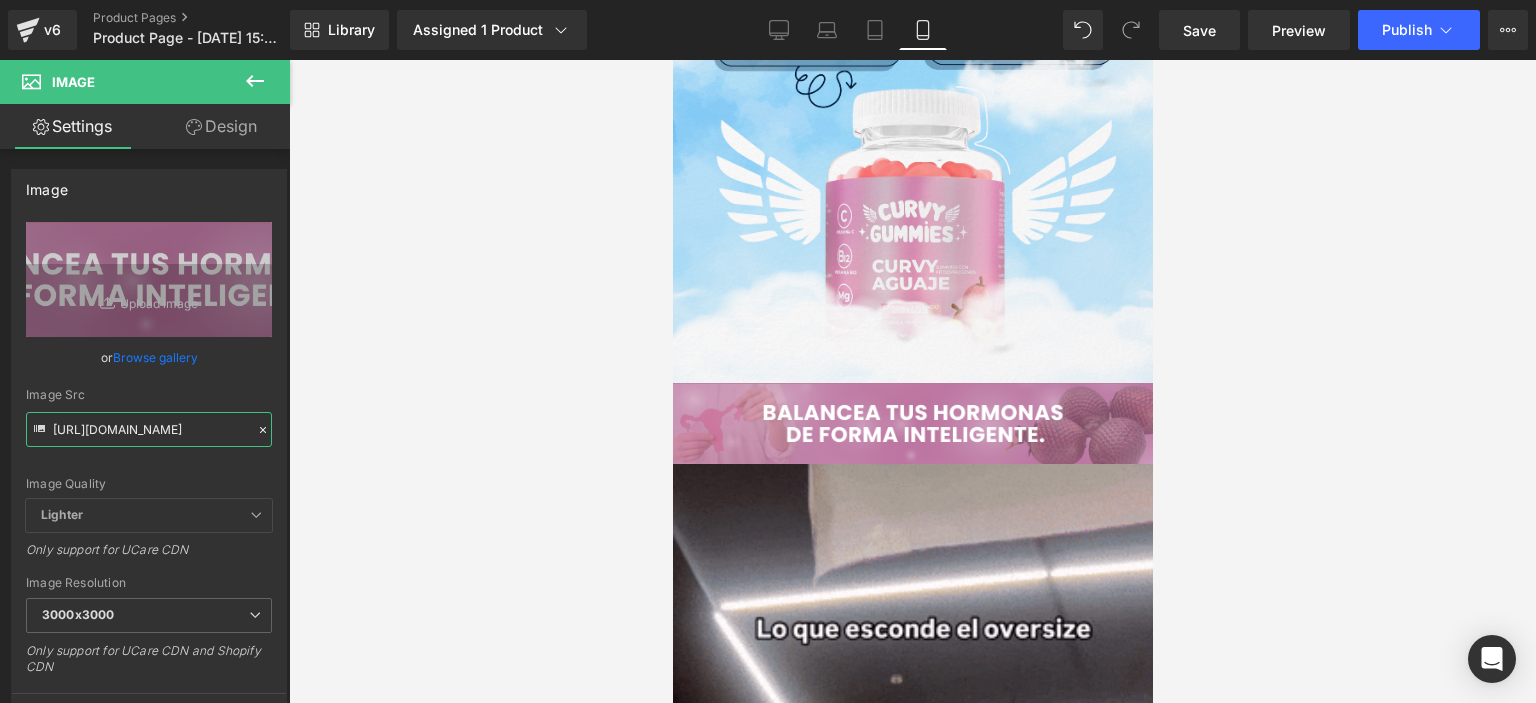 click on "Product  You are previewing how the   will restyle your page. You can not edit Elements in Preset Preview Mode.  v6 Product Pages Product Page - [DATE] 15:05:24 Library Assigned 1 Product  Product Preview
Bbl Gumies X 60® Manage assigned products Mobile Desktop Laptop Tablet Mobile Save Preview Publish Scheduled Upgrade Plan View Live Page View with current Template Save Template to Library Schedule Publish  Optimize  Publish Settings Shortcuts  Your page can’t be published   You've reached the maximum number of published pages on your plan  (0/1).  You need to upgrade your plan or unpublish all your pages to get 1 publish slot.   Unpublish pages   Upgrade plan  Elements Global Style Base Row  rows, columns, layouts, div Heading  headings, titles, h1,h2,h3,h4,h5,h6 Text Block  texts, paragraphs, contents, blocks Image  images, photos, alts, uploads Icon  icons, symbols Button  button, call to action, cta Separator  separators, dividers, horizontal lines Liquid  Banner Parallax  Hero Banner" at bounding box center (768, 368) 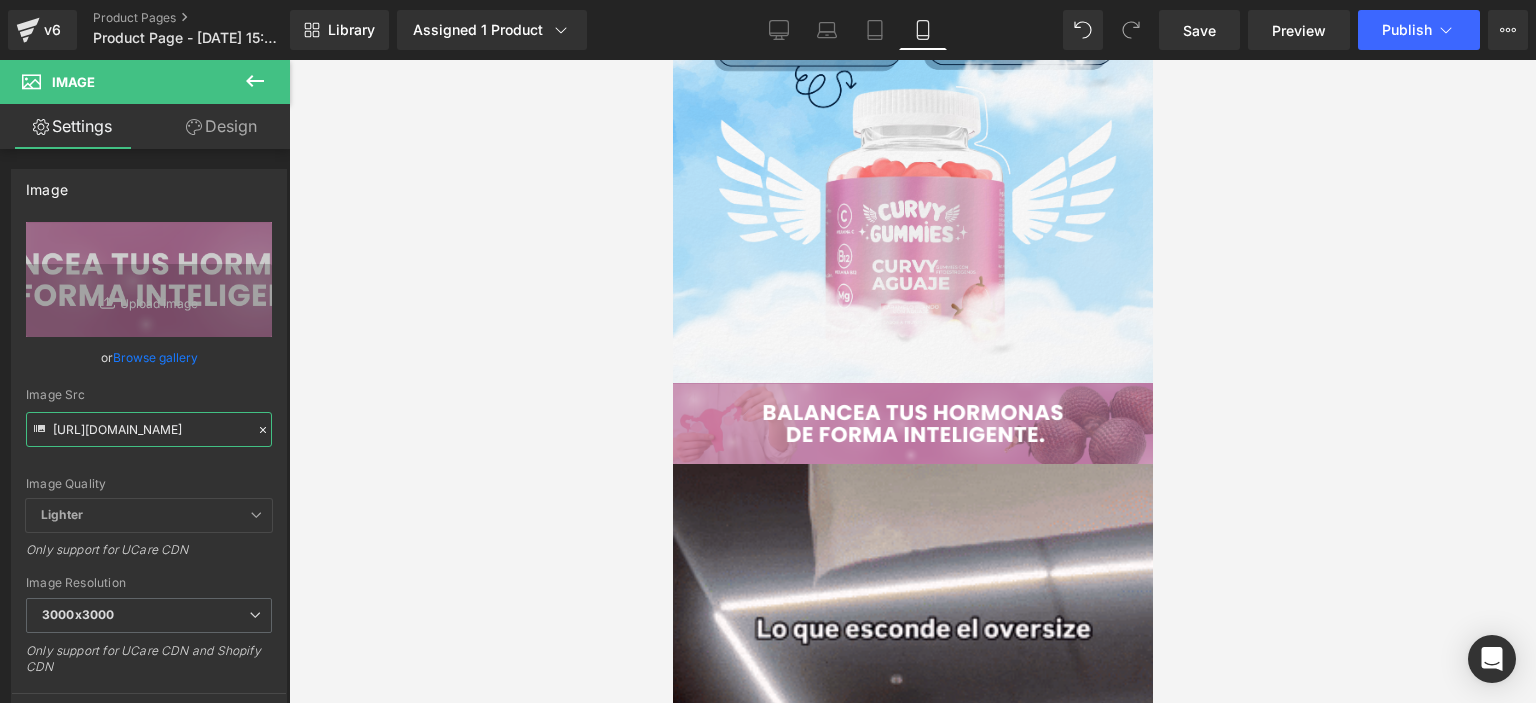 paste on "Pn8b7cd/[DOMAIN_NAME]" 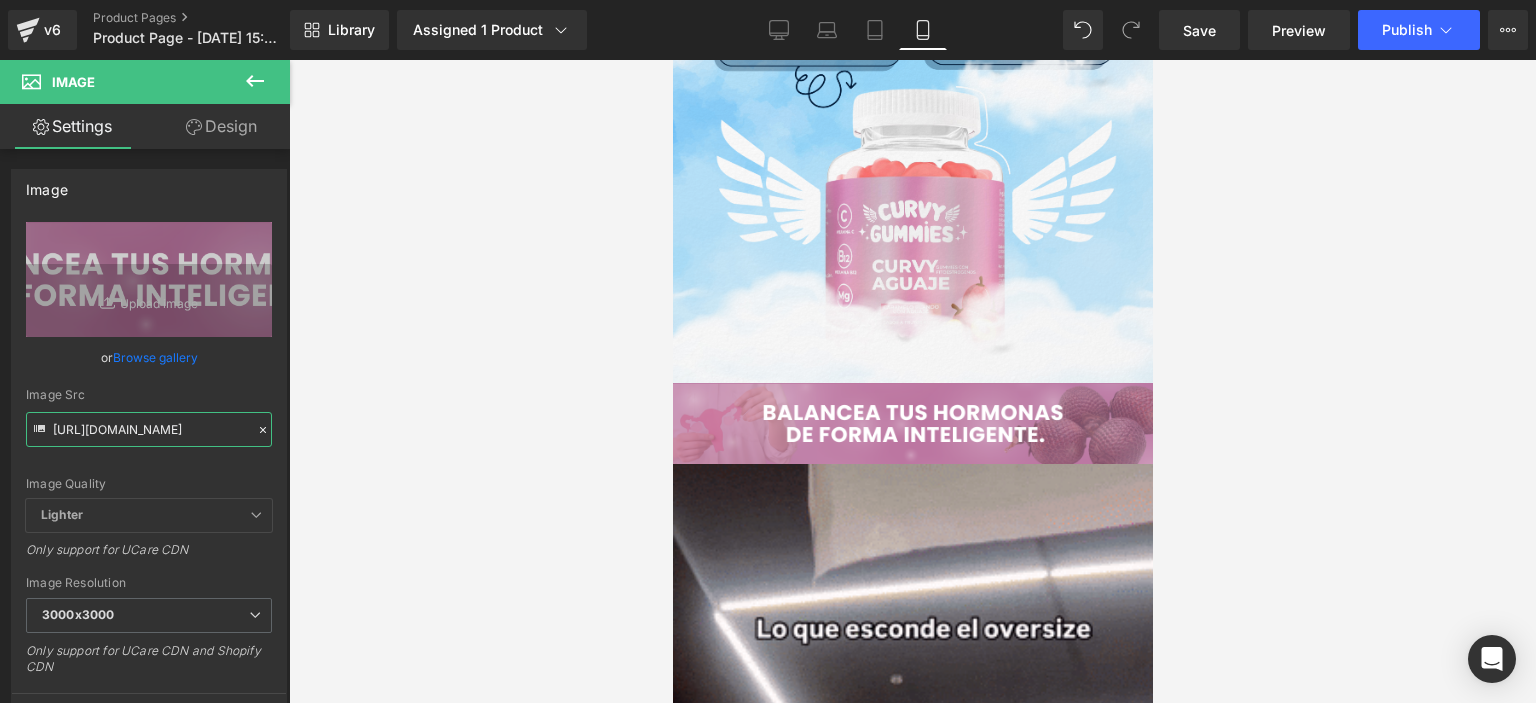 scroll, scrollTop: 0, scrollLeft: 90, axis: horizontal 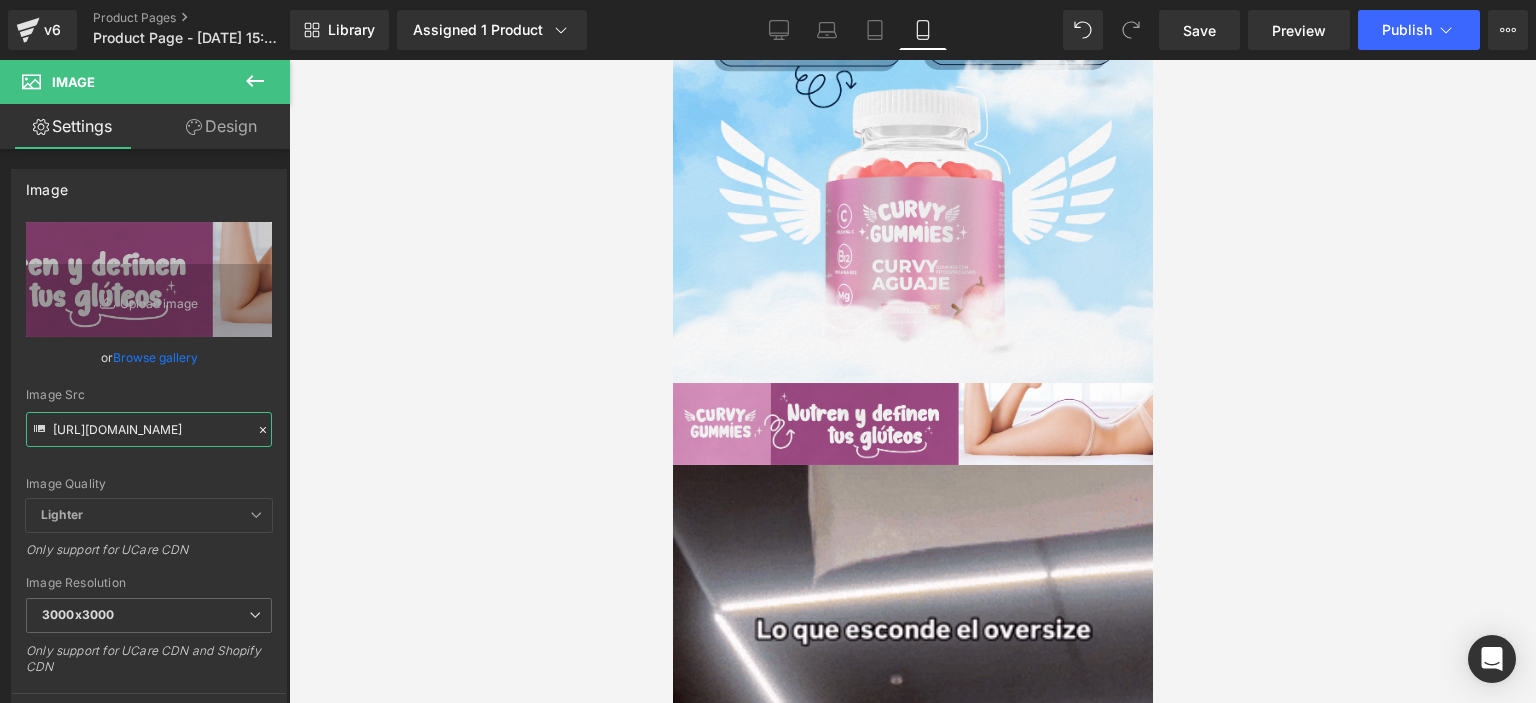 type on "[URL][DOMAIN_NAME]" 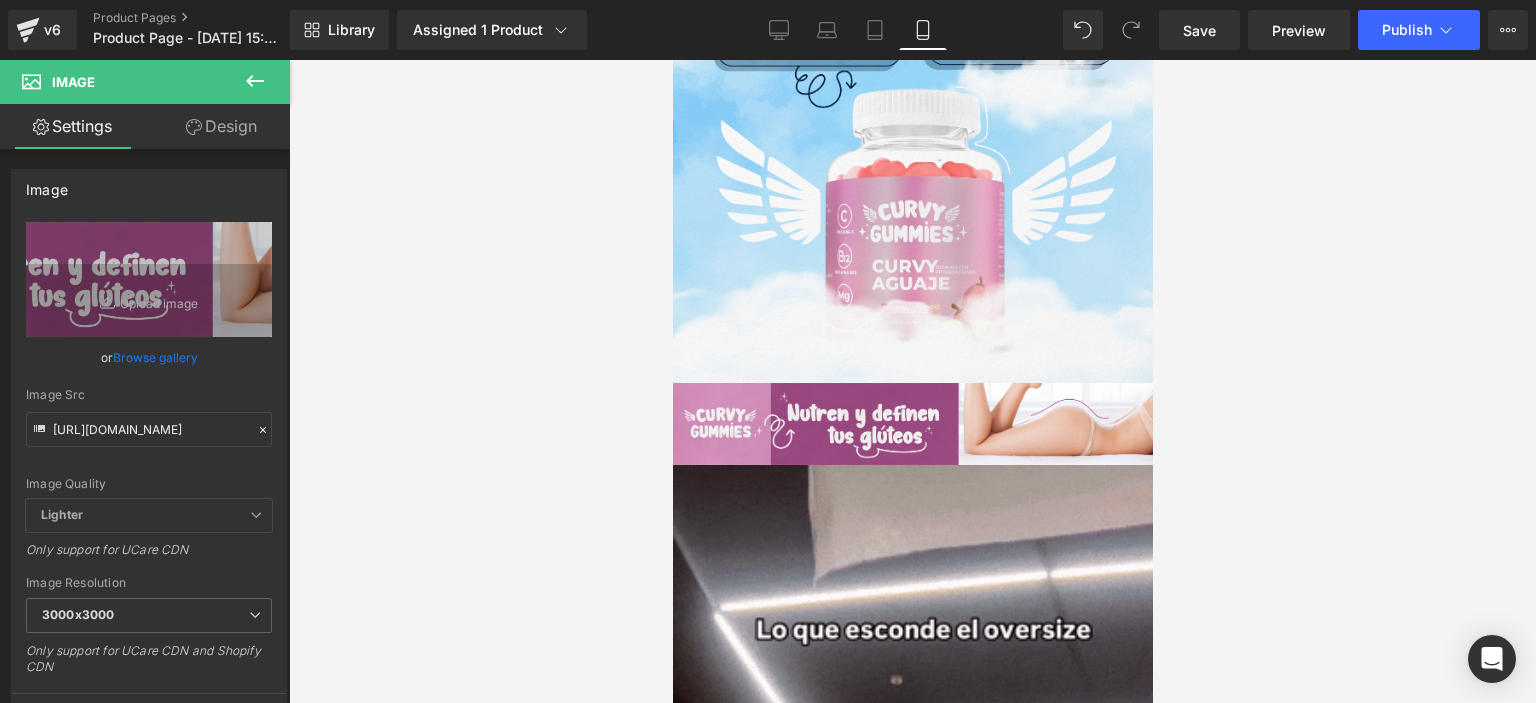scroll, scrollTop: 0, scrollLeft: 0, axis: both 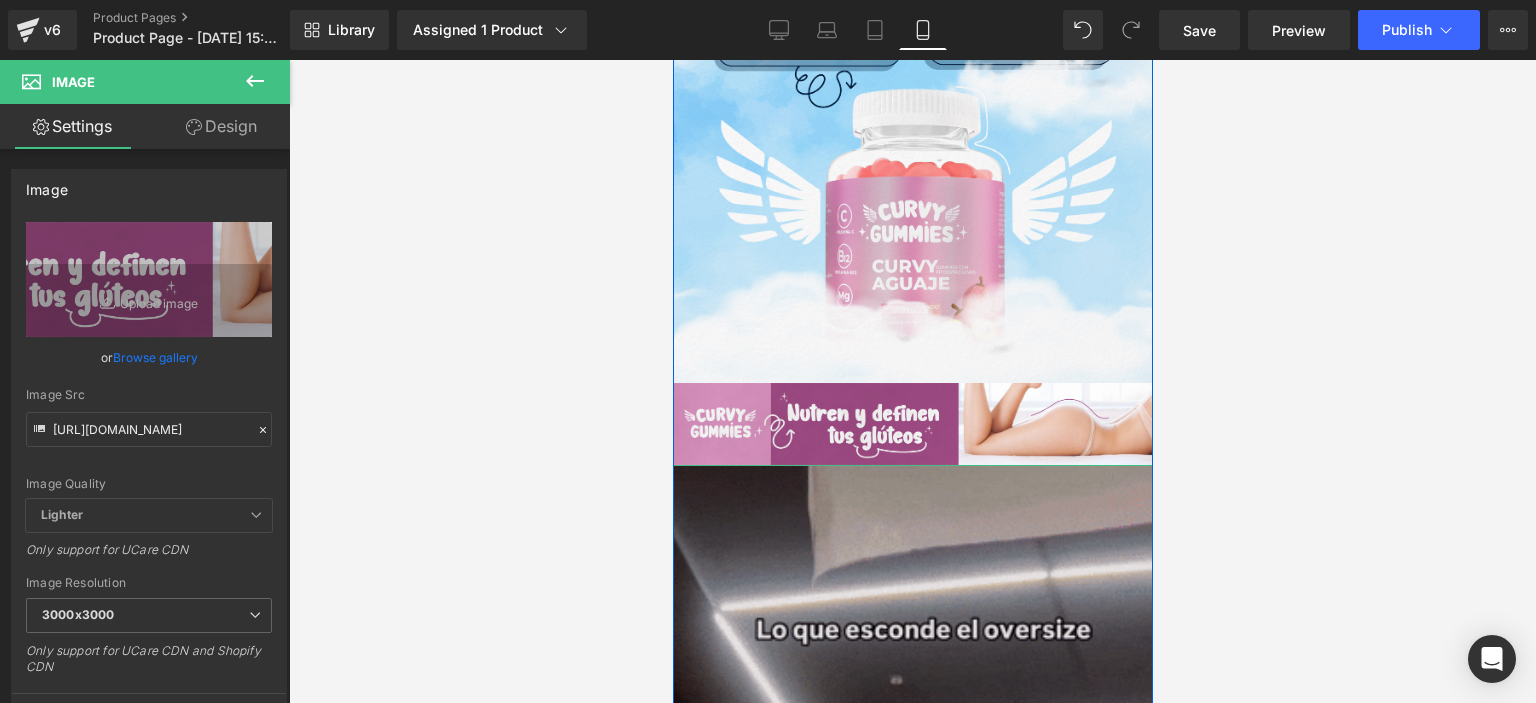 click at bounding box center [912, 891] 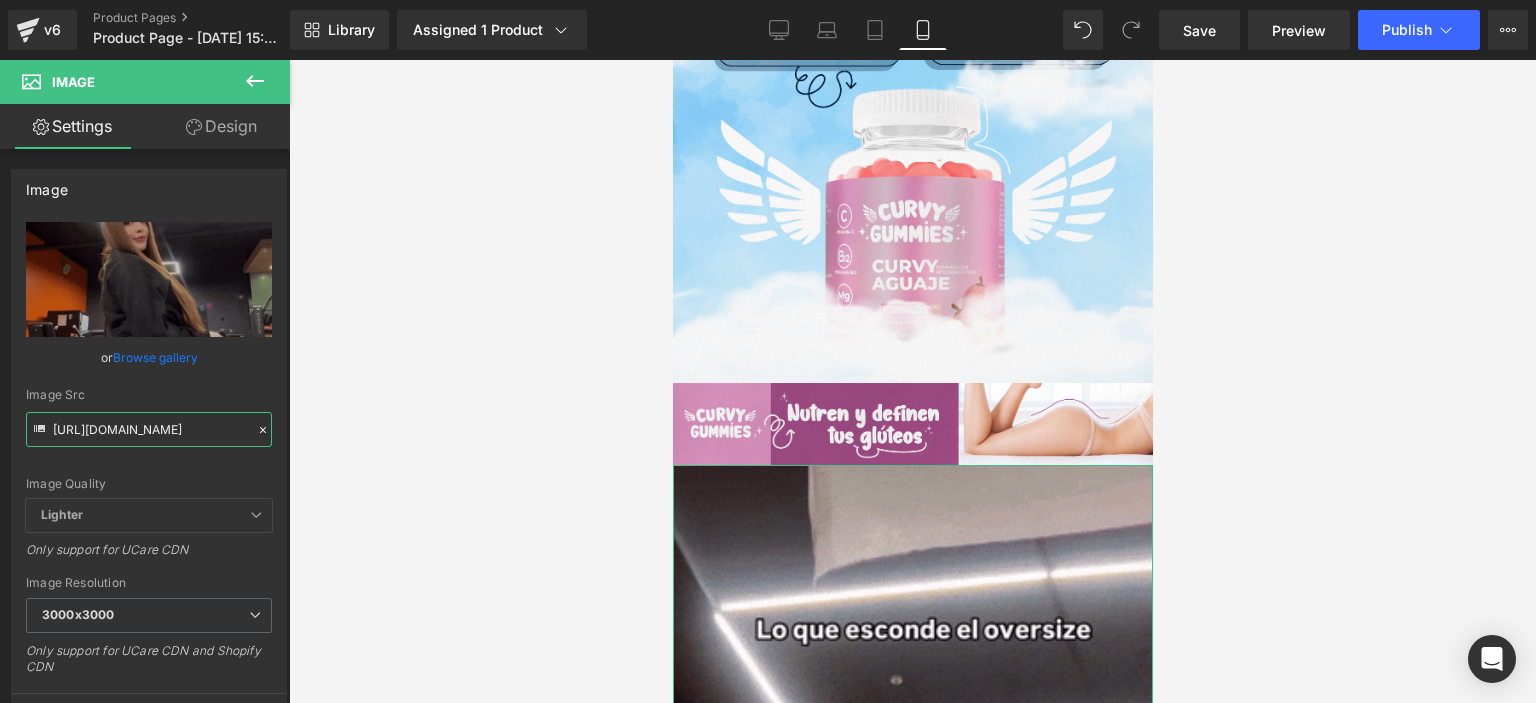 scroll, scrollTop: 0, scrollLeft: 990, axis: horizontal 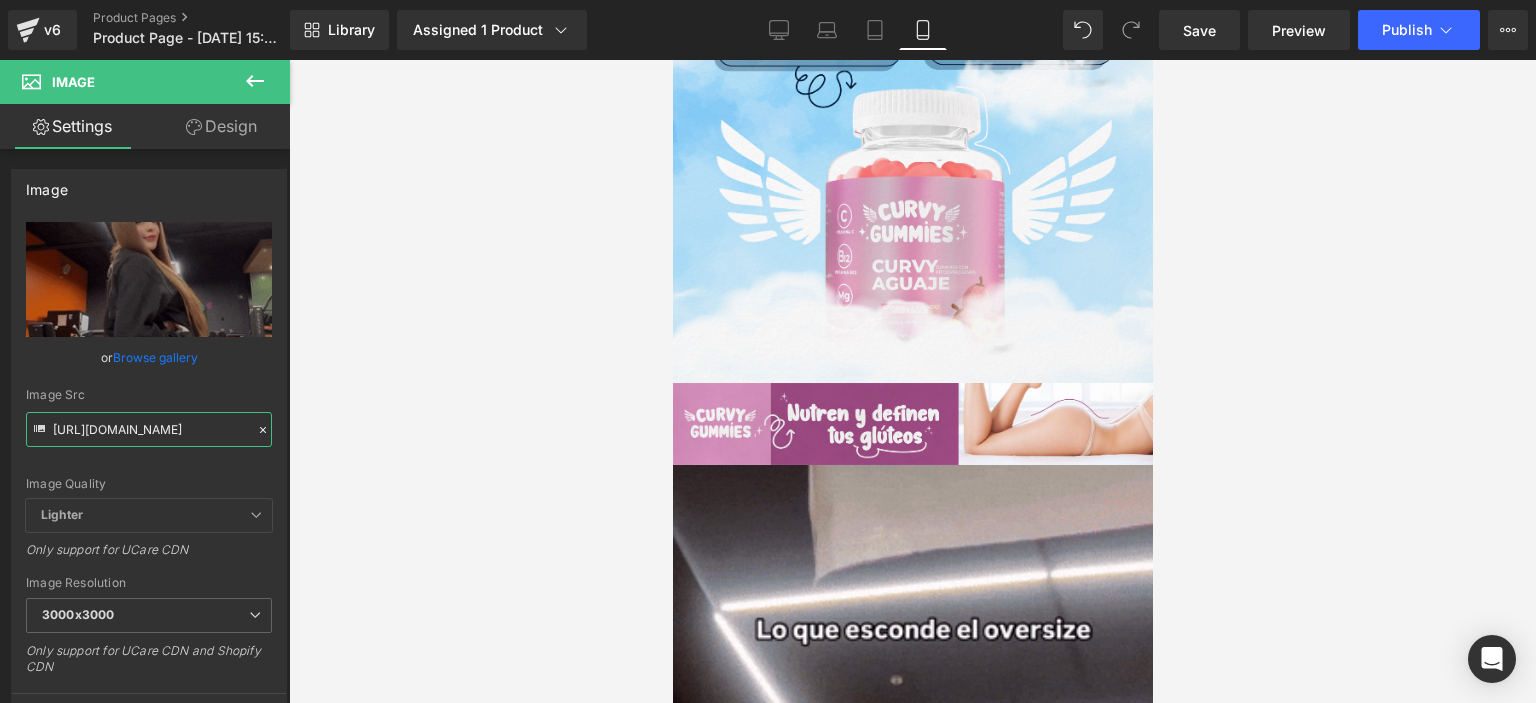 drag, startPoint x: 52, startPoint y: 430, endPoint x: 317, endPoint y: 447, distance: 265.5447 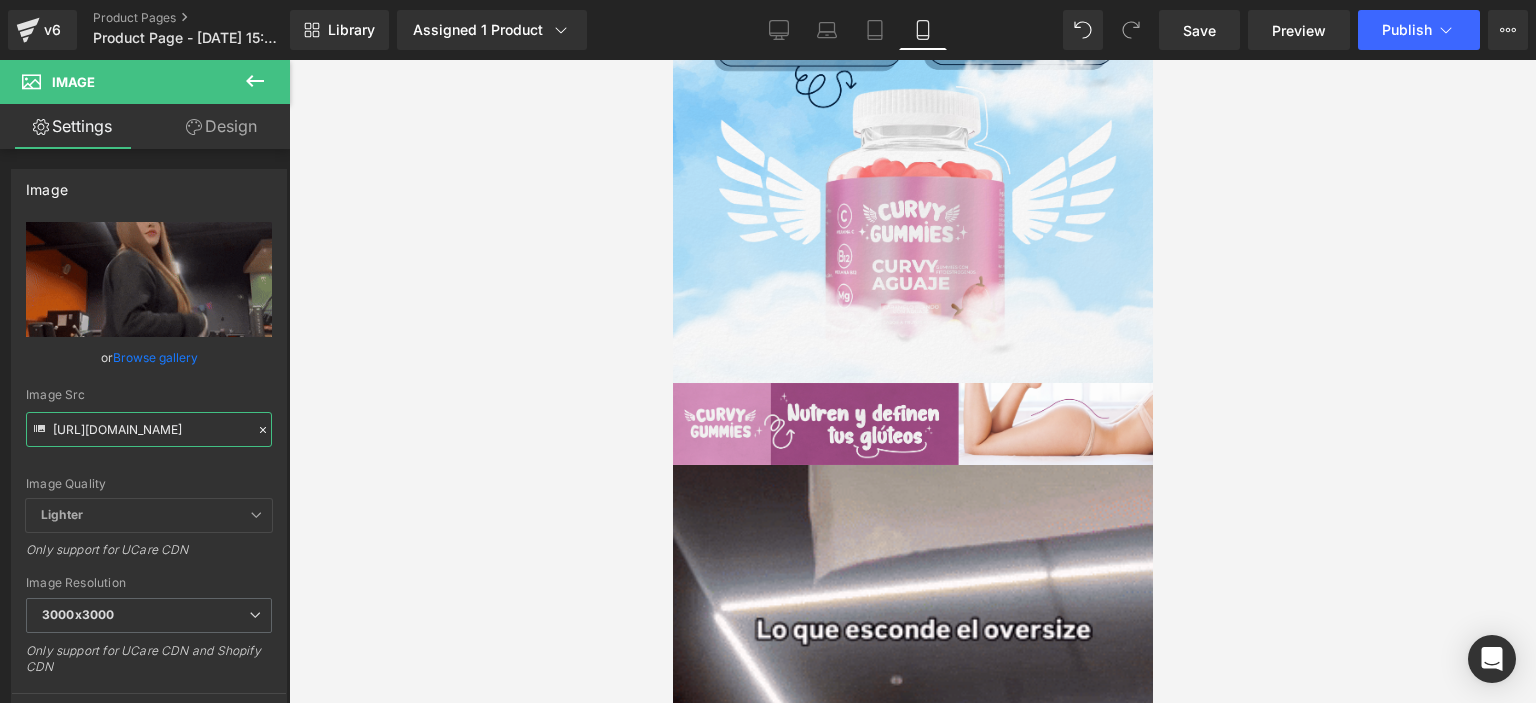 click on "Product  You are previewing how the   will restyle your page. You can not edit Elements in Preset Preview Mode.  v6 Product Pages Product Page - [DATE] 15:05:24 Library Assigned 1 Product  Product Preview
Bbl Gumies X 60® Manage assigned products Mobile Desktop Laptop Tablet Mobile Save Preview Publish Scheduled Upgrade Plan View Live Page View with current Template Save Template to Library Schedule Publish  Optimize  Publish Settings Shortcuts  Your page can’t be published   You've reached the maximum number of published pages on your plan  (0/1).  You need to upgrade your plan or unpublish all your pages to get 1 publish slot.   Unpublish pages   Upgrade plan  Elements Global Style Base Row  rows, columns, layouts, div Heading  headings, titles, h1,h2,h3,h4,h5,h6 Text Block  texts, paragraphs, contents, blocks Image  images, photos, alts, uploads Icon  icons, symbols Button  button, call to action, cta Separator  separators, dividers, horizontal lines Liquid  Banner Parallax  Hero Banner" at bounding box center [768, 368] 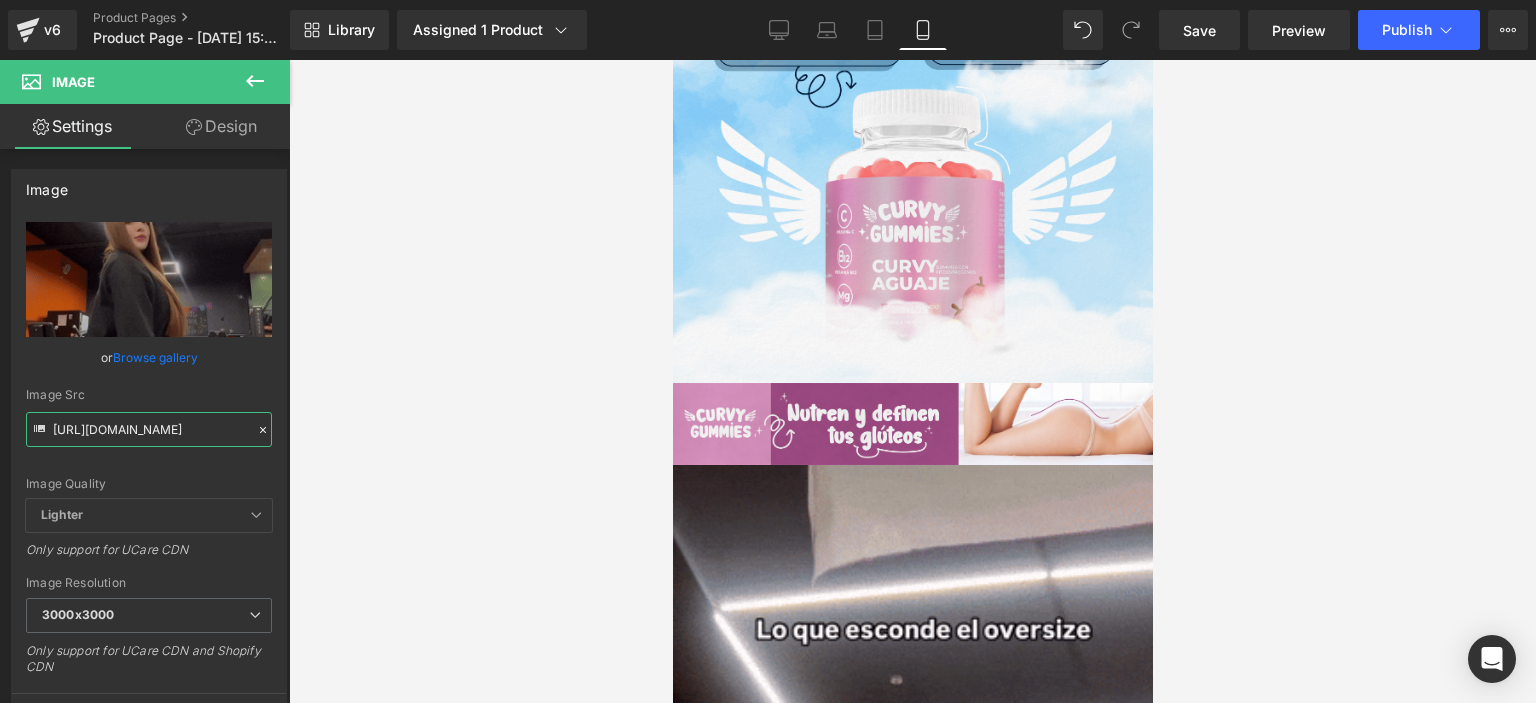 paste on "Gk1MWxrc2dkN3VlczBwMm5yb25sYnNndThuM3ppYWIxbDY0b2dsZSZlcD12MV9pbnRlcm5hbF9naWZfYnlfaWQmY3Q9Zw/pNCSNPhqKUKjflOyYd" 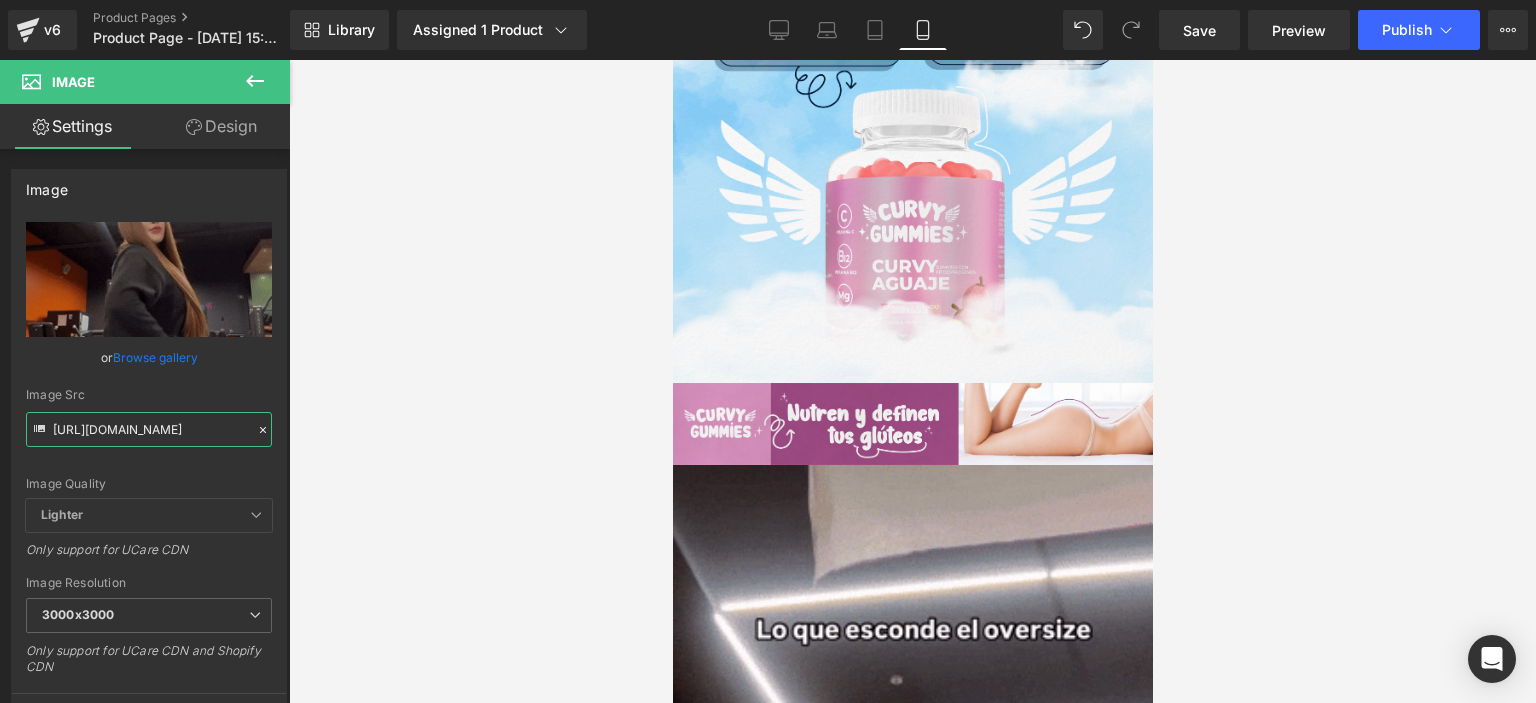 type on "[URL][DOMAIN_NAME]" 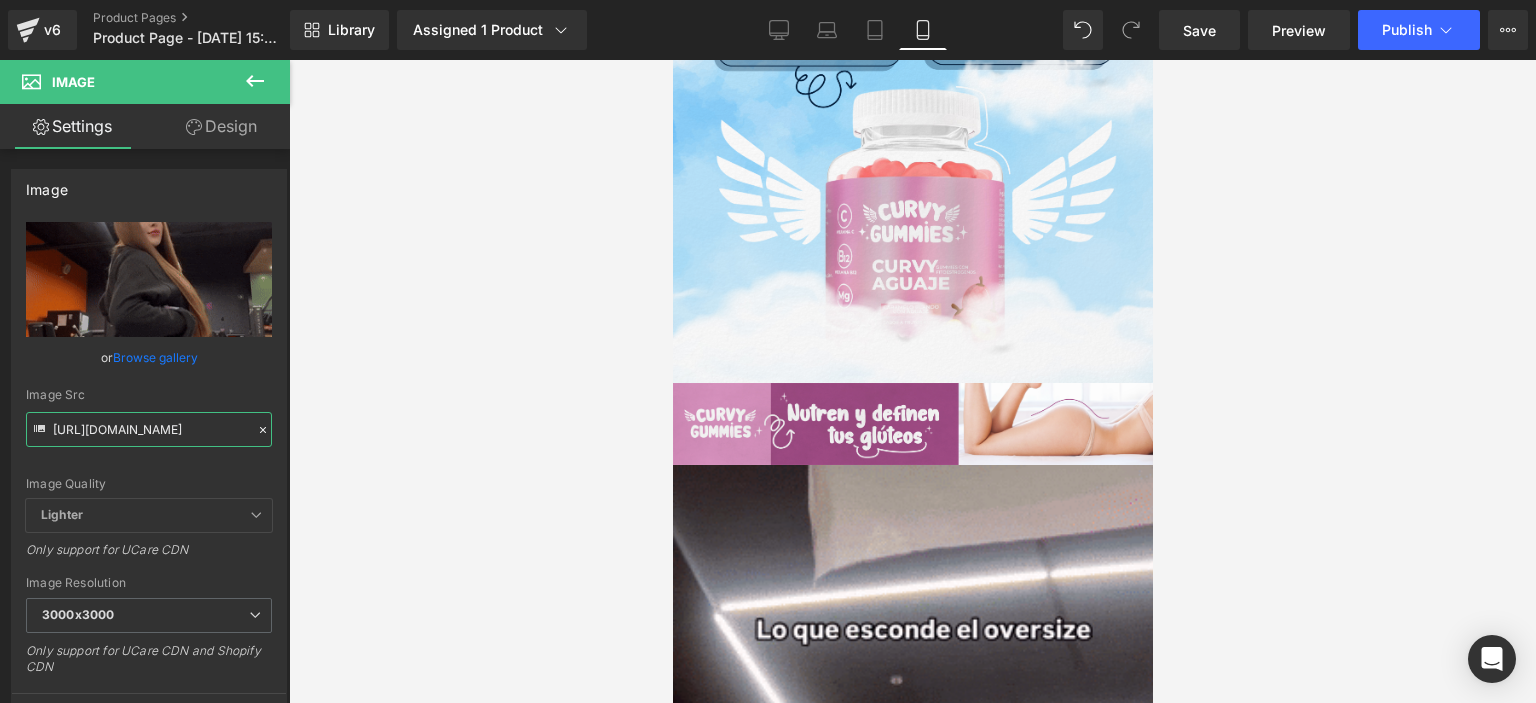scroll, scrollTop: 0, scrollLeft: 1023, axis: horizontal 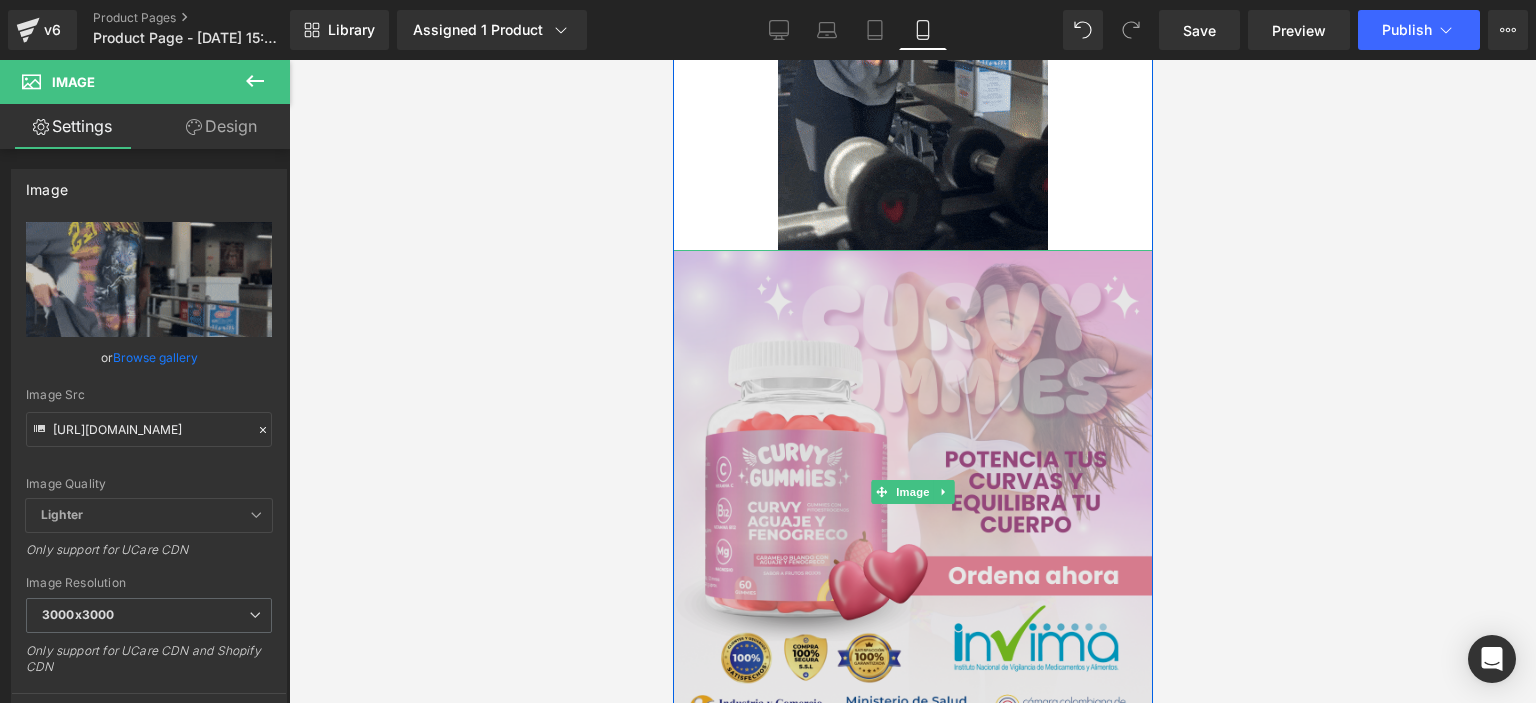 click at bounding box center (912, 492) 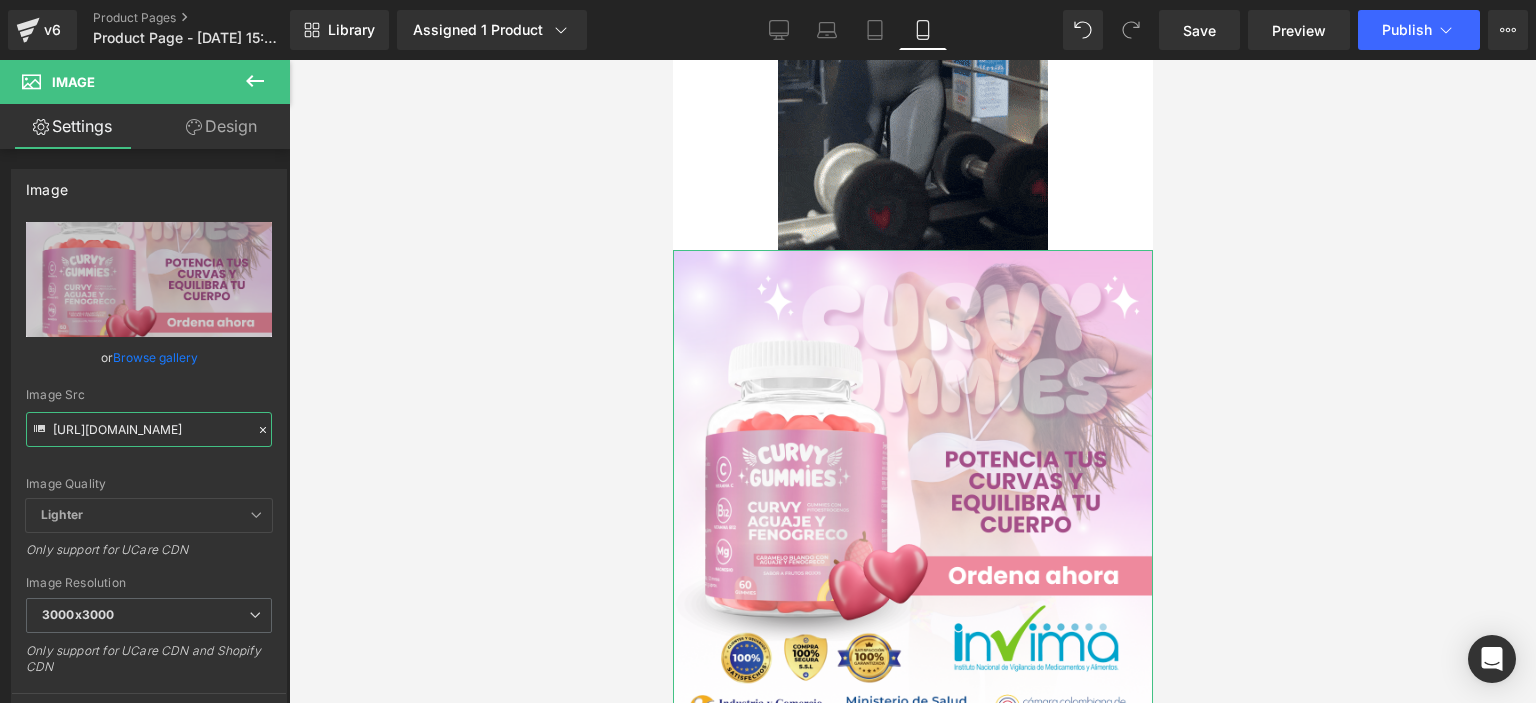 scroll, scrollTop: 0, scrollLeft: 40, axis: horizontal 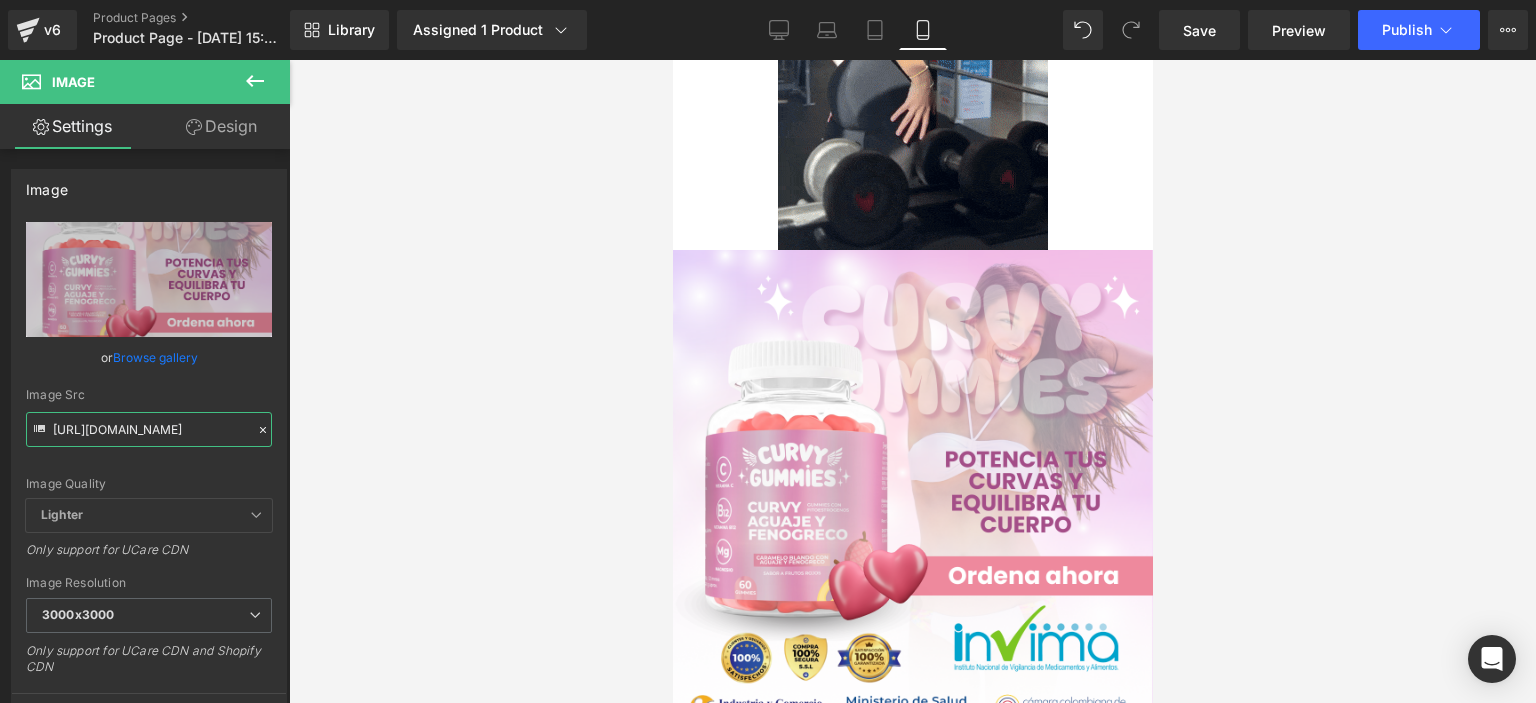drag, startPoint x: 55, startPoint y: 424, endPoint x: 304, endPoint y: 433, distance: 249.1626 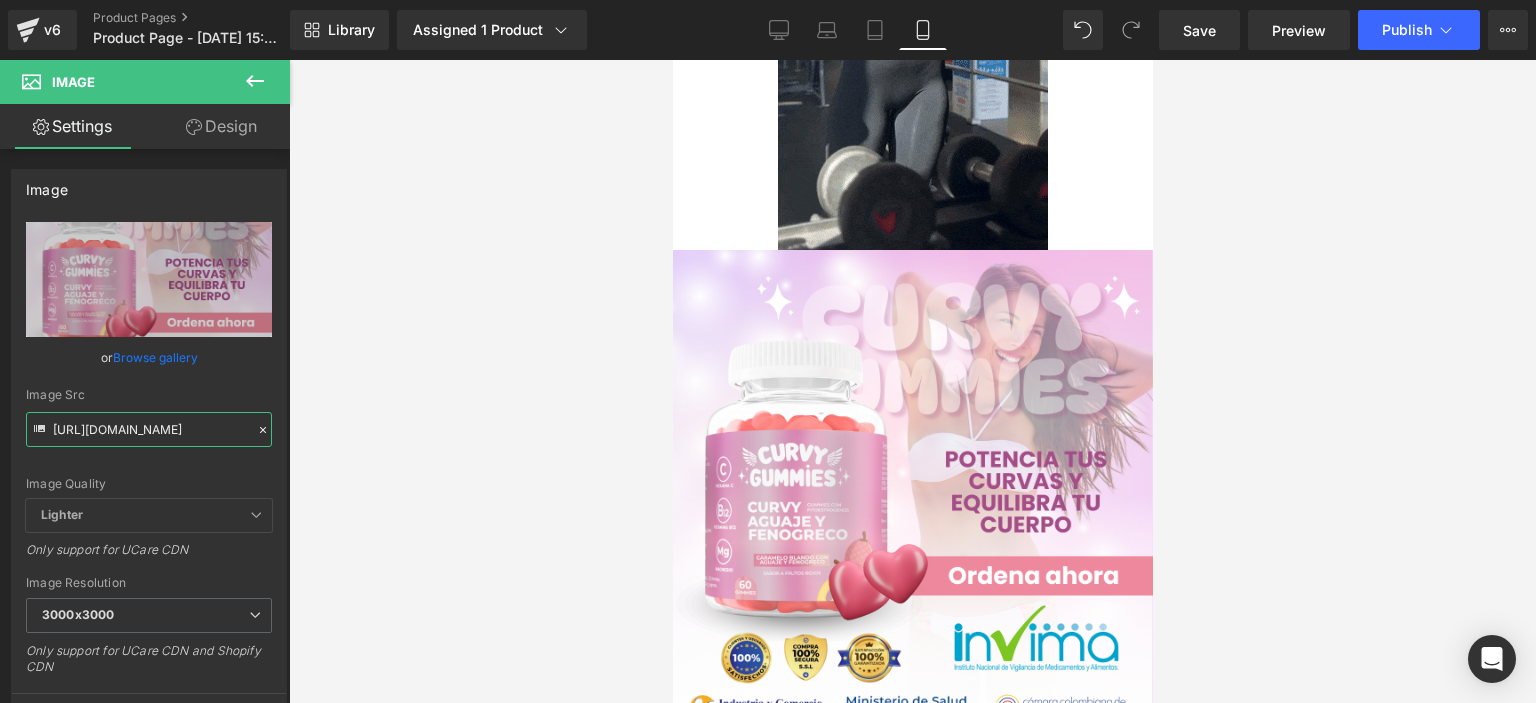 click on "Product  You are previewing how the   will restyle your page. You can not edit Elements in Preset Preview Mode.  v6 Product Pages Product Page - [DATE] 15:05:24 Library Assigned 1 Product  Product Preview
Bbl Gumies X 60® Manage assigned products Mobile Desktop Laptop Tablet Mobile Save Preview Publish Scheduled Upgrade Plan View Live Page View with current Template Save Template to Library Schedule Publish  Optimize  Publish Settings Shortcuts  Your page can’t be published   You've reached the maximum number of published pages on your plan  (0/1).  You need to upgrade your plan or unpublish all your pages to get 1 publish slot.   Unpublish pages   Upgrade plan  Elements Global Style Base Row  rows, columns, layouts, div Heading  headings, titles, h1,h2,h3,h4,h5,h6 Text Block  texts, paragraphs, contents, blocks Image  images, photos, alts, uploads Icon  icons, symbols Button  button, call to action, cta Separator  separators, dividers, horizontal lines Liquid  Banner Parallax  Hero Banner" at bounding box center [768, 368] 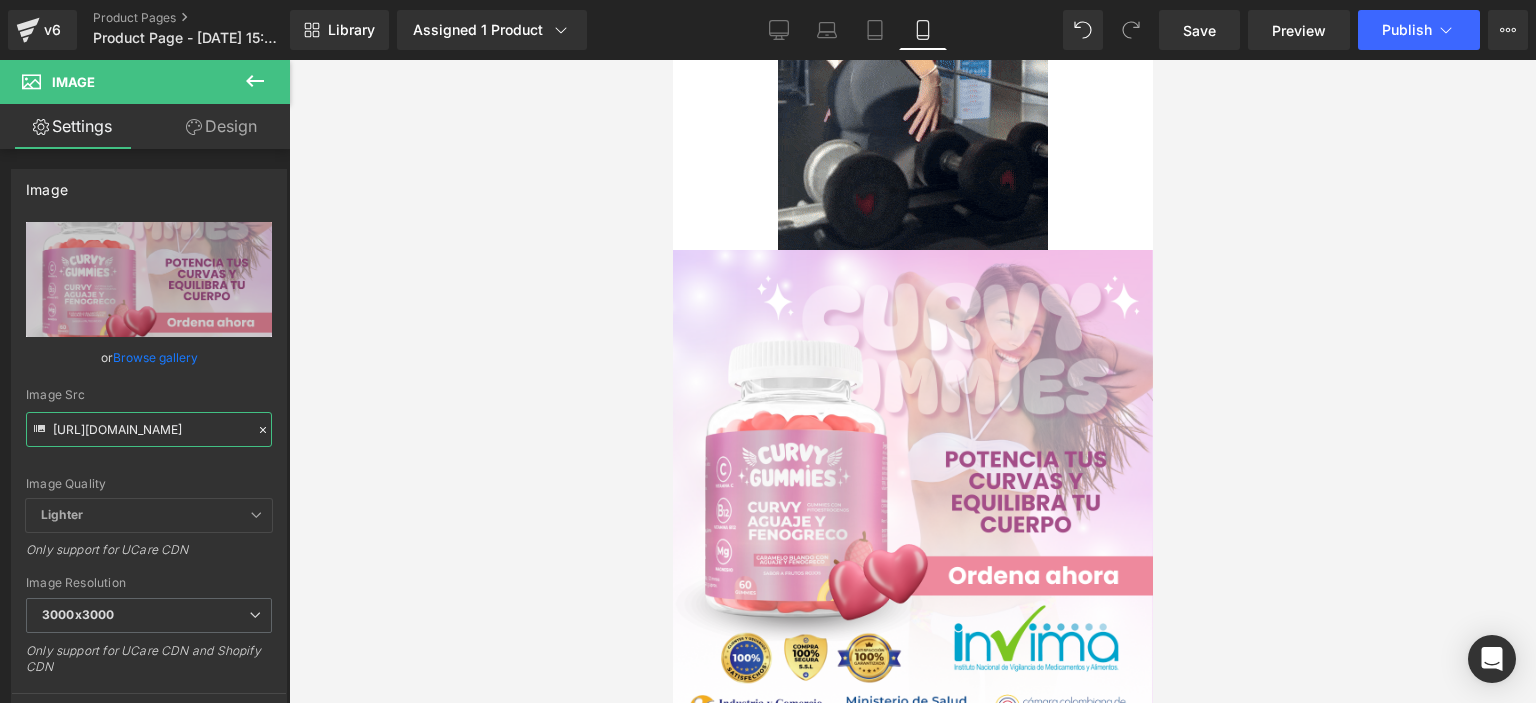 paste on "B2bkbt04/[DOMAIN_NAME]" 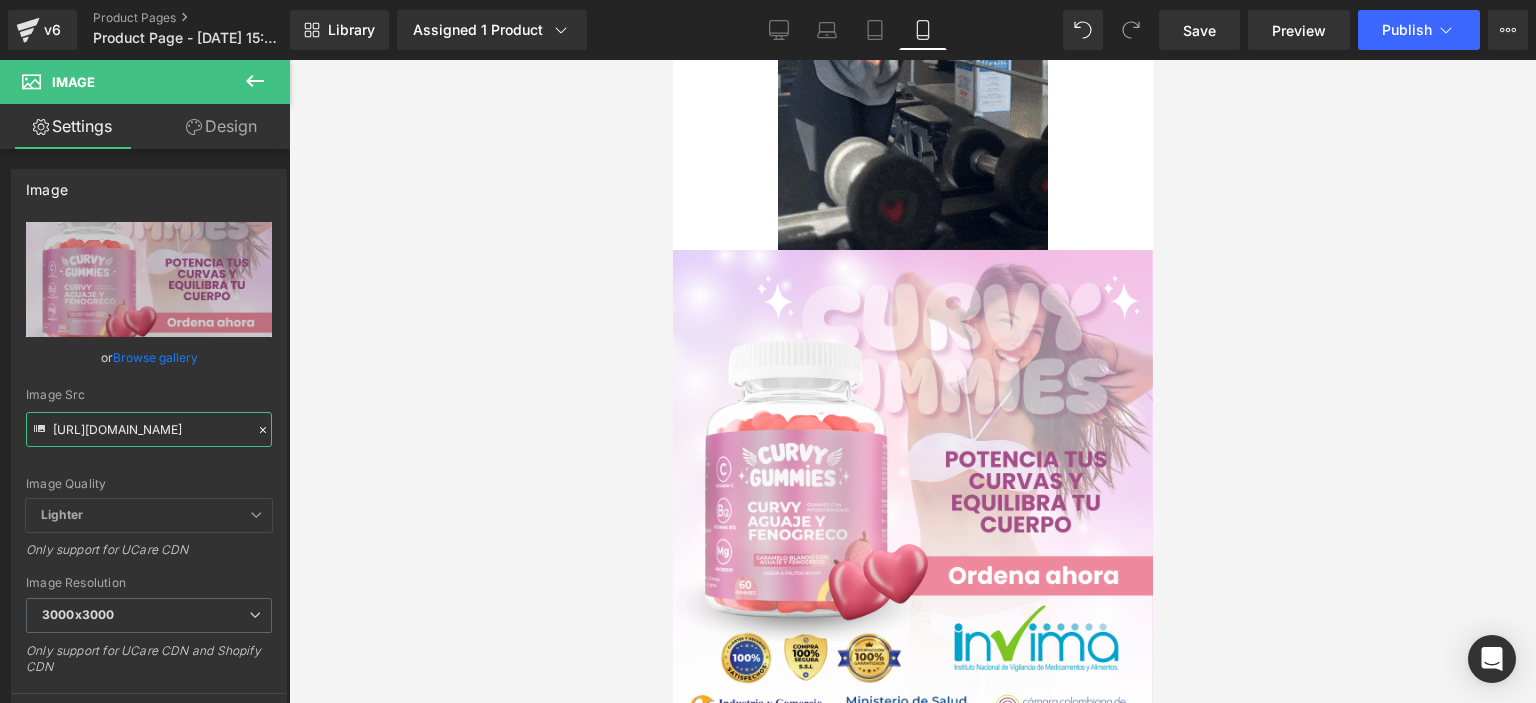 scroll, scrollTop: 0, scrollLeft: 236, axis: horizontal 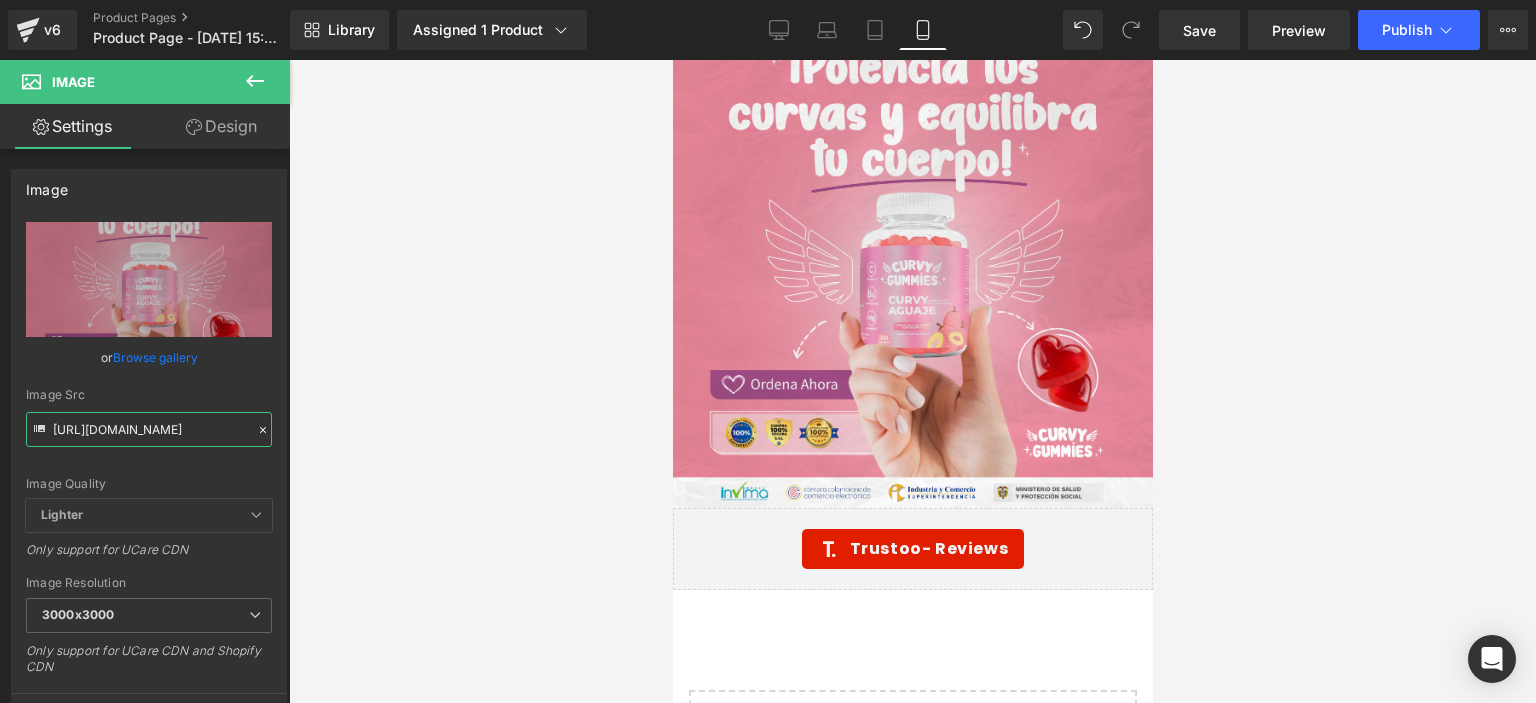 type on "[URL][DOMAIN_NAME]" 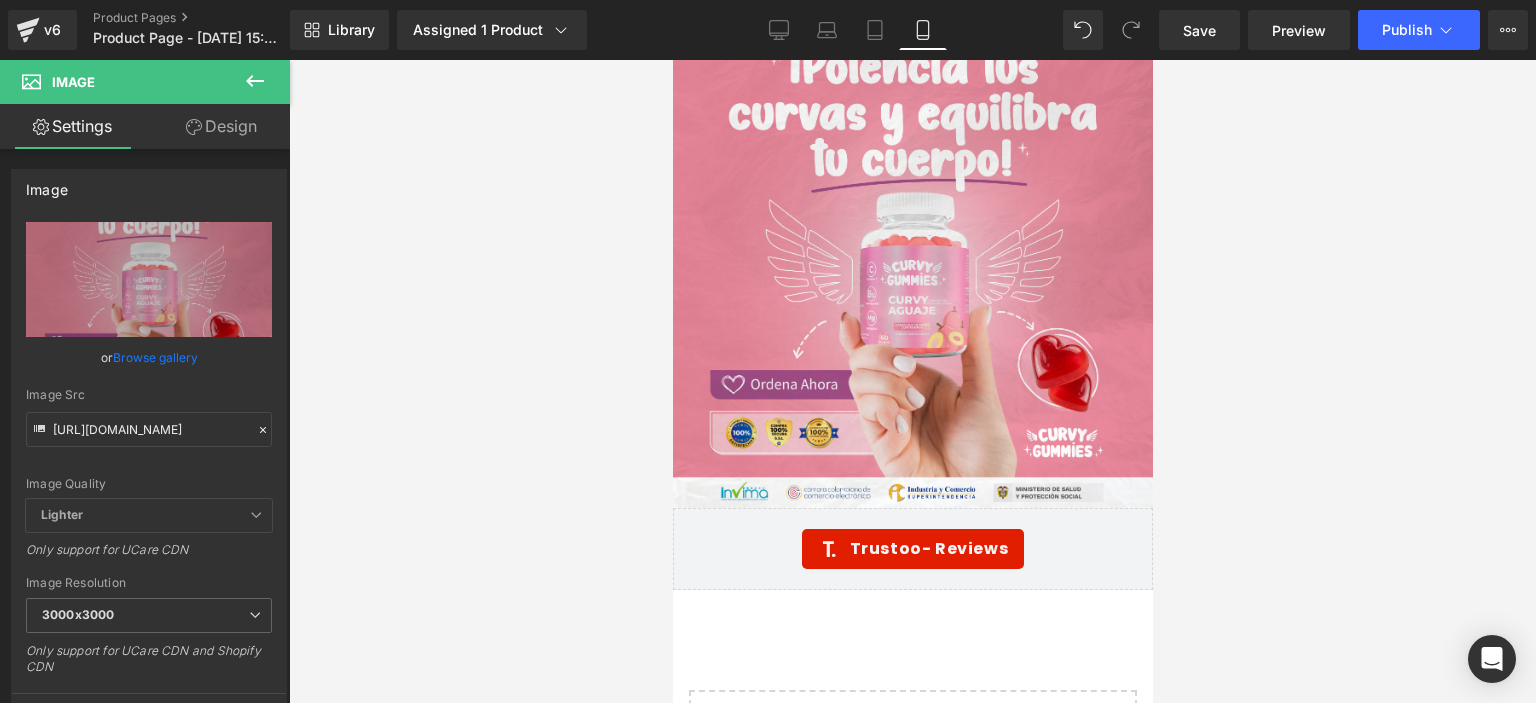 scroll, scrollTop: 0, scrollLeft: 0, axis: both 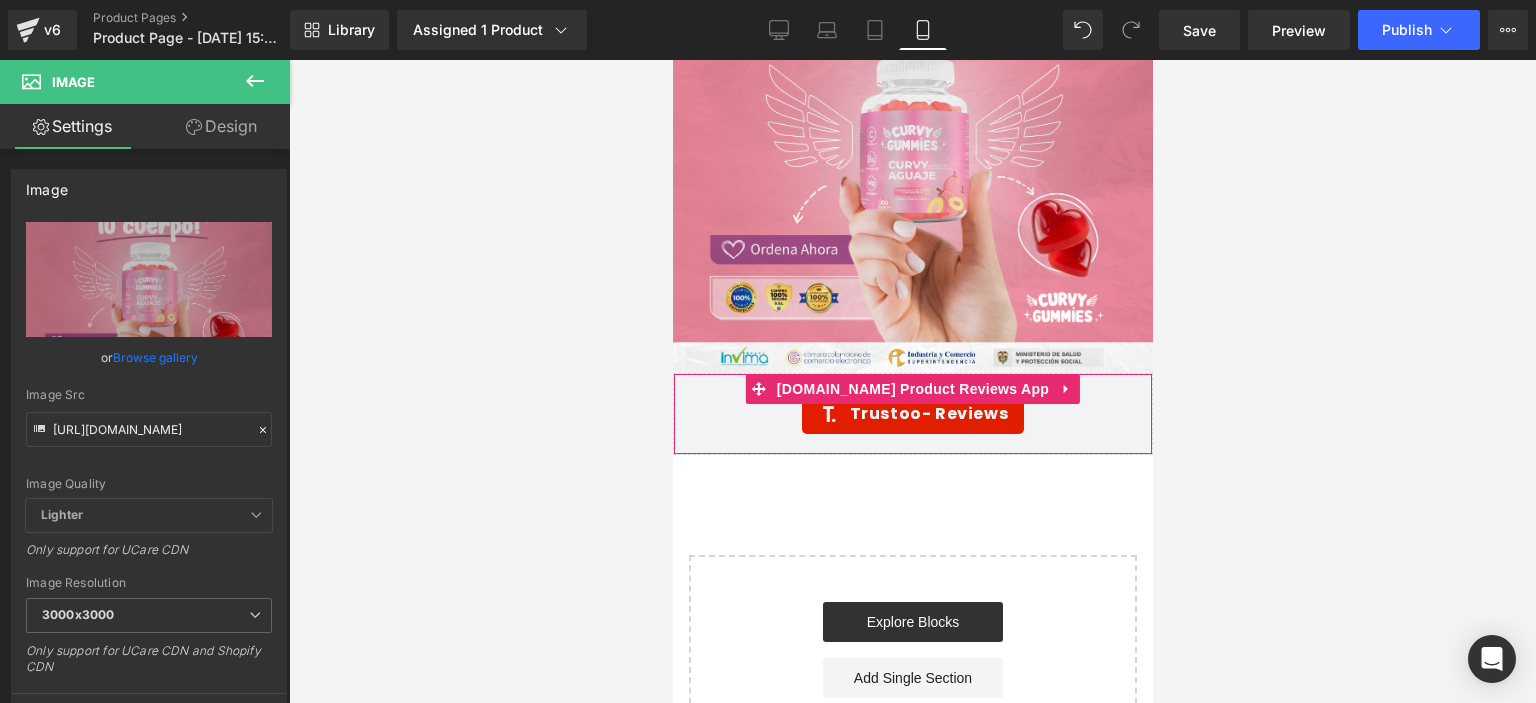 click on "Trustoo  - Reviews" at bounding box center (912, 414) 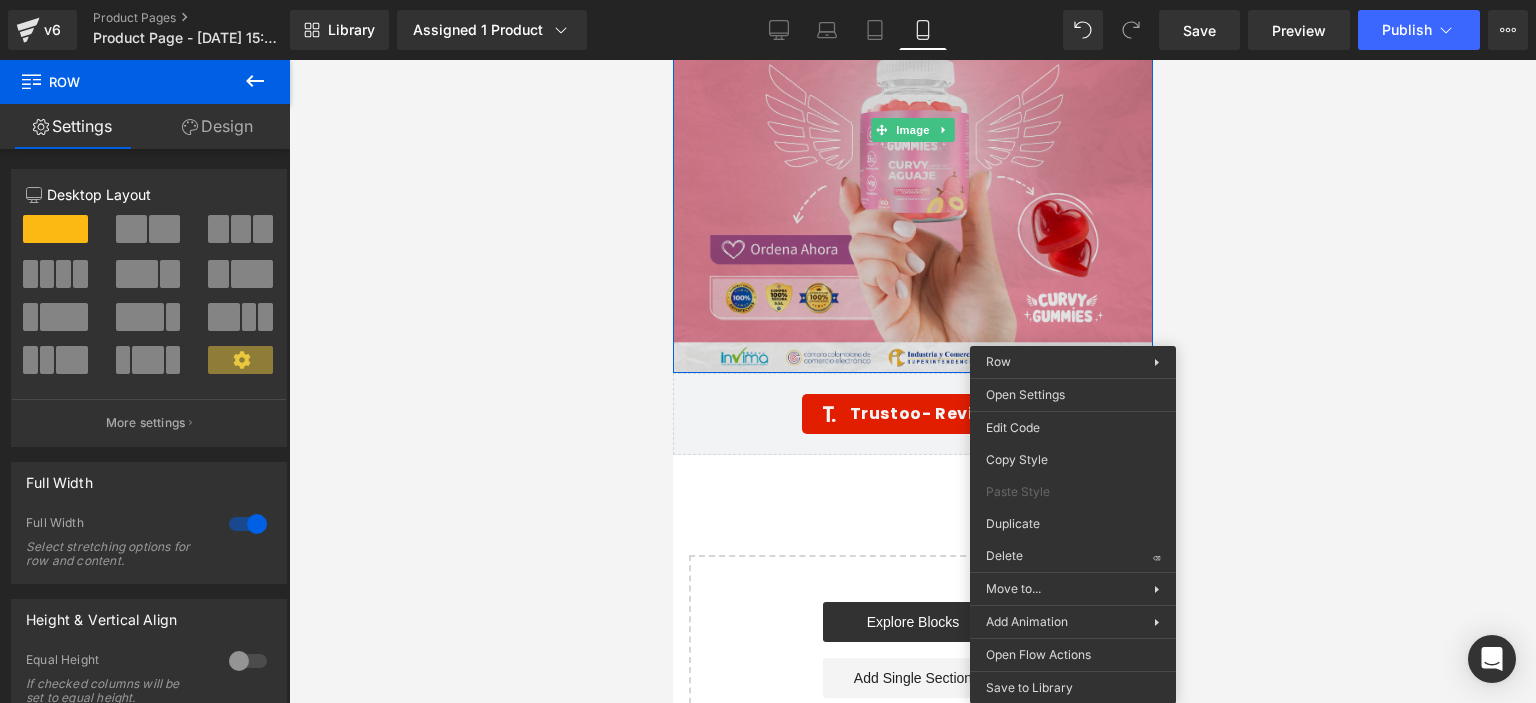 click at bounding box center [912, 130] 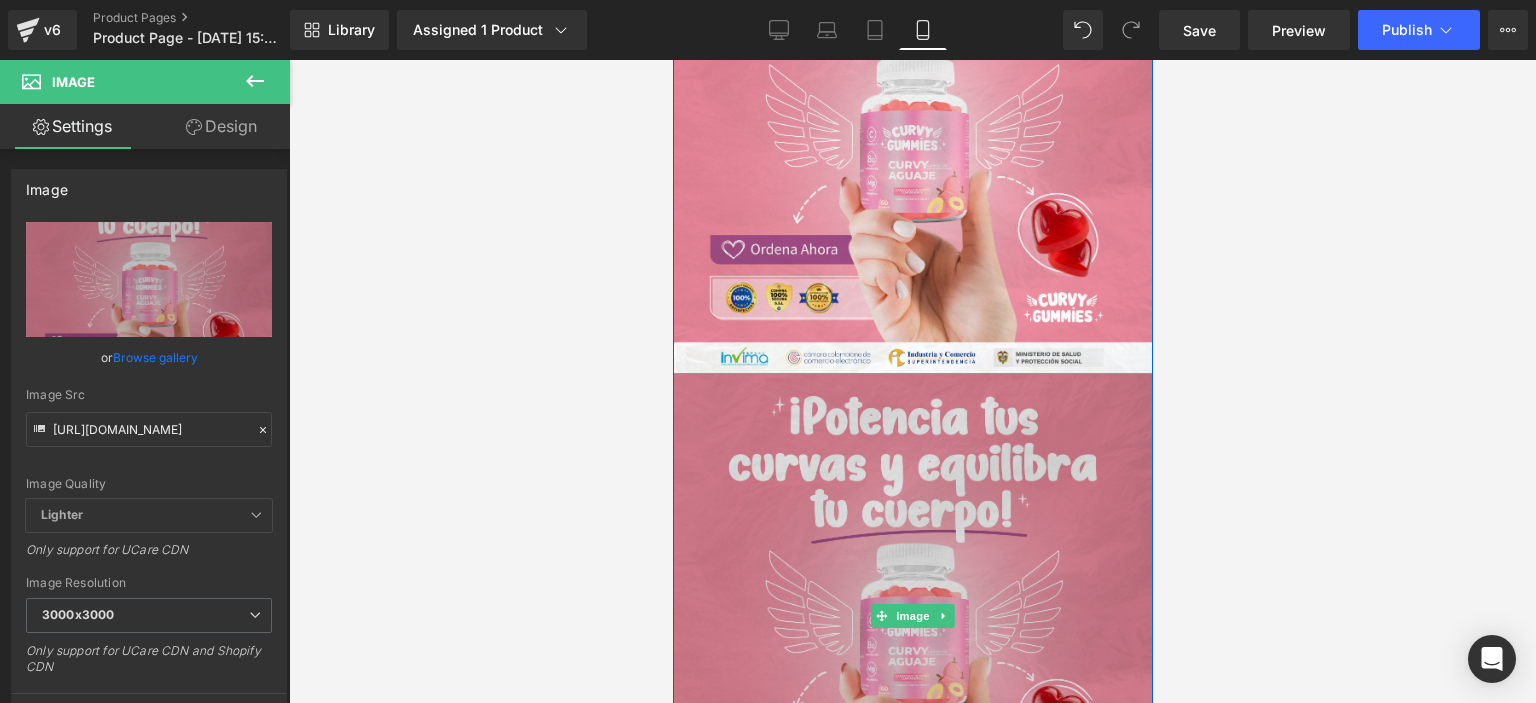 click at bounding box center (912, 616) 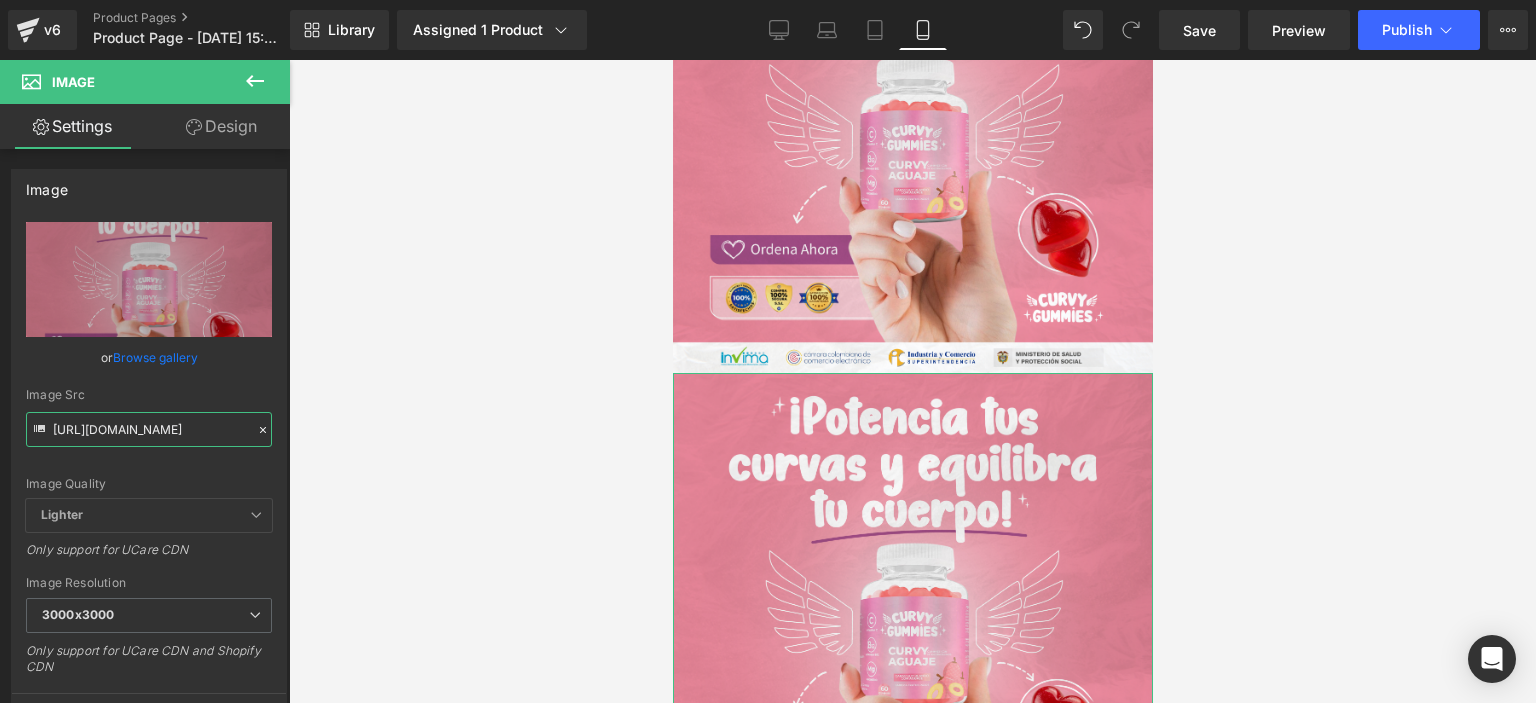 scroll, scrollTop: 0, scrollLeft: 237, axis: horizontal 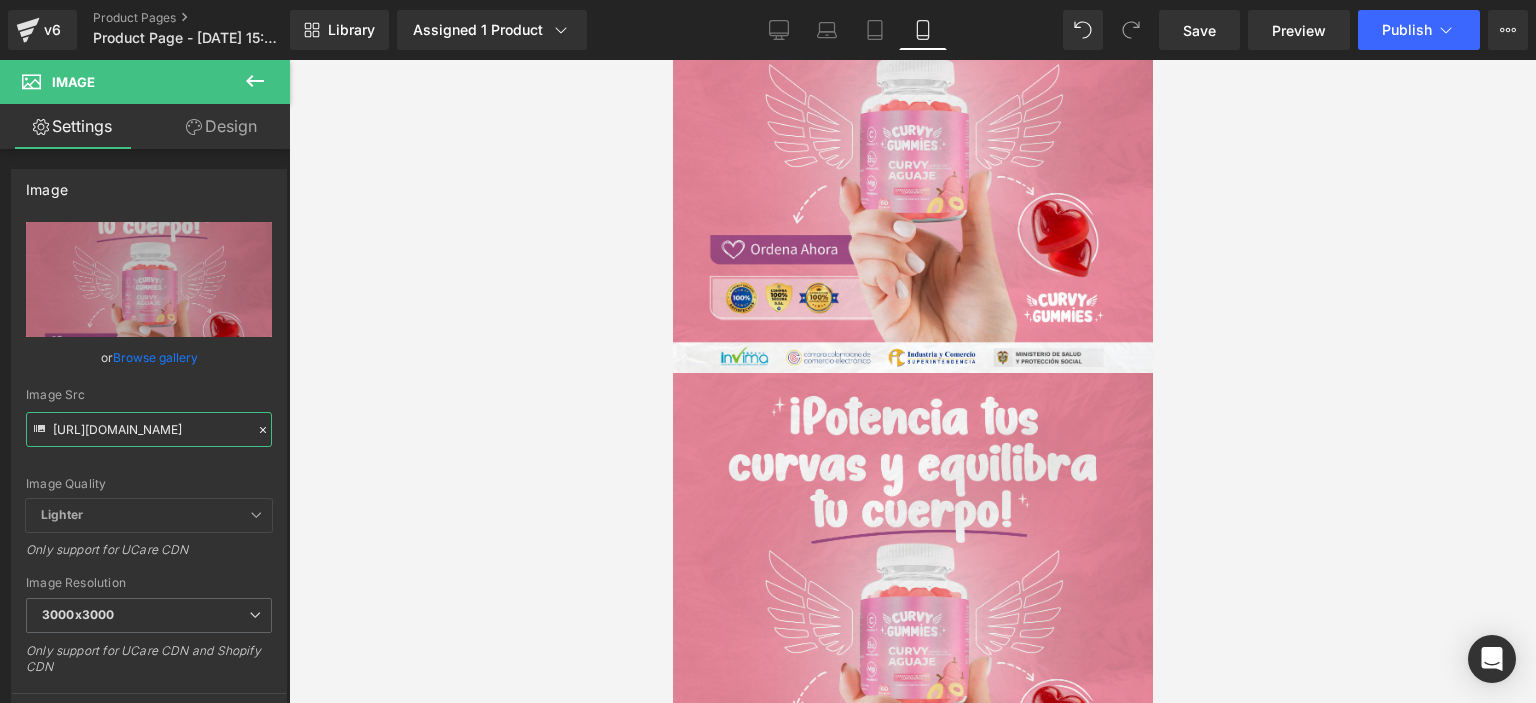 drag, startPoint x: 52, startPoint y: 426, endPoint x: 292, endPoint y: 431, distance: 240.05208 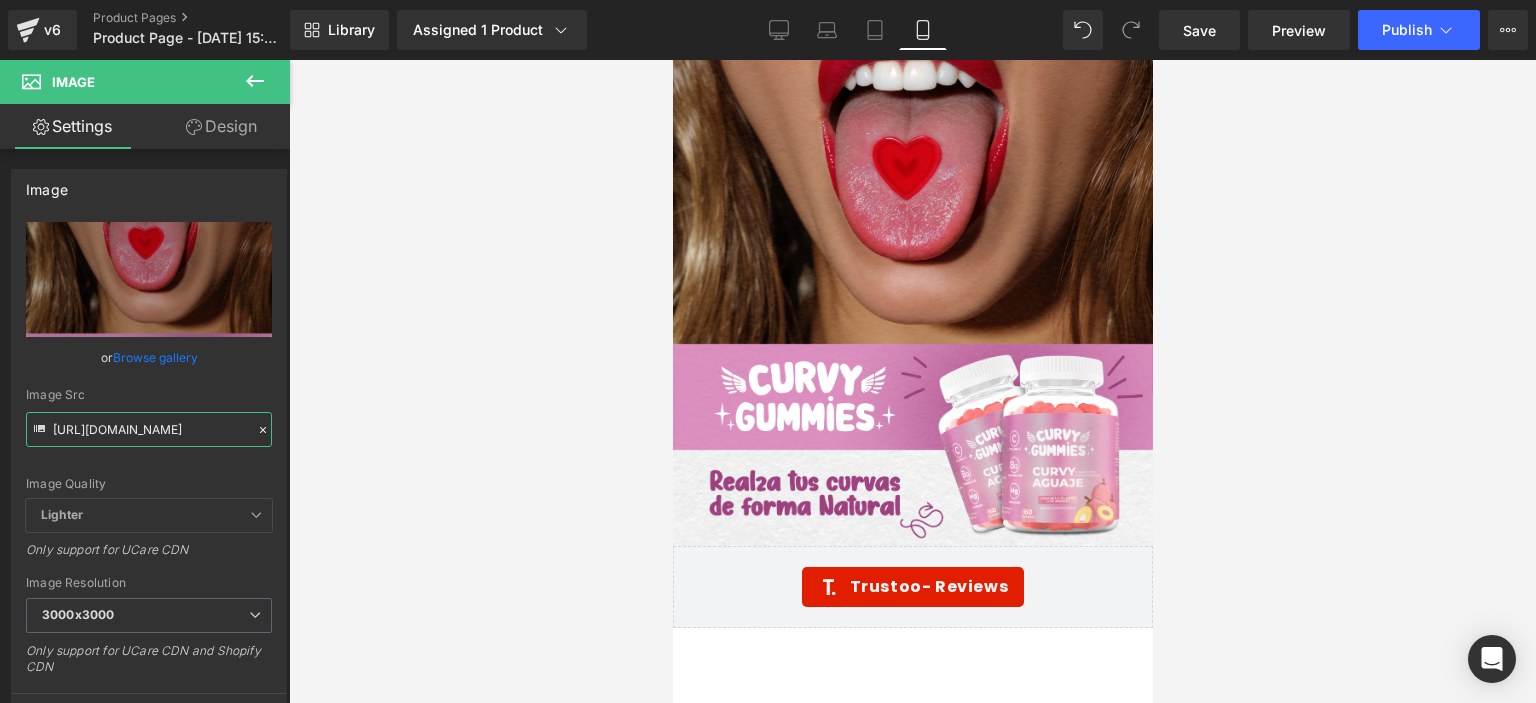 scroll, scrollTop: 5642, scrollLeft: 0, axis: vertical 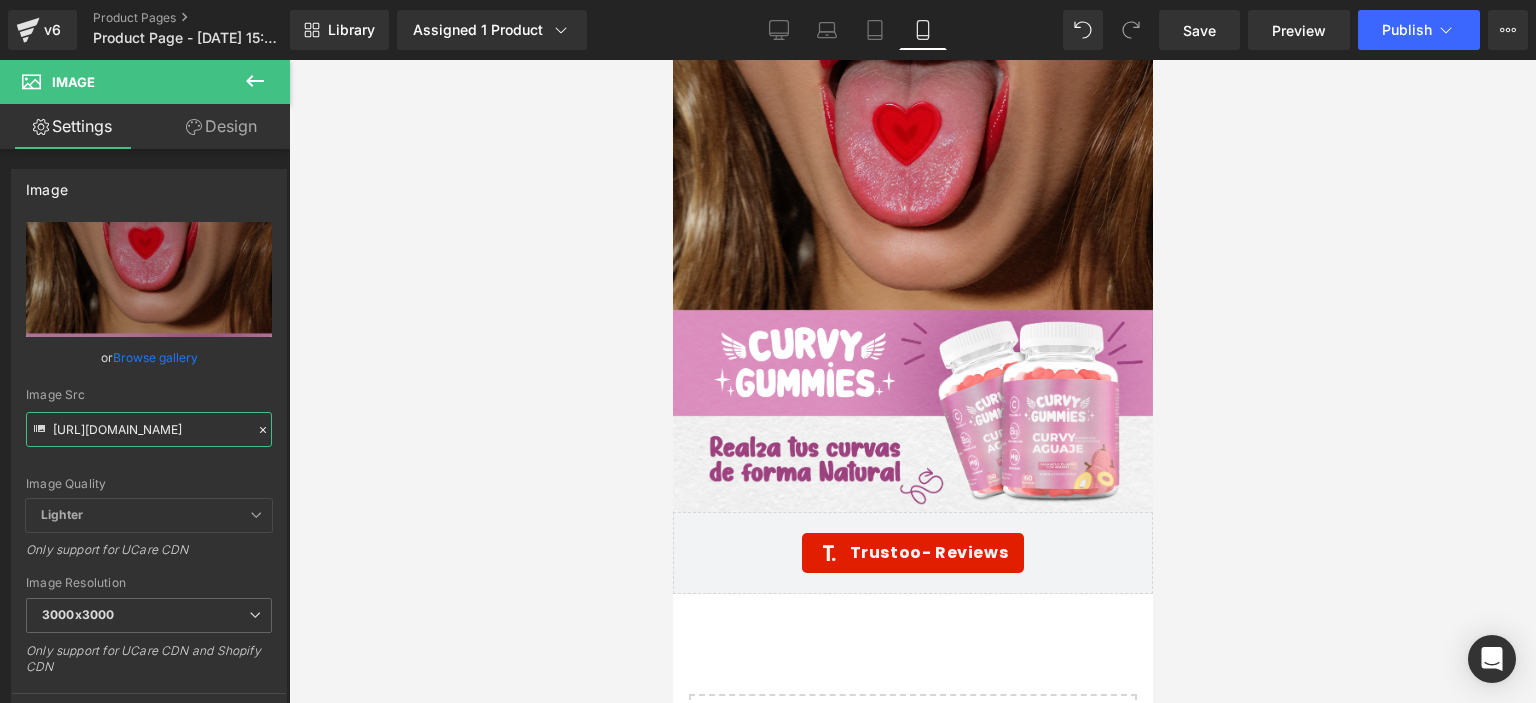 drag, startPoint x: 1147, startPoint y: 595, endPoint x: 1828, endPoint y: 700, distance: 689.0472 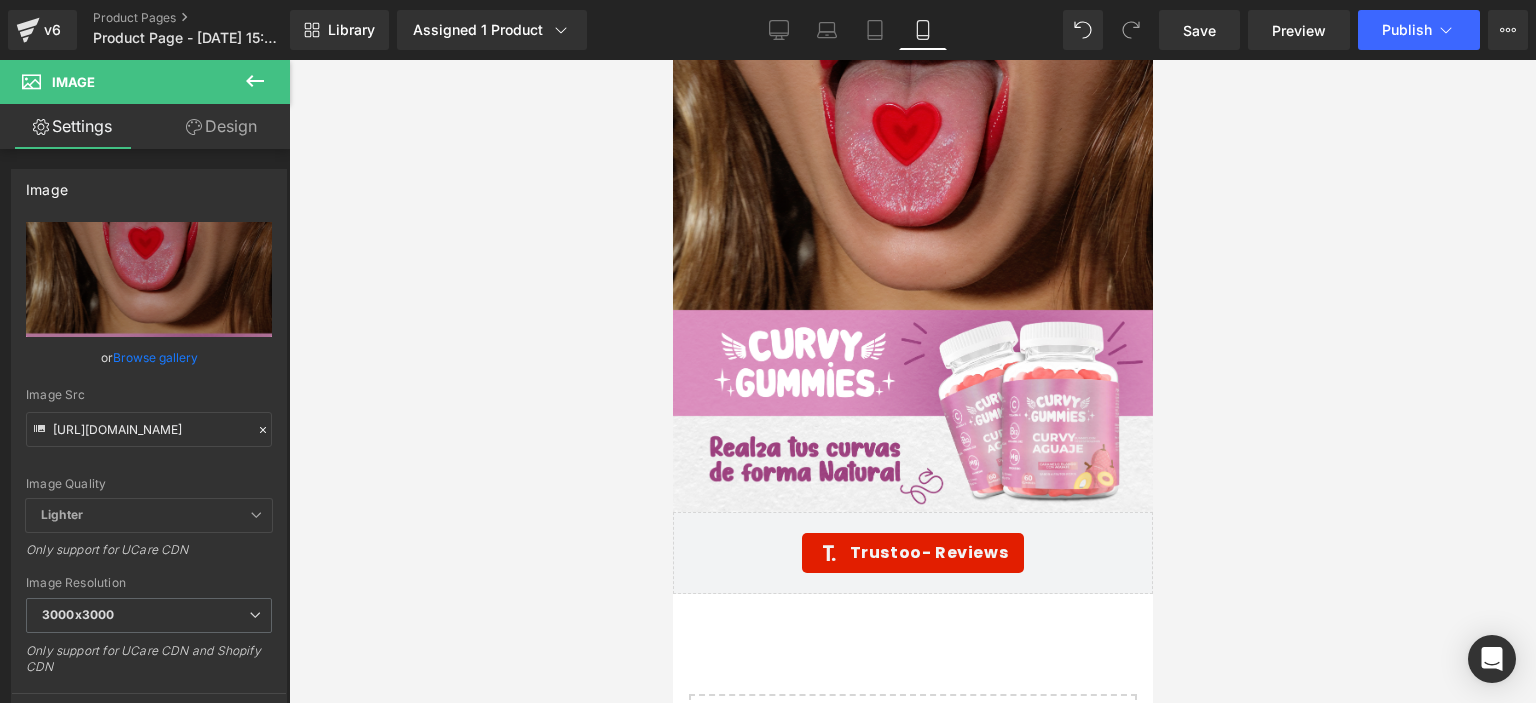 scroll, scrollTop: 0, scrollLeft: 0, axis: both 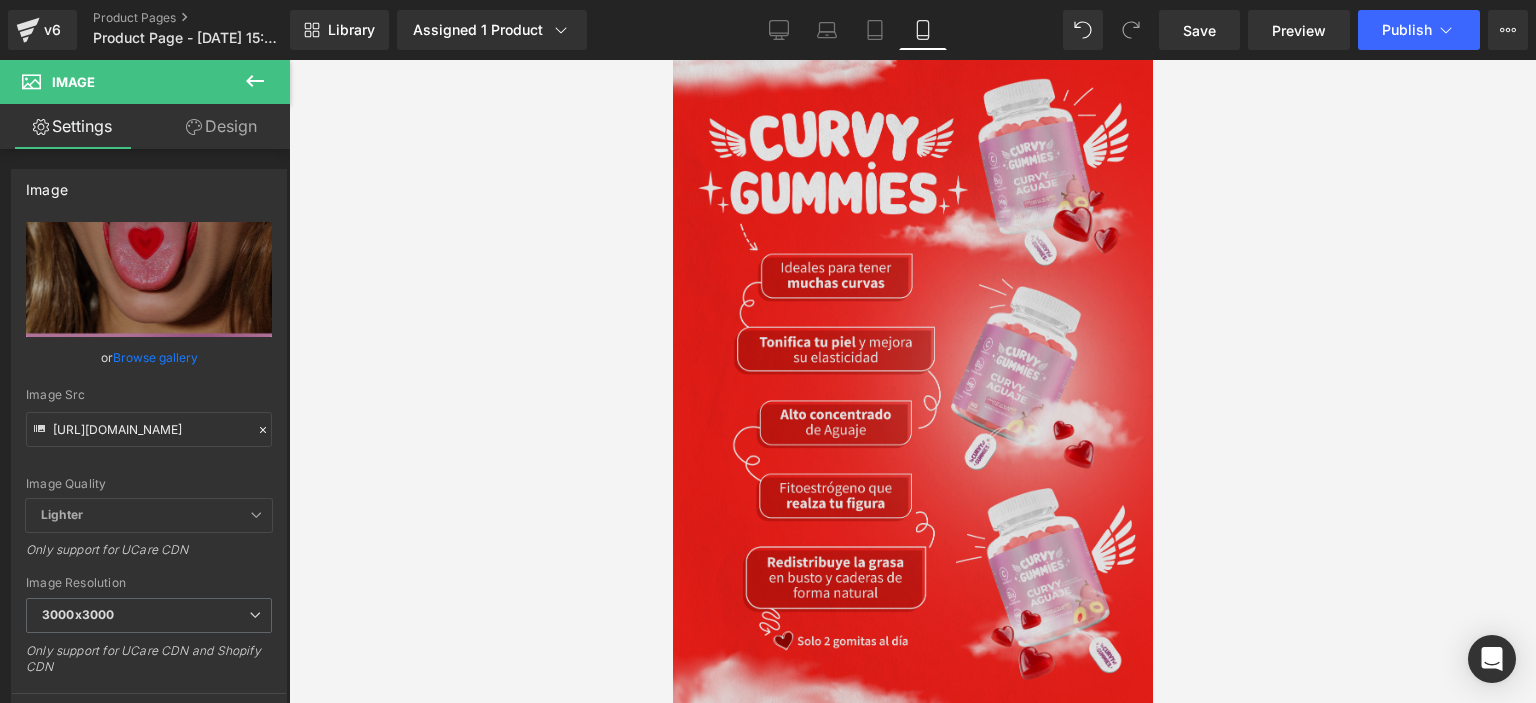 click 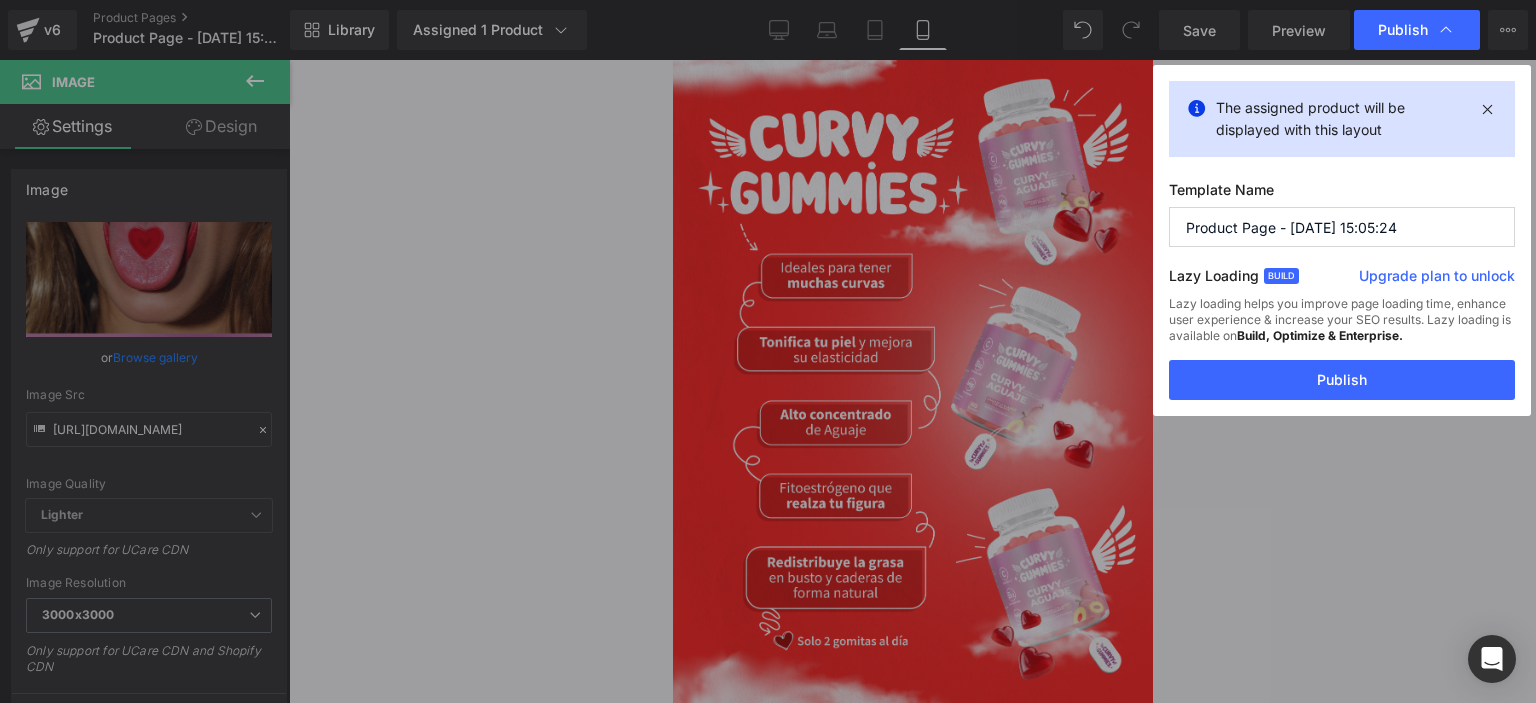 drag, startPoint x: 1277, startPoint y: 224, endPoint x: 1127, endPoint y: 226, distance: 150.01334 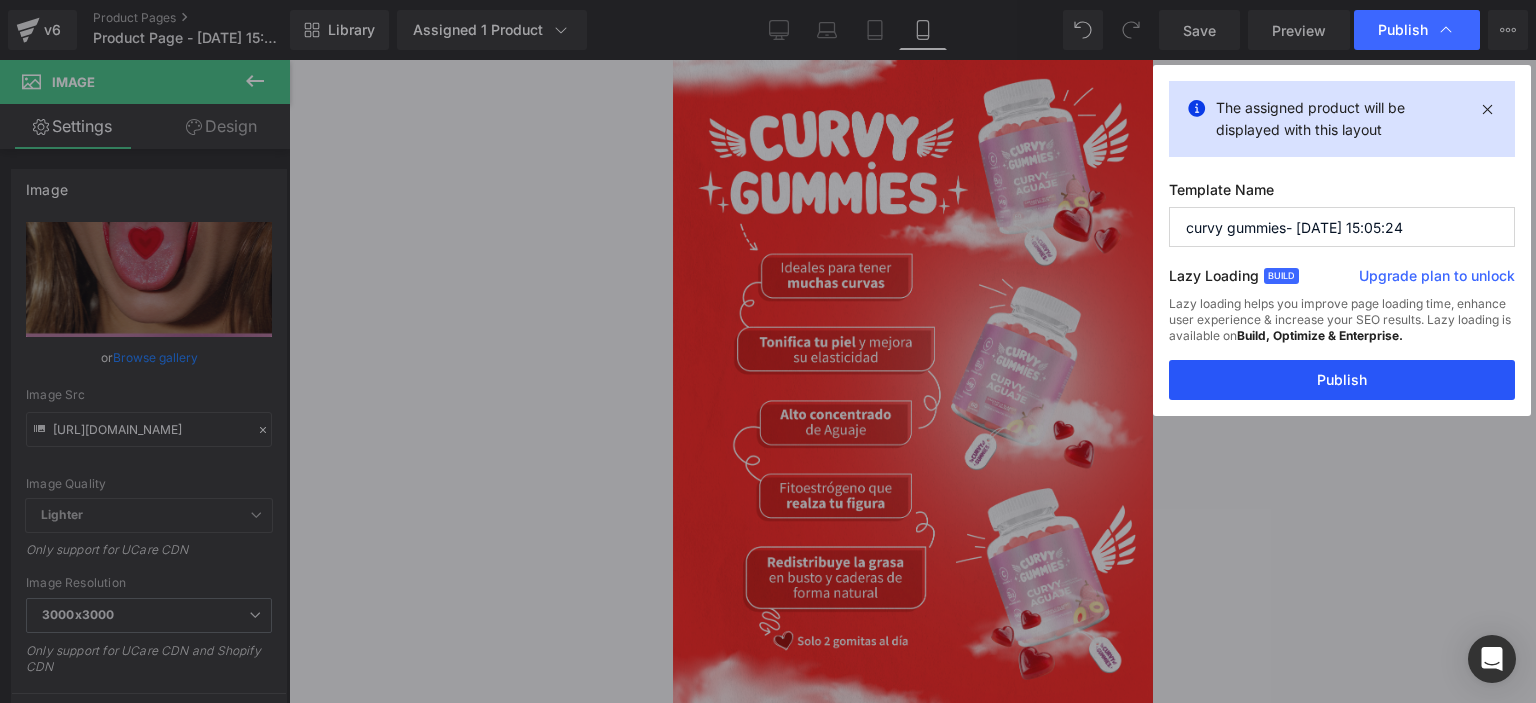 type on "curvy gummies- [DATE] 15:05:24" 